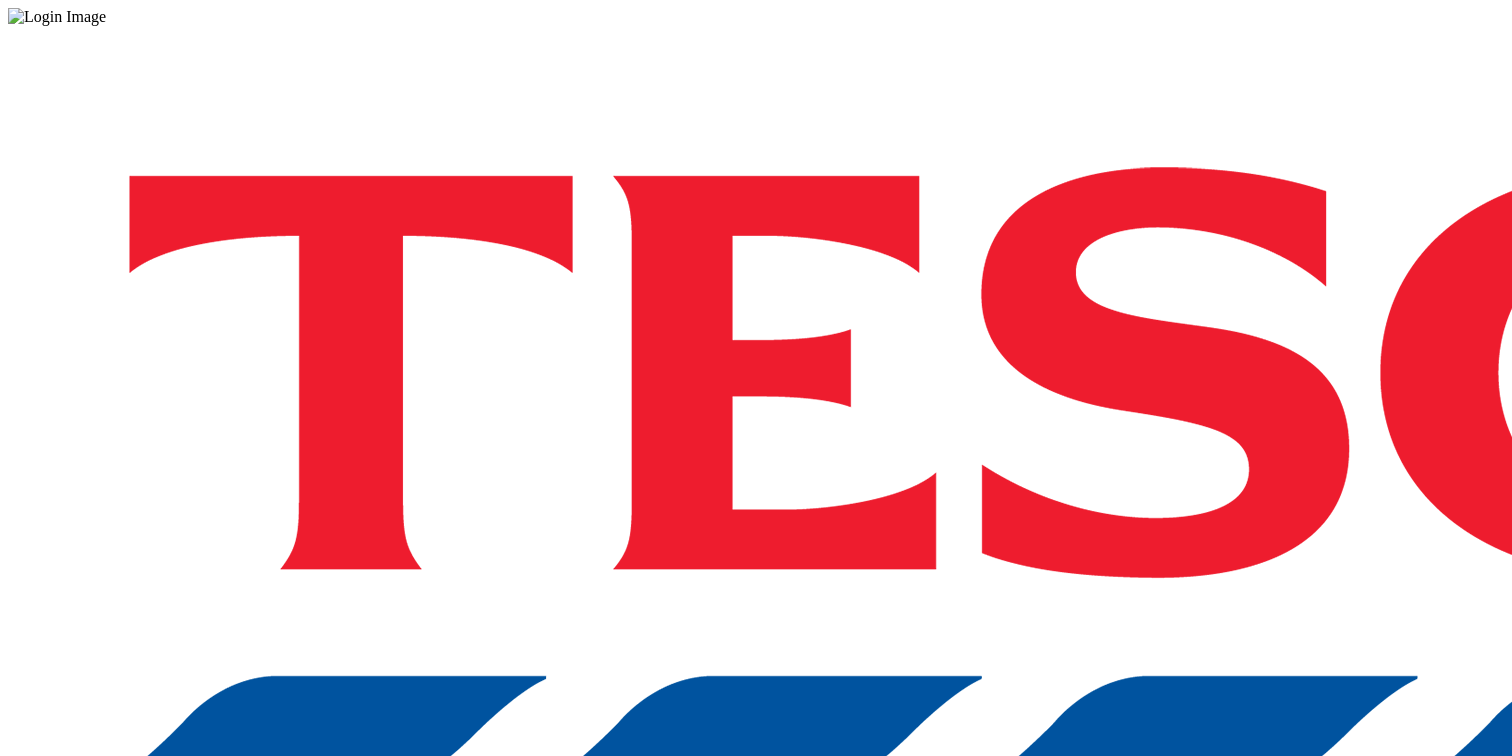 scroll, scrollTop: 0, scrollLeft: 0, axis: both 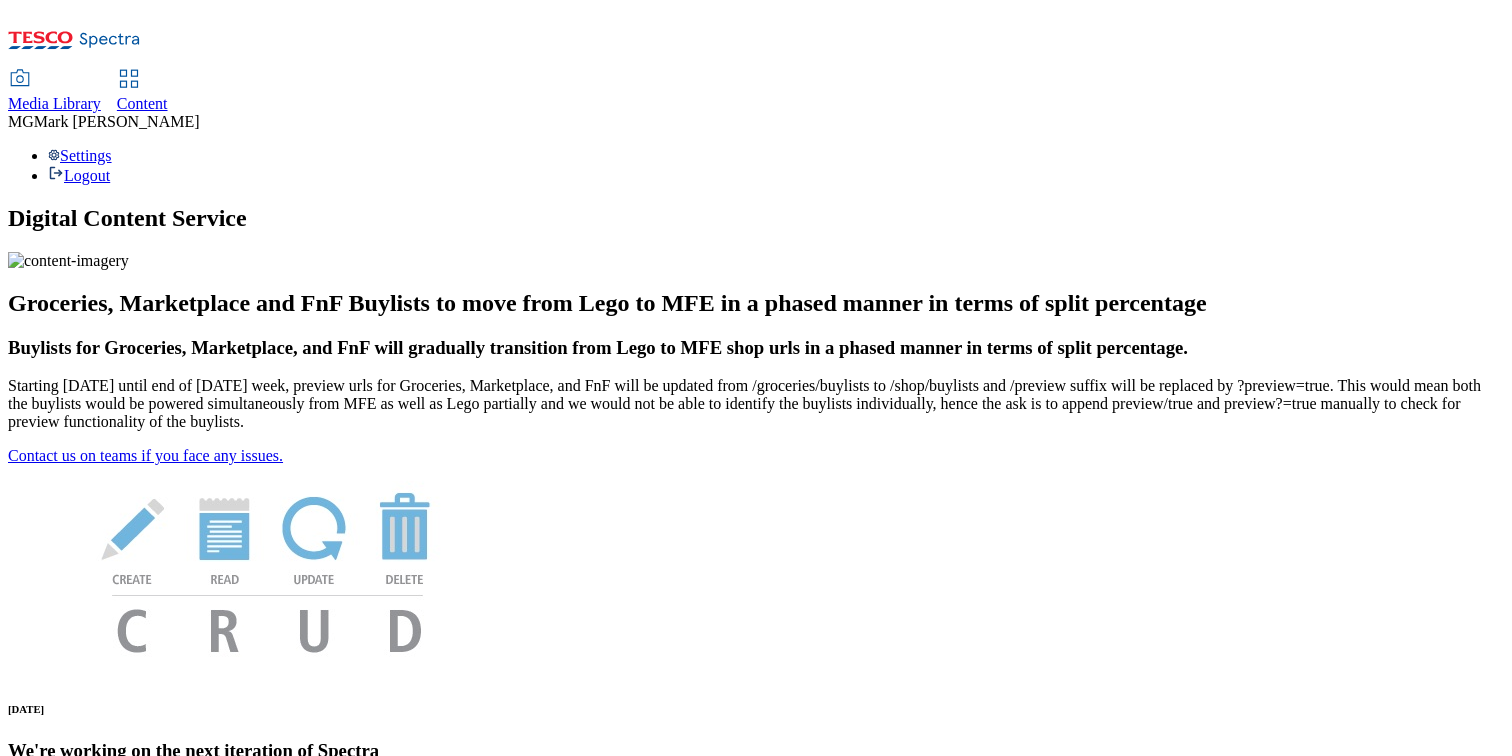 click on "Media Library" at bounding box center [54, 103] 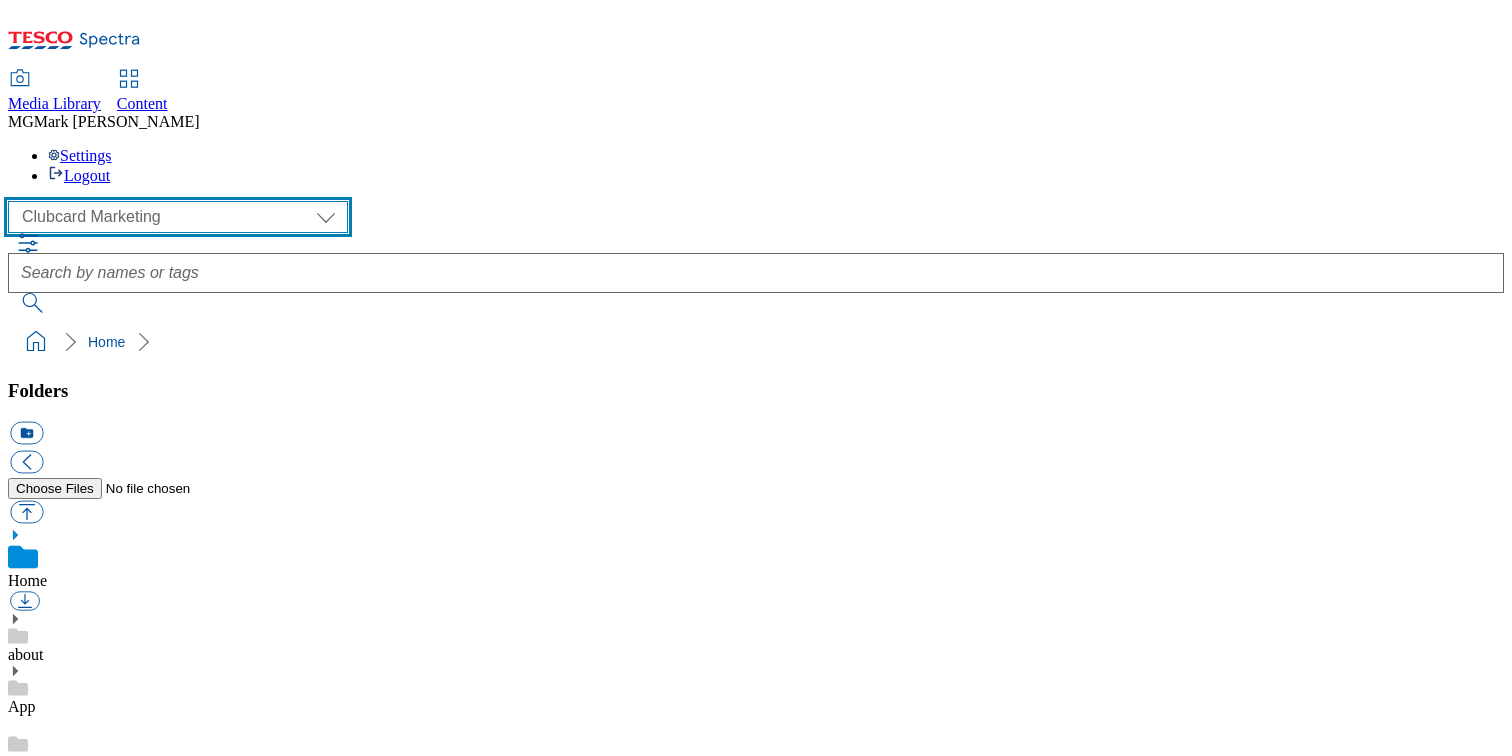 click on "Clubcard Marketing Dotcom UK FnF Stores GHS Marketing UK GHS Product UK GHS ROI Tesco Mobile" at bounding box center [178, 217] 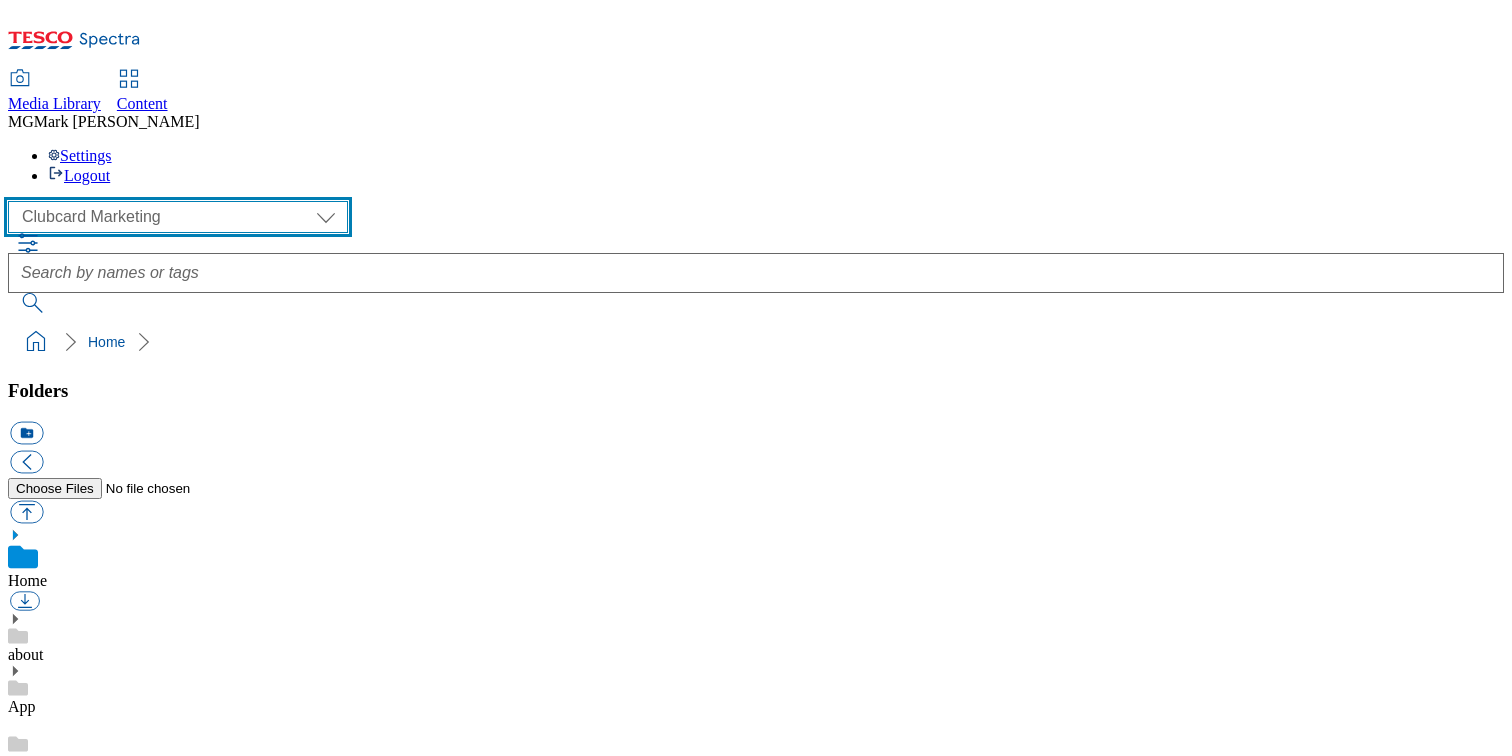 select on "flare-ghs-mktg" 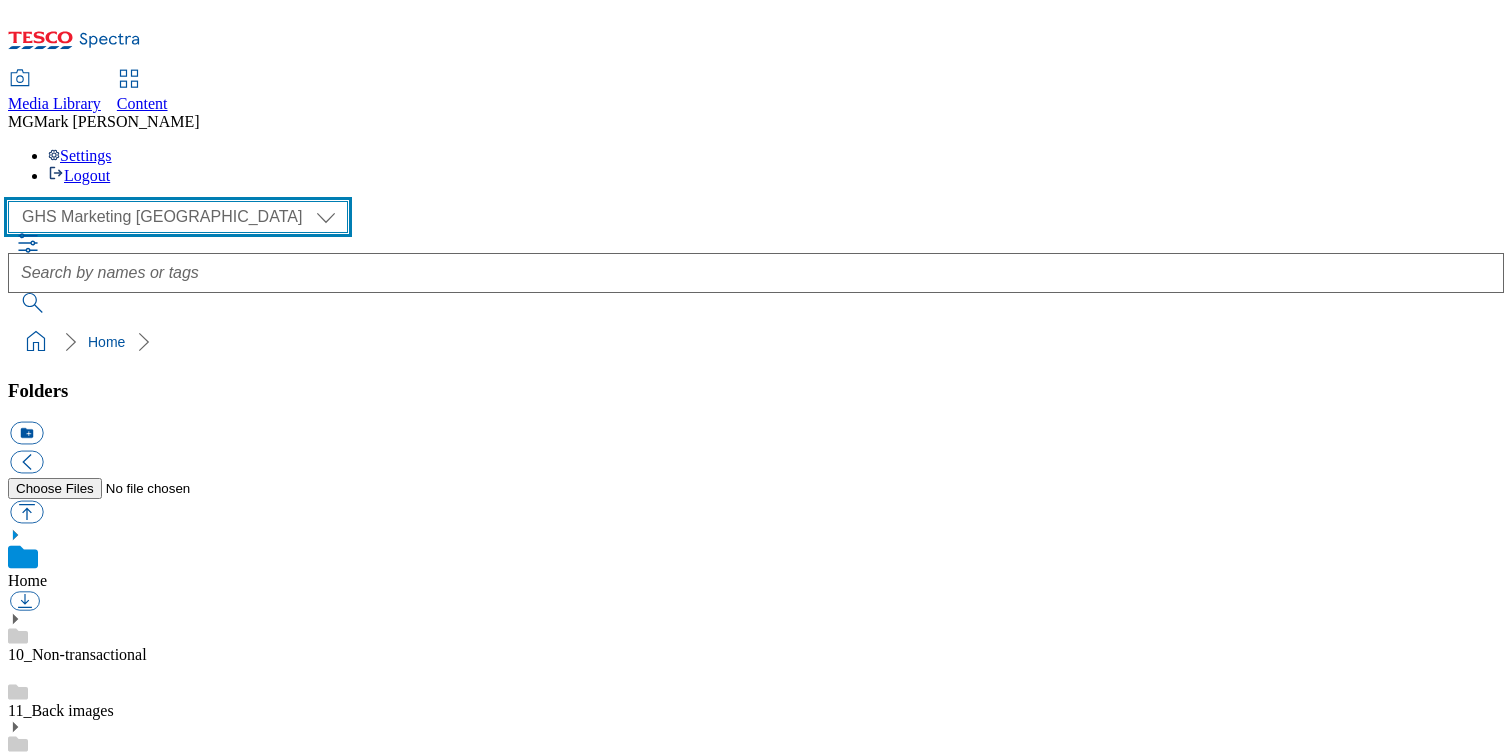 scroll, scrollTop: 1833, scrollLeft: 0, axis: vertical 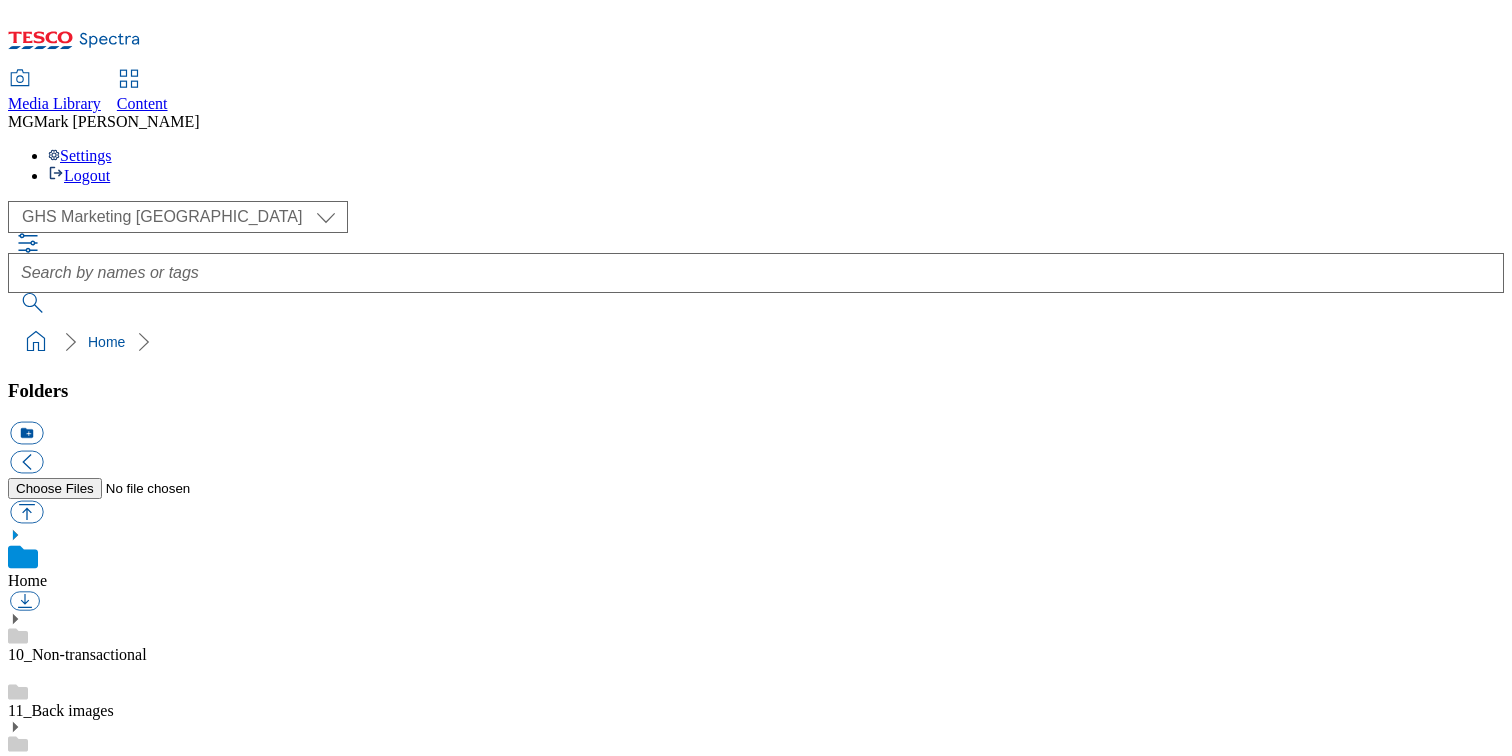 click 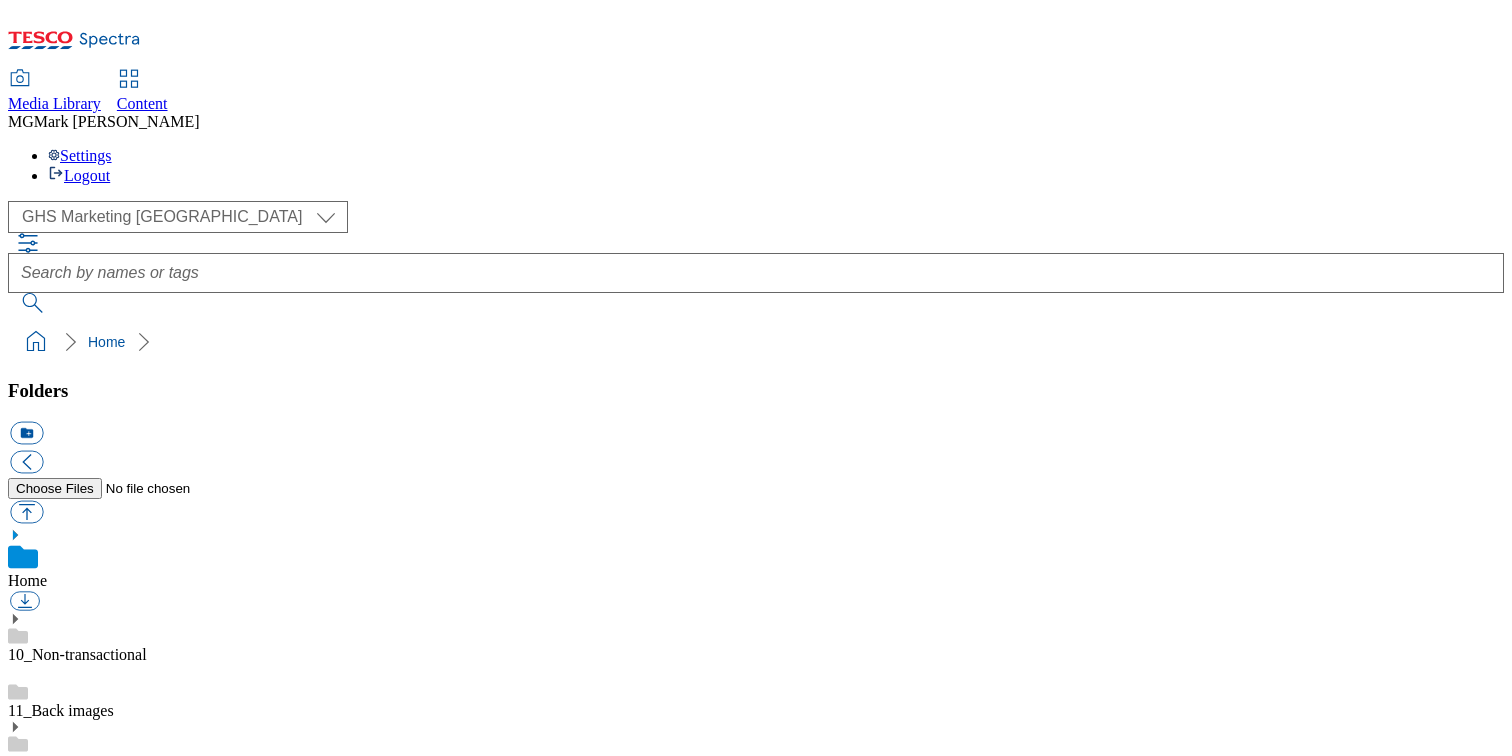 scroll, scrollTop: 0, scrollLeft: 0, axis: both 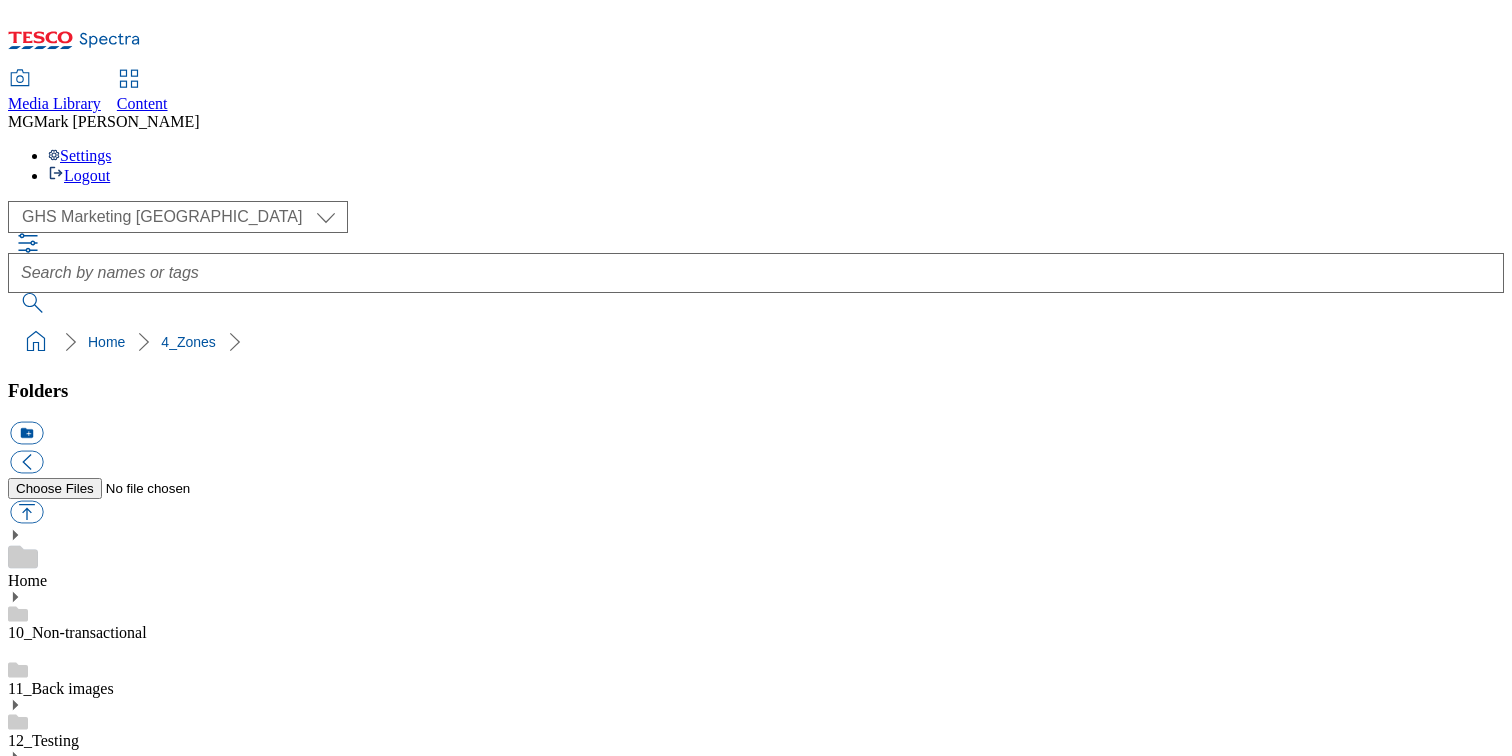 click 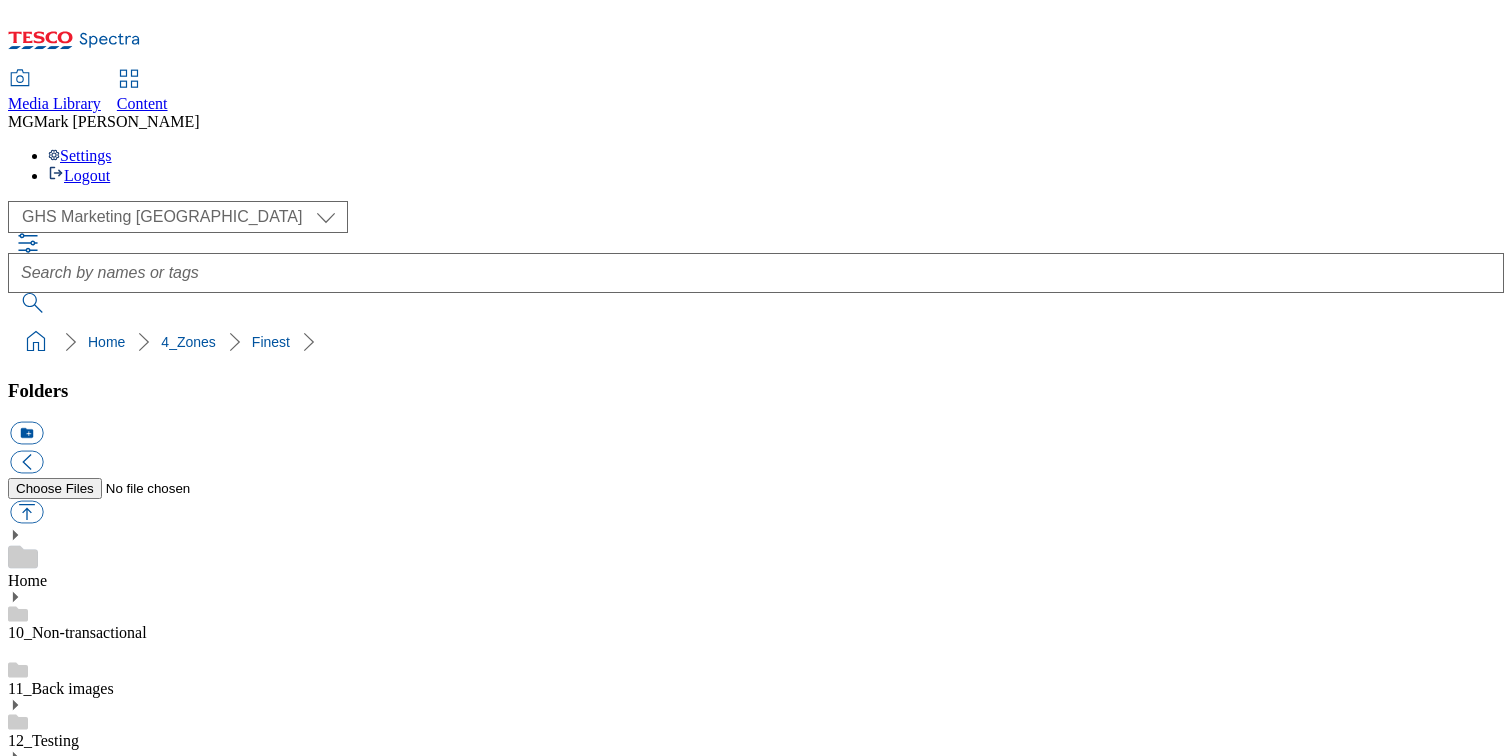 click 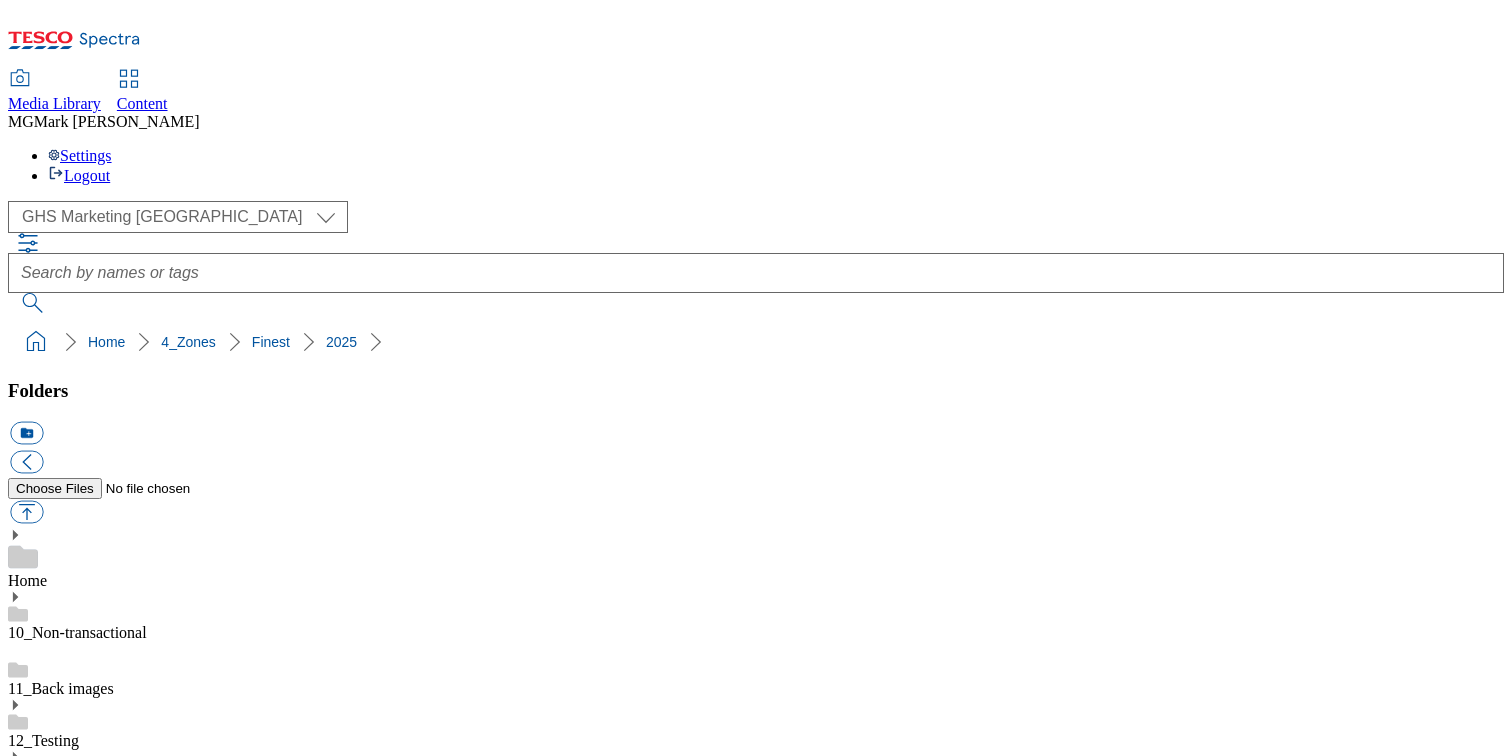 scroll, scrollTop: 2003, scrollLeft: 0, axis: vertical 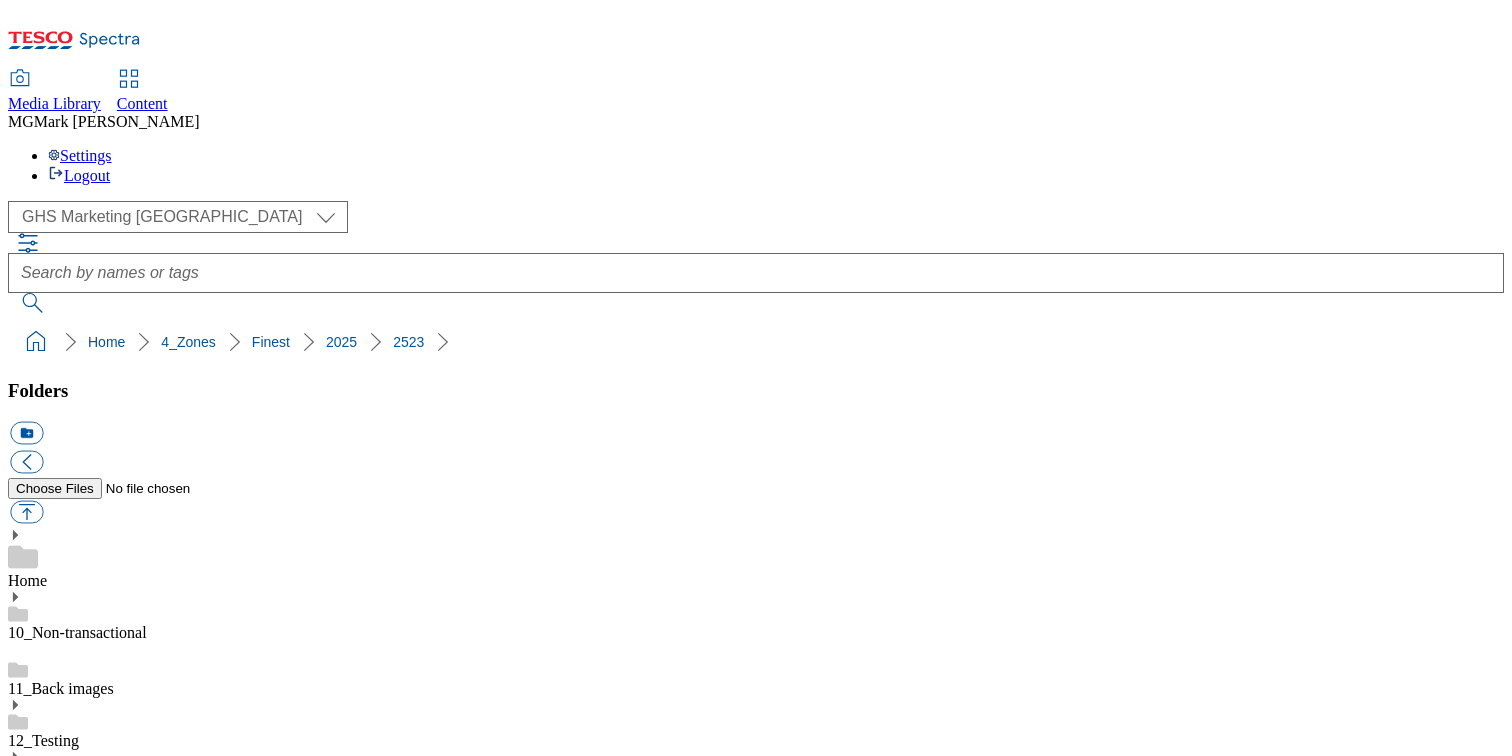 click on "2521" at bounding box center [756, 4606] 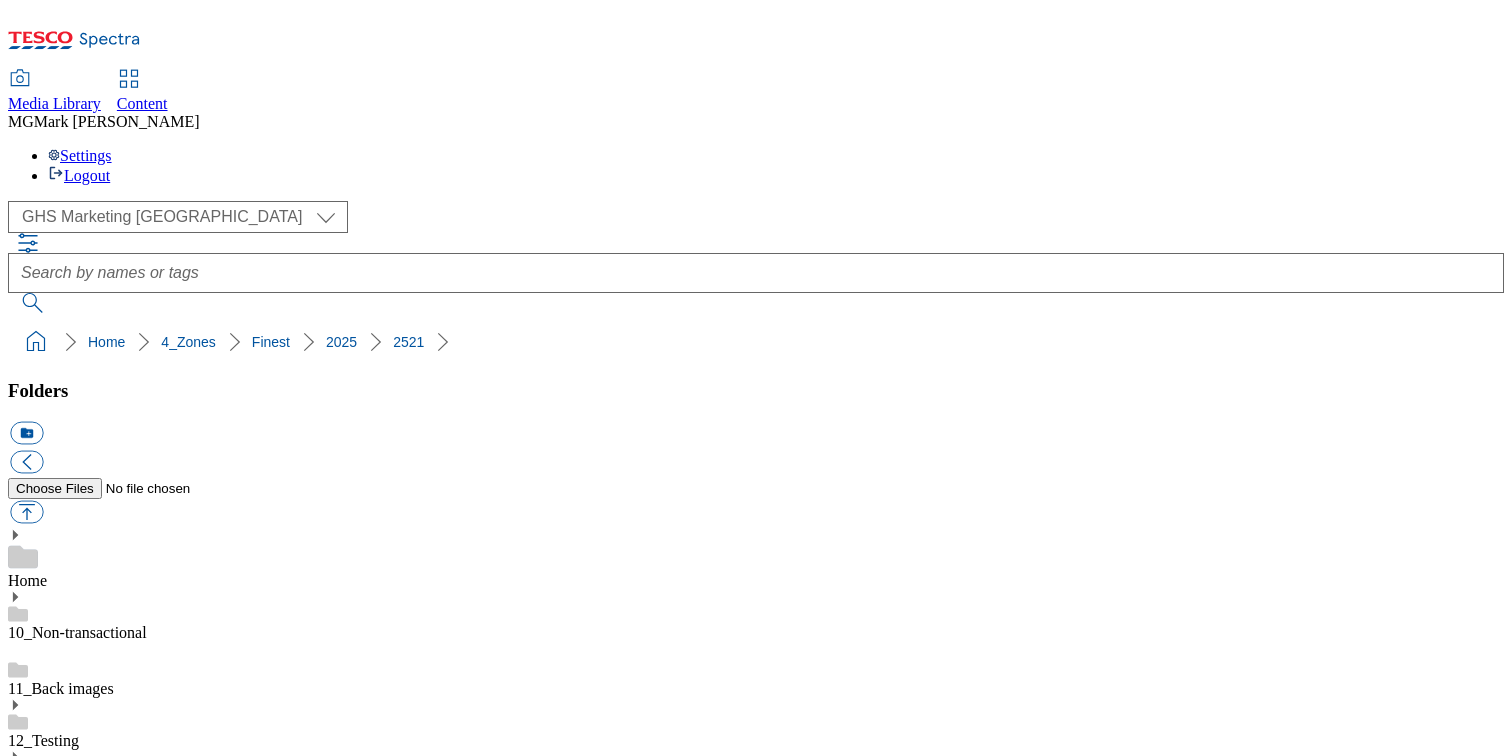 click on "2523" at bounding box center [24, 4702] 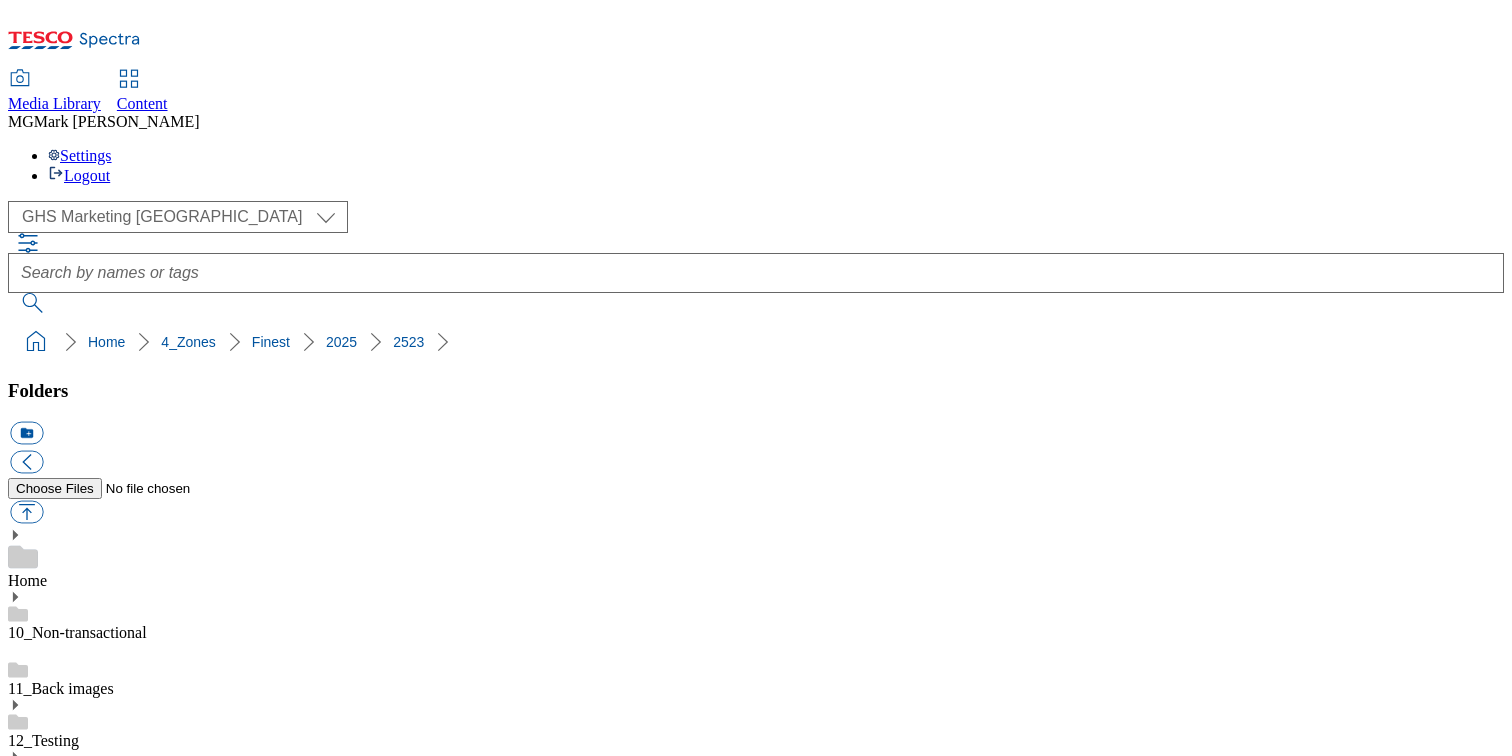 click on "Finest" at bounding box center [27, 3600] 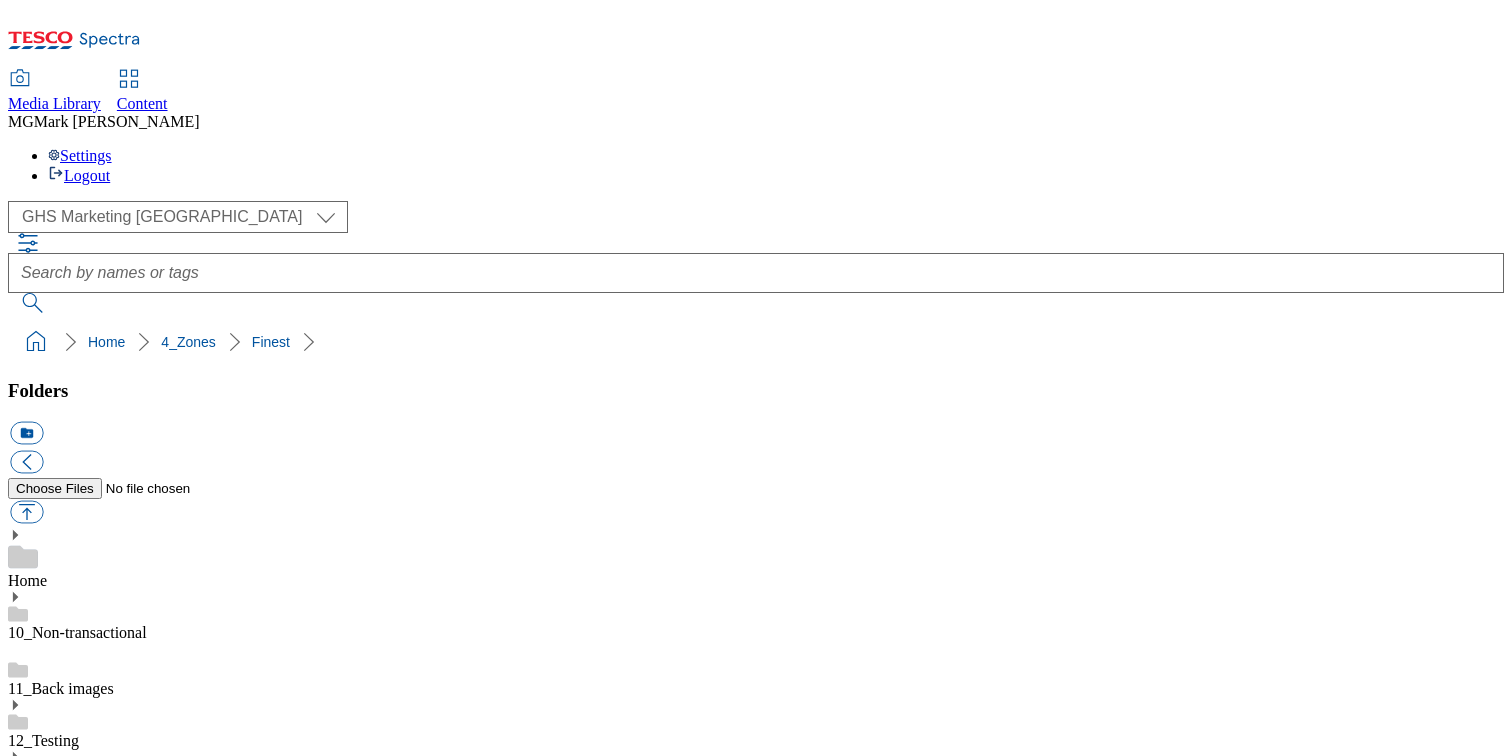 scroll, scrollTop: 1829, scrollLeft: 0, axis: vertical 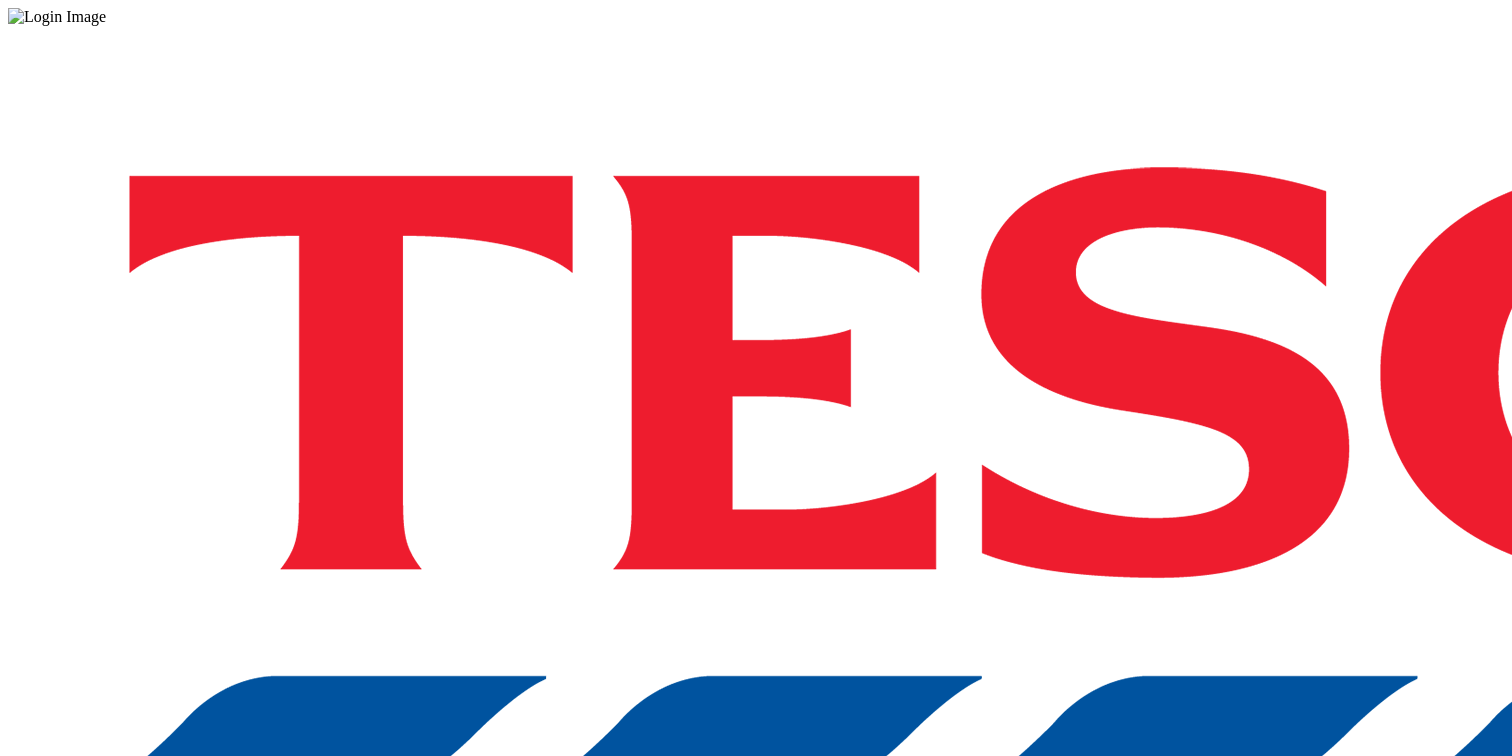 click on "Log in to the Spectra’s dashboard using Tesco’s credentials. If you don’t have an access,  Request here ! Login" at bounding box center (756, 523) 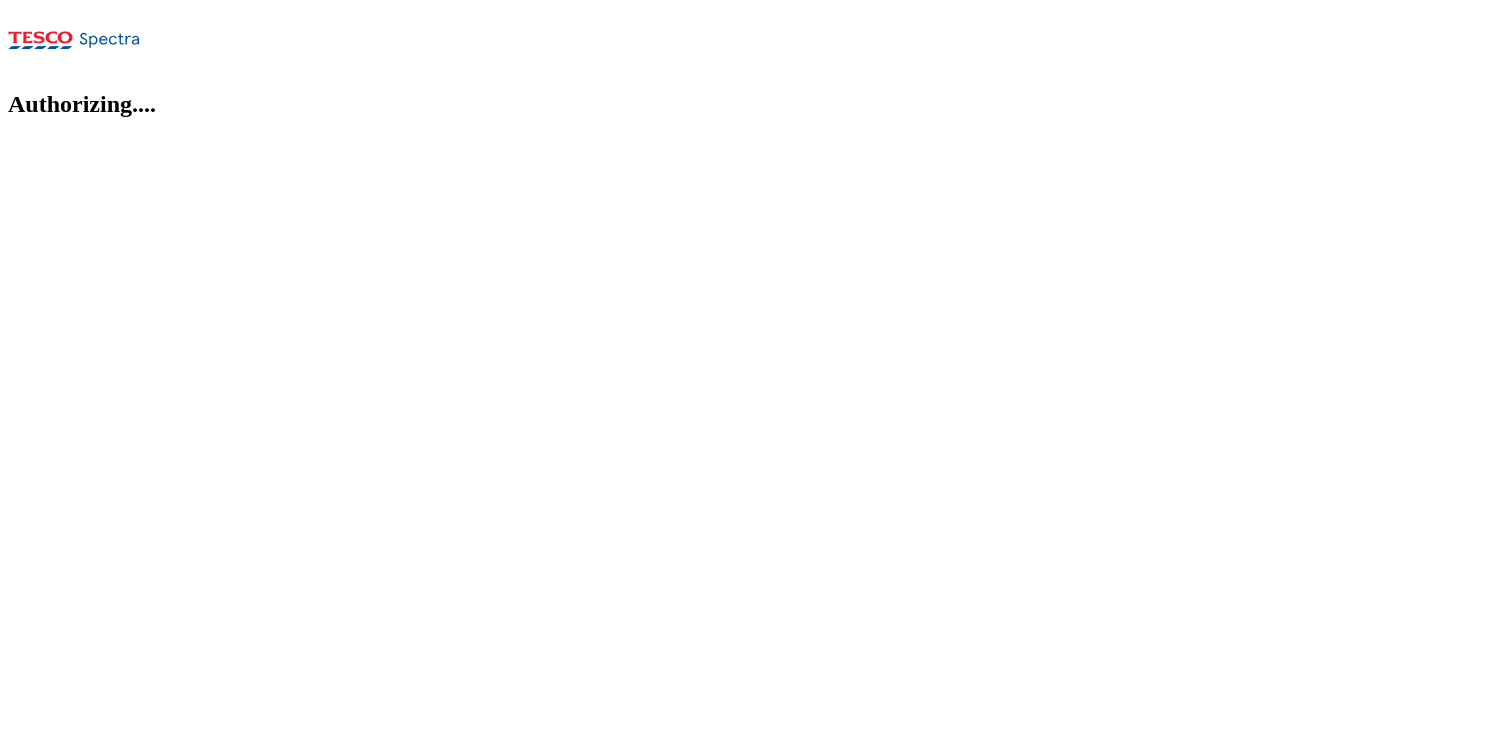 scroll, scrollTop: 0, scrollLeft: 0, axis: both 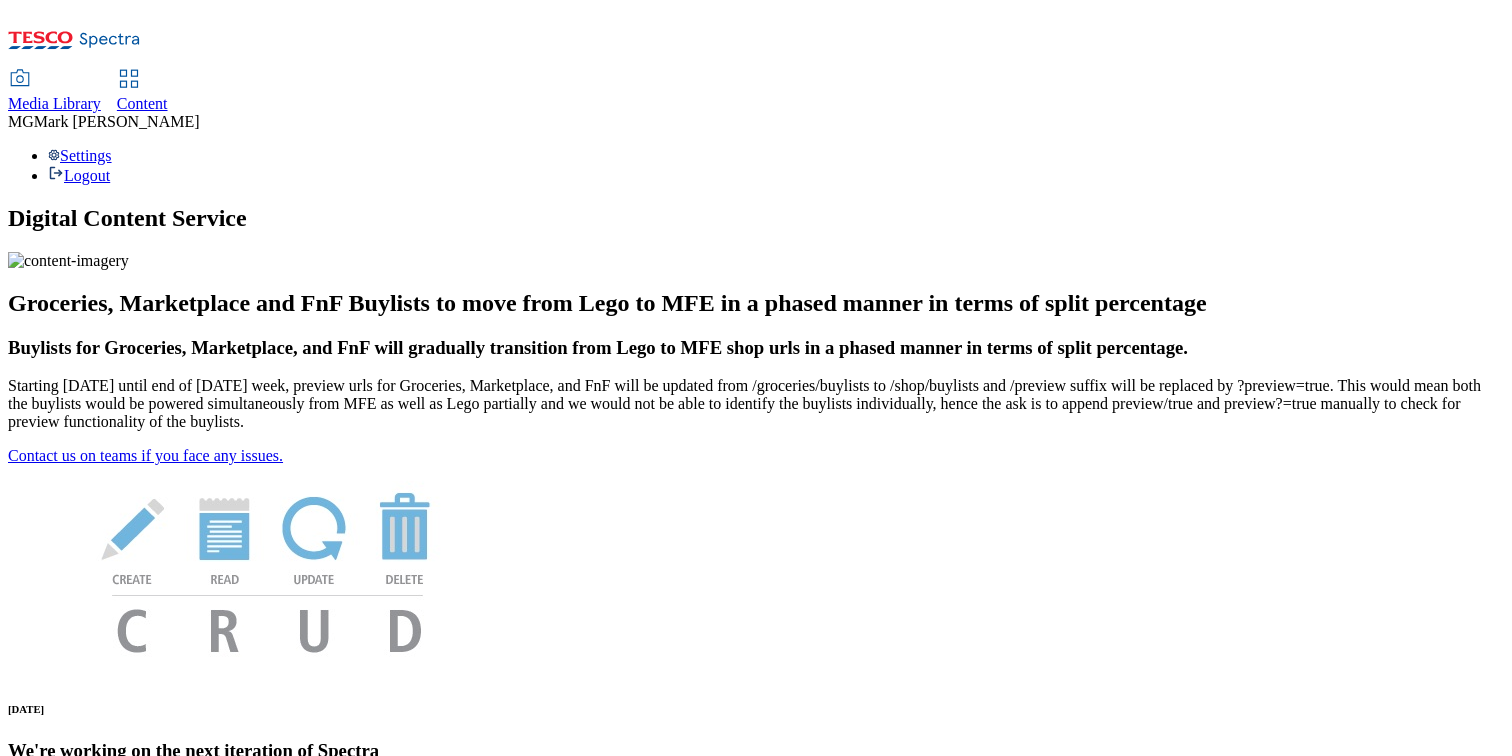 click on "Media Library" at bounding box center [54, 104] 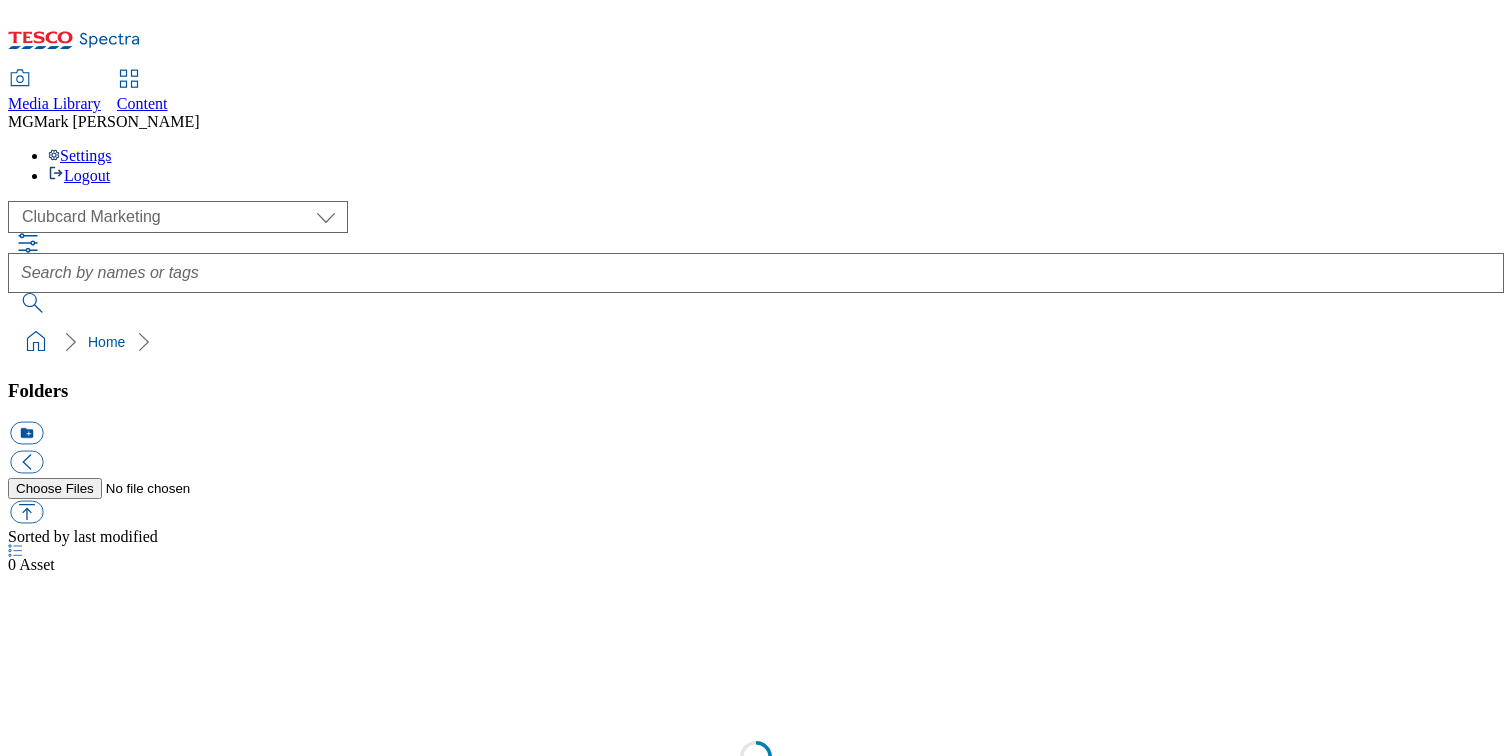 select on "flare-clubcard-mktg" 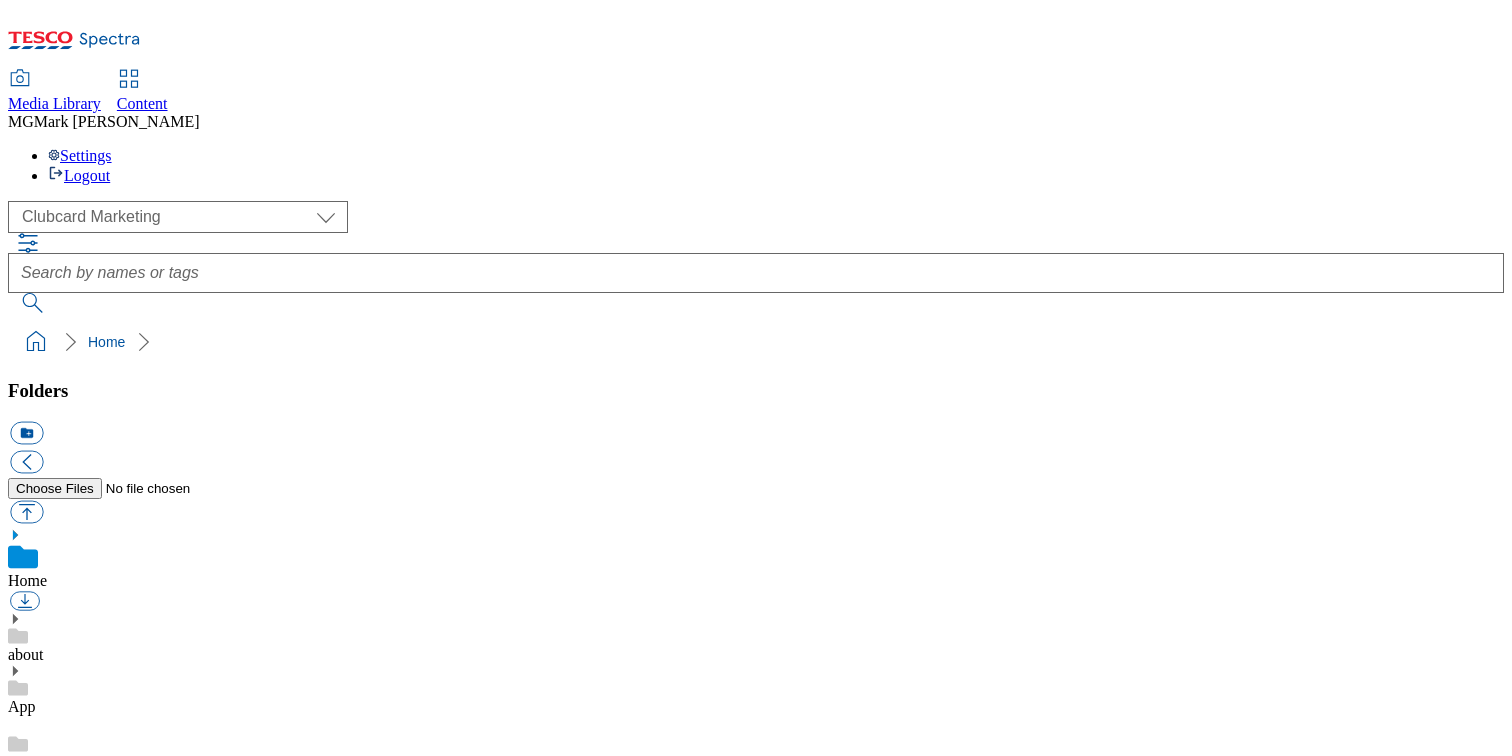 click on "Content" at bounding box center (142, 103) 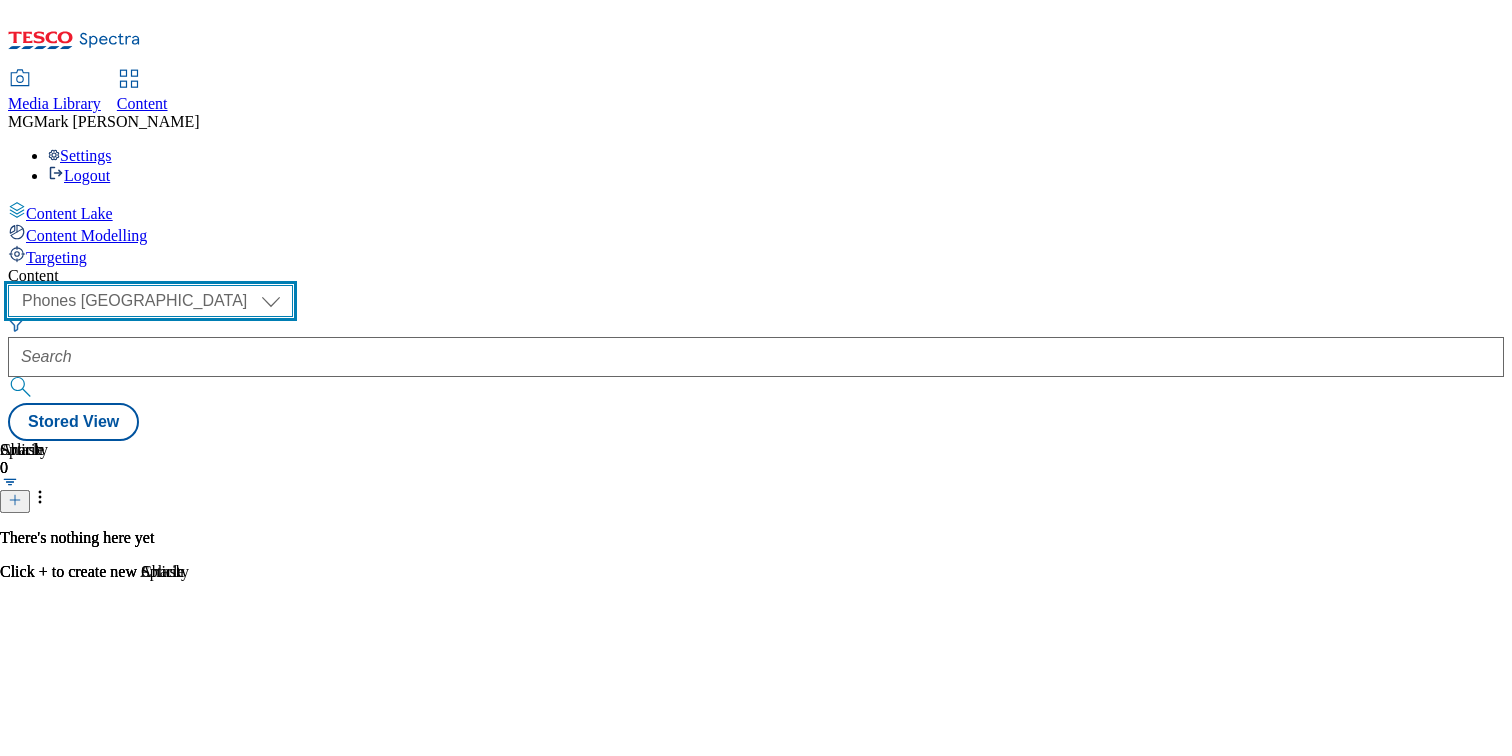 click on "Dotcom CZ Dotcom SK ghs-roi ghs-uk Phones UK" at bounding box center (150, 301) 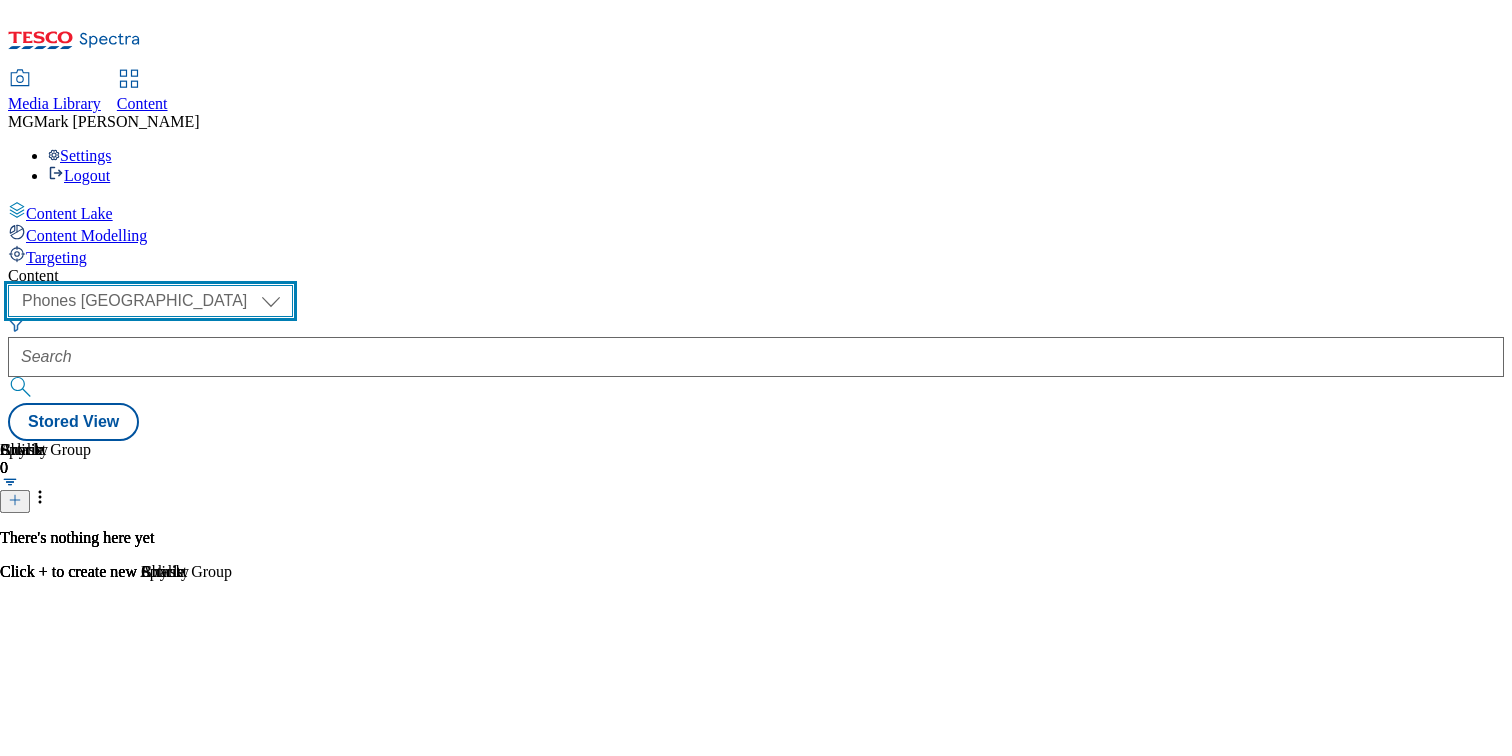 select on "ghs-uk" 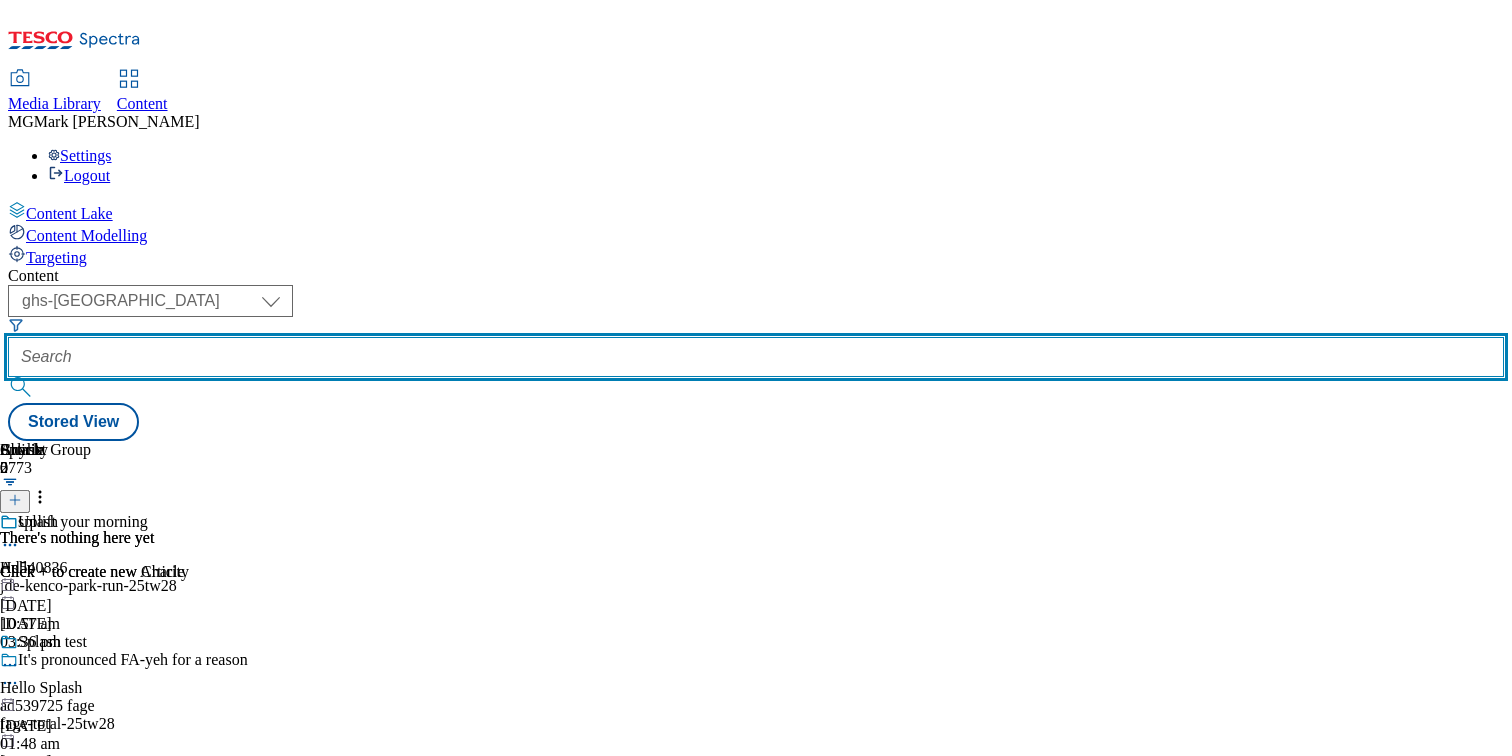 click at bounding box center [756, 357] 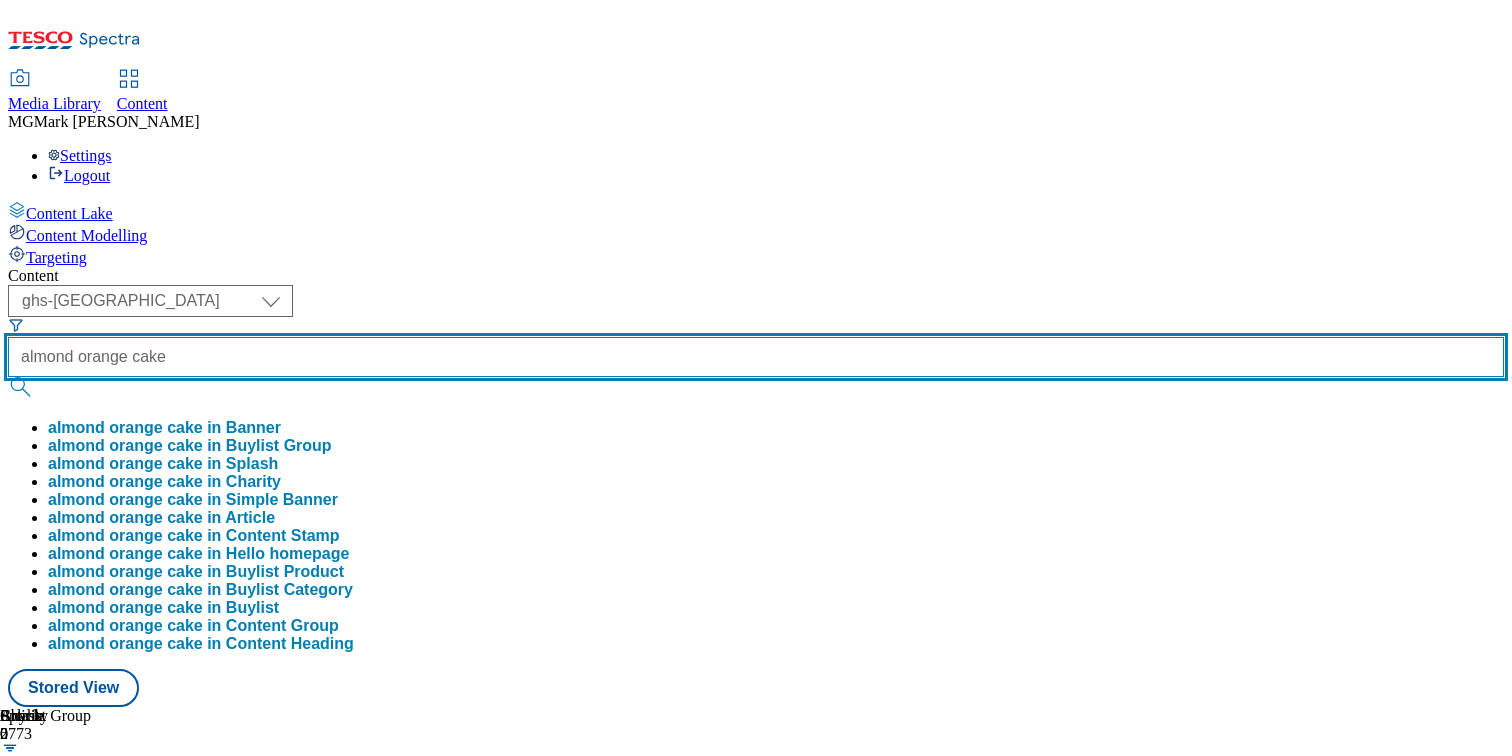 type on "almond orange cake" 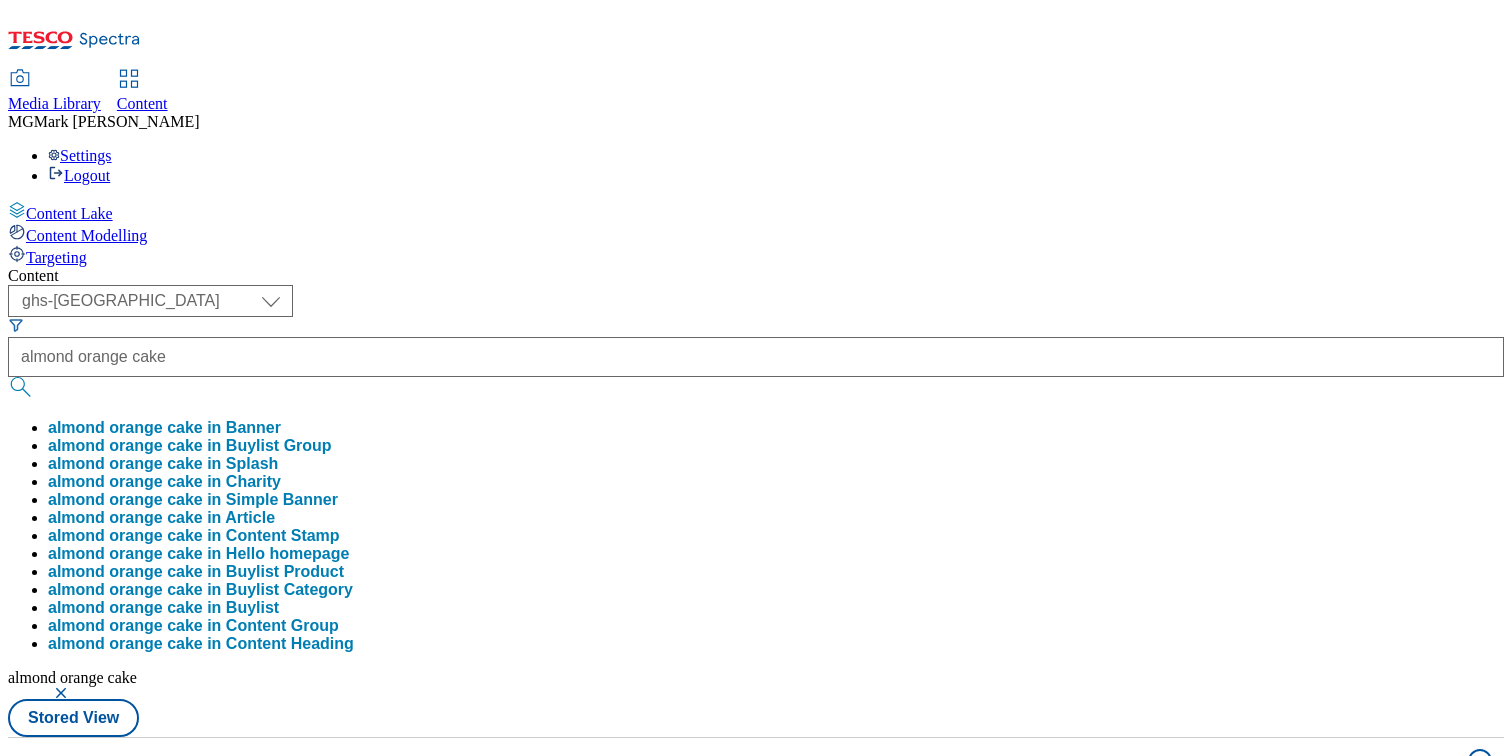 click on "Content   ( optional ) Dotcom CZ Dotcom SK ghs-roi ghs-uk Phones UK ghs-uk almond orange cake almond orange cake in   Banner almond orange cake in   Buylist Group almond orange cake in   Splash almond orange cake in   Charity almond orange cake in   Simple Banner almond orange cake in   Article almond orange cake in   Content Stamp almond orange cake in   Hello homepage almond orange cake in   Buylist Product almond orange cake in   Buylist Category almond orange cake in   Buylist almond orange cake in   Content Group almond orange cake in   Content Heading almond orange cake Stored View Buylist Group 4 lanes  |   200 items Buylist Group 111 Orange and almond cake Orange and almond cake / orange-and-almond-cake 23 Jul 2025 02:28 pm Cadbury Orange Mini Eggs  Cadbury Orange Mini Eggs  / mini-egg-orange 17 Jul 2024 02:33 am Chocolates Chocolates / terrys-choc-orange 17 Jul 2024 03:34 am Cadbury Orange Mini Eggs  Cadbury Orange Mini Eggs  / mini-eggs-orange 17 Jul 2024 02:37 am / tropicana-orange-juice-23tw46 / /" at bounding box center (756, 946) 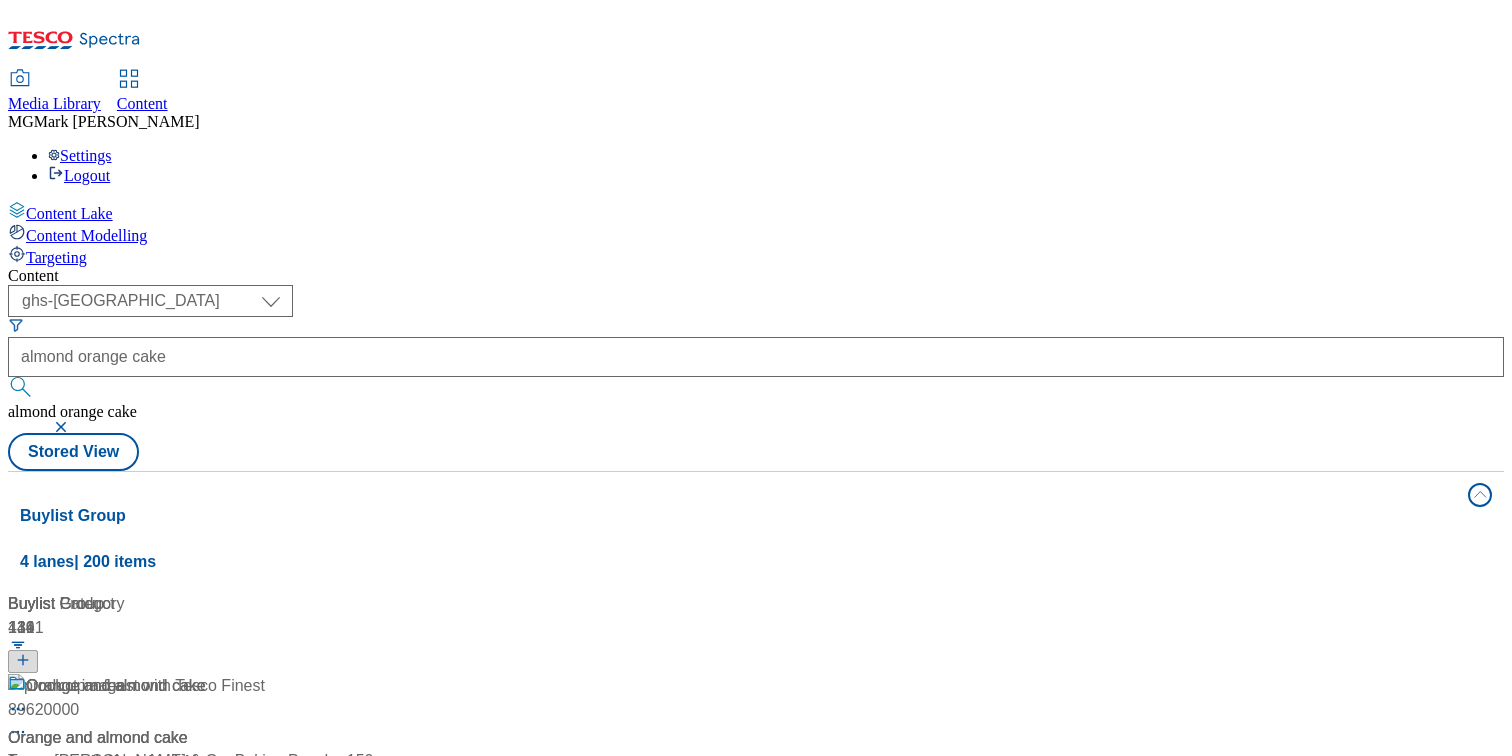 click on "/ orange-and-almond-cake" at bounding box center (133, 762) 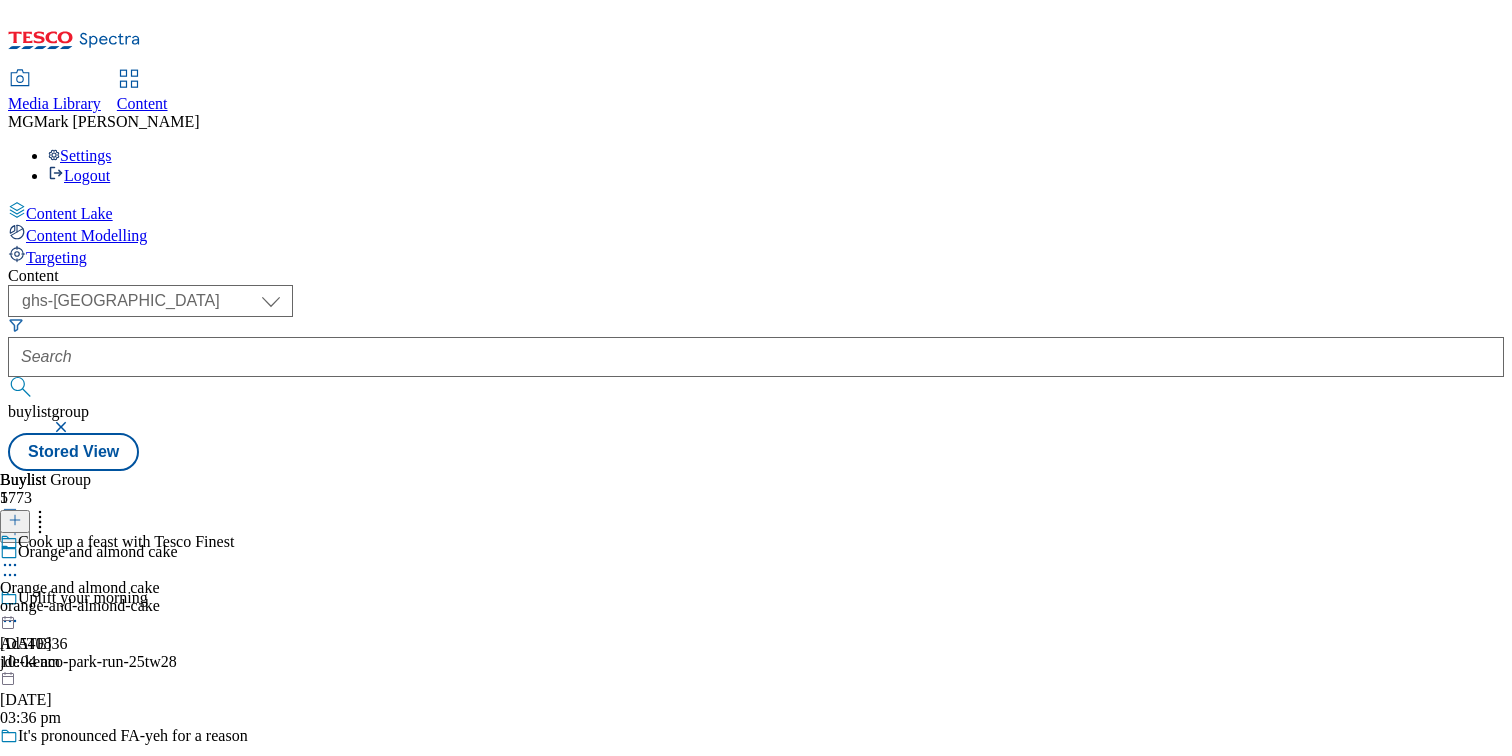click 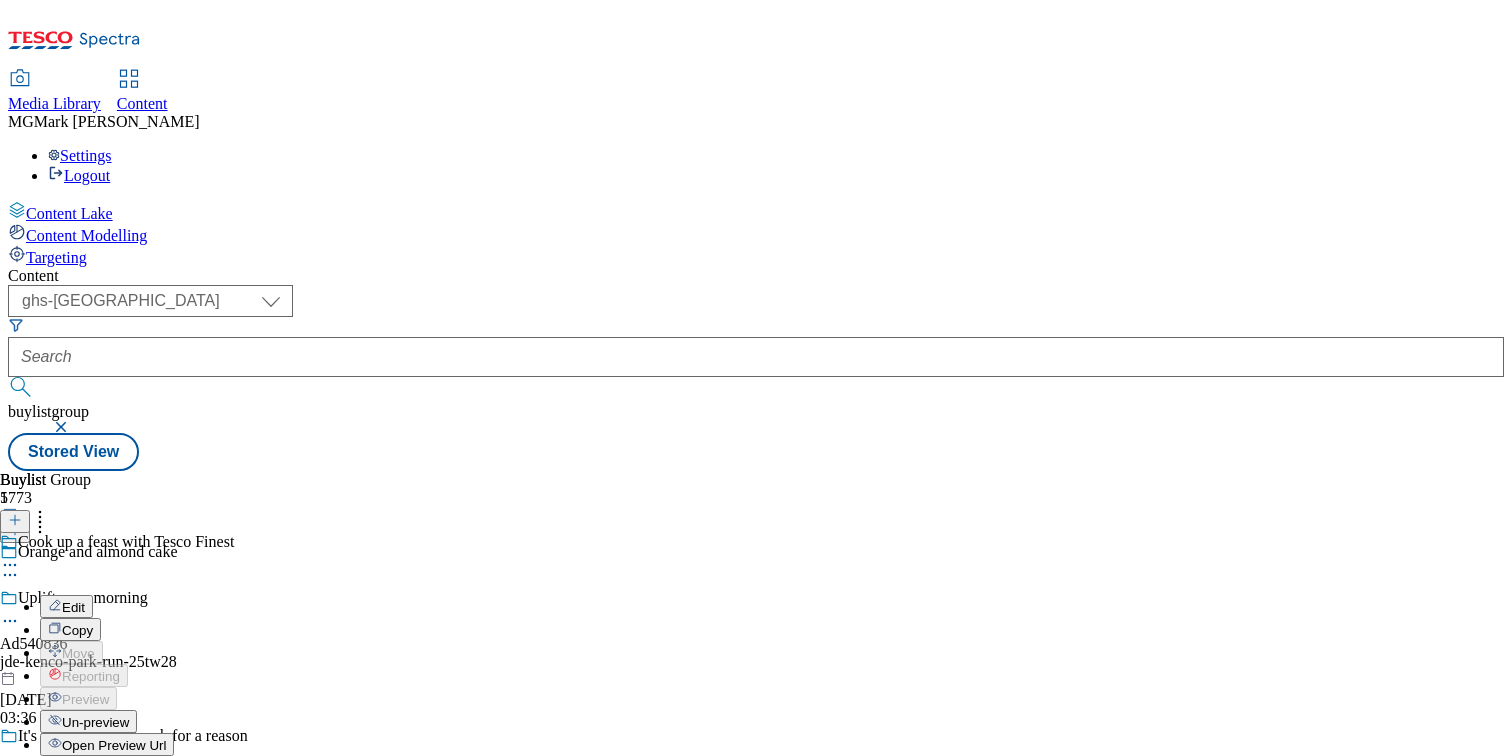 click on "Edit" at bounding box center [66, 606] 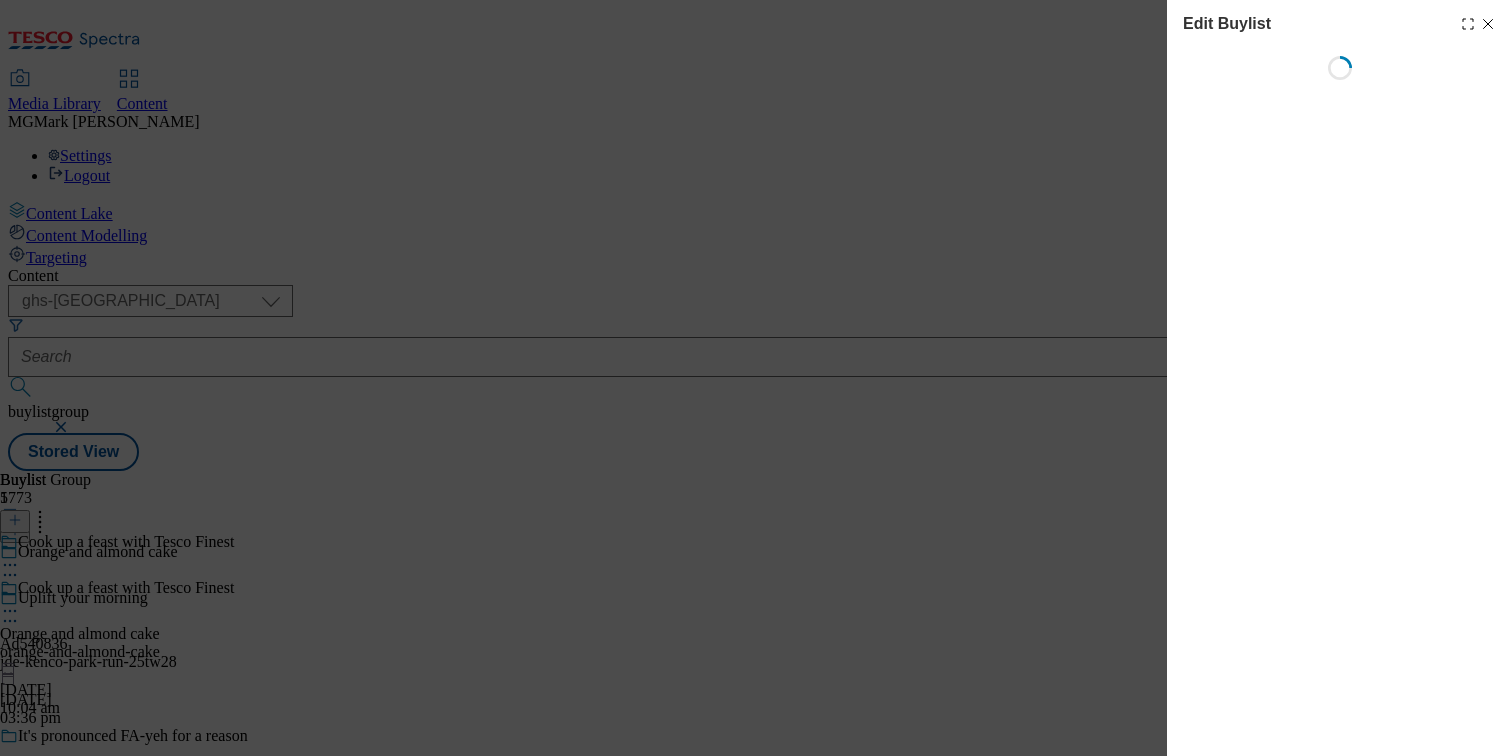 select on "evergreen" 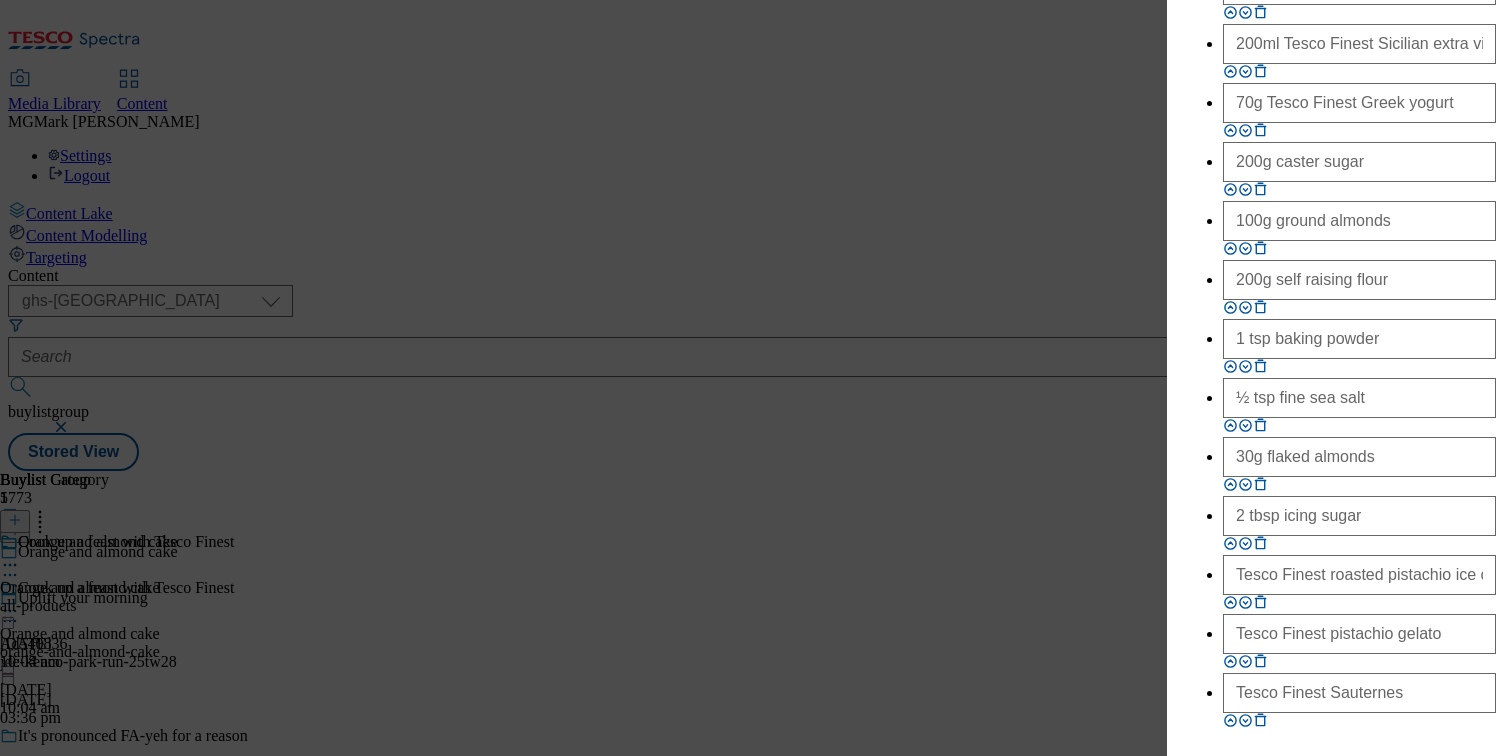 scroll, scrollTop: 1762, scrollLeft: 0, axis: vertical 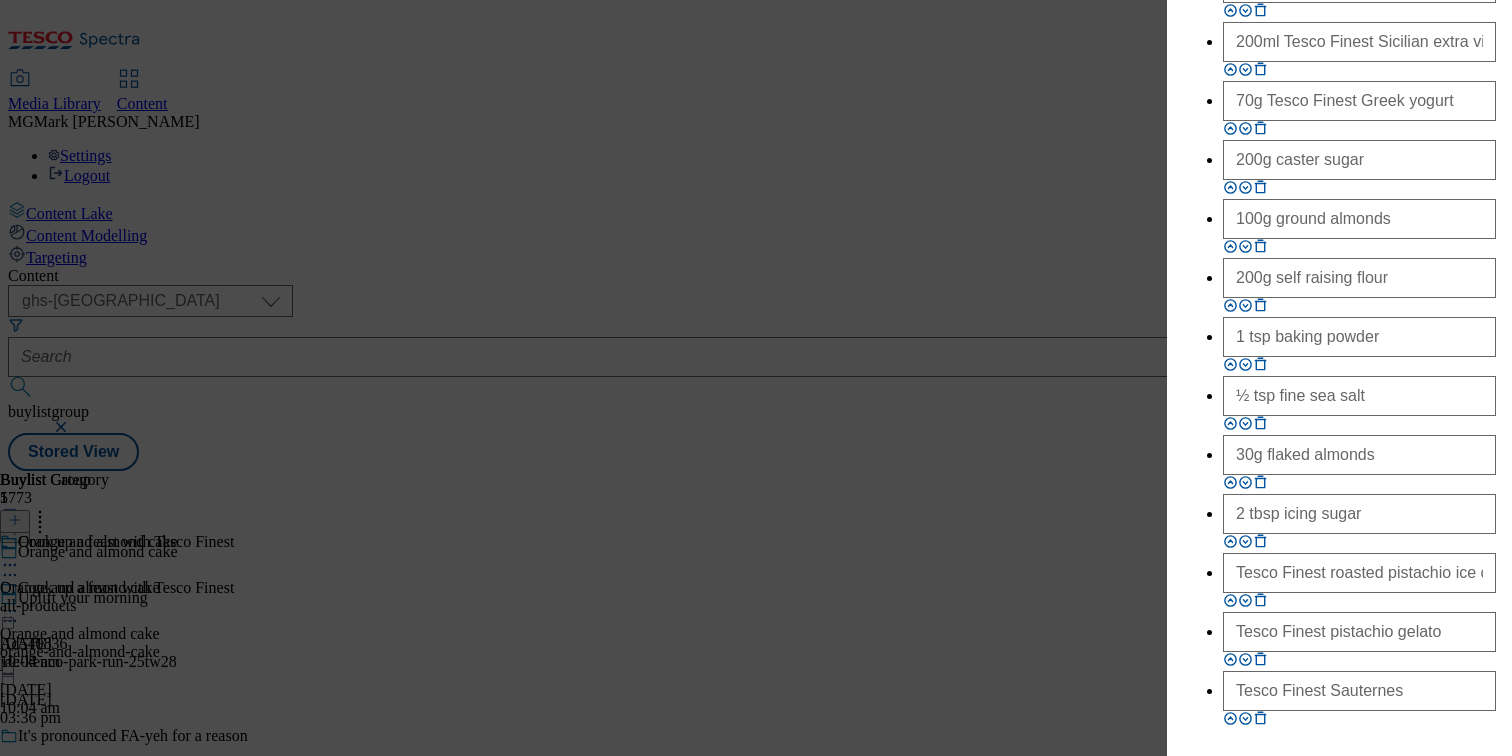 click on "https://digitalcontent.api.tesco.com/v2/media/ghs-mktg/dd5fafbe-9229-4333-adcf-aac18c349405/2517_313000_Header_Guardian+Buylist.jpeg" at bounding box center [1339, -216] 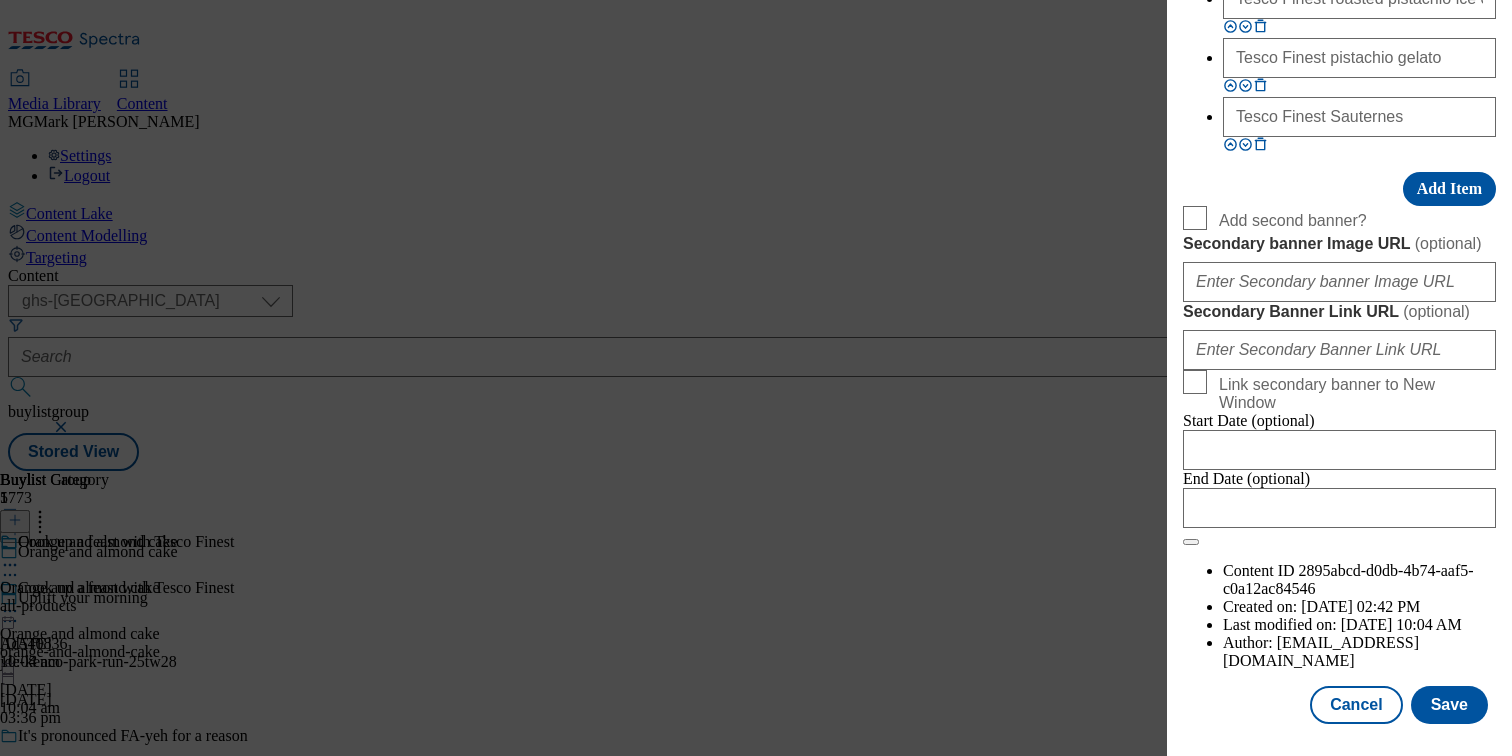 scroll, scrollTop: 3120, scrollLeft: 0, axis: vertical 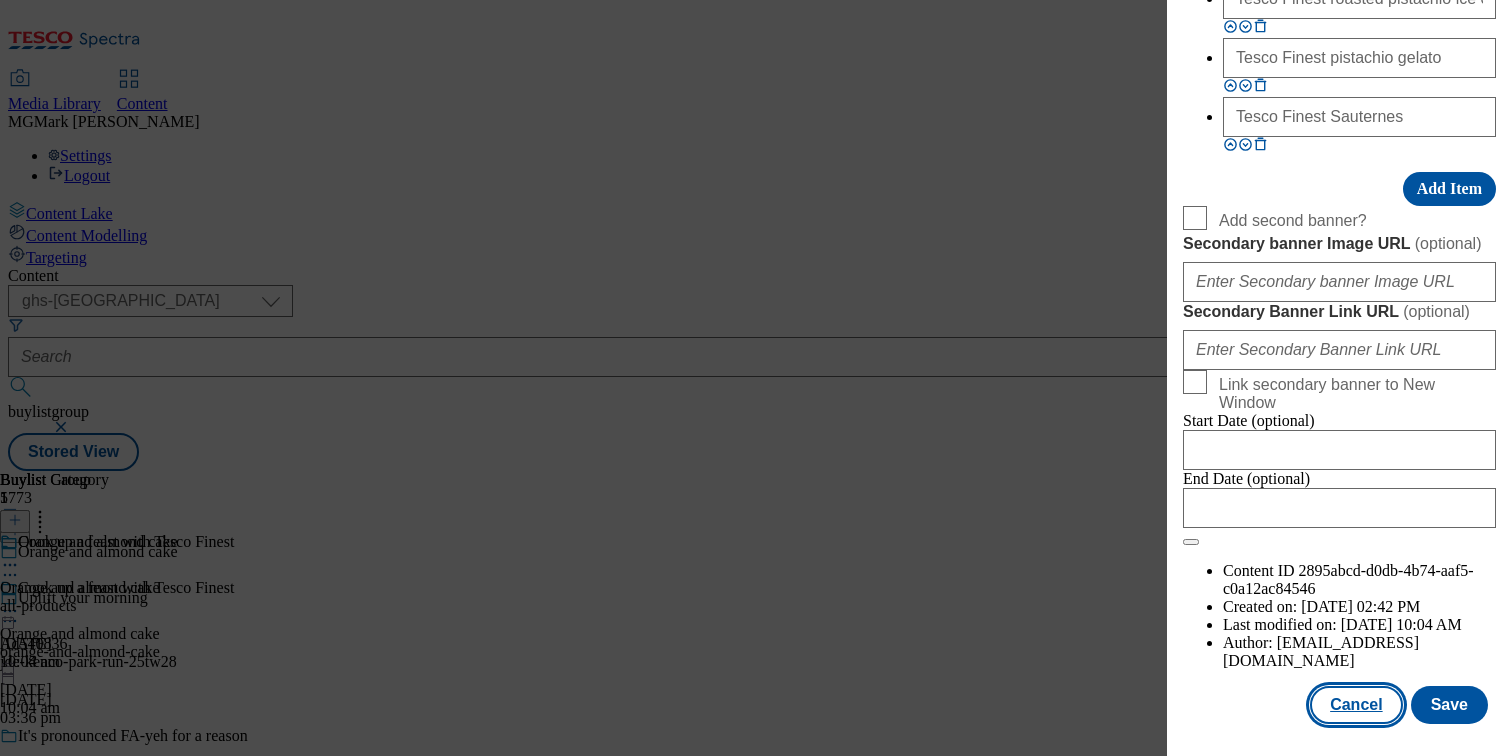 click on "Cancel" at bounding box center (1356, 705) 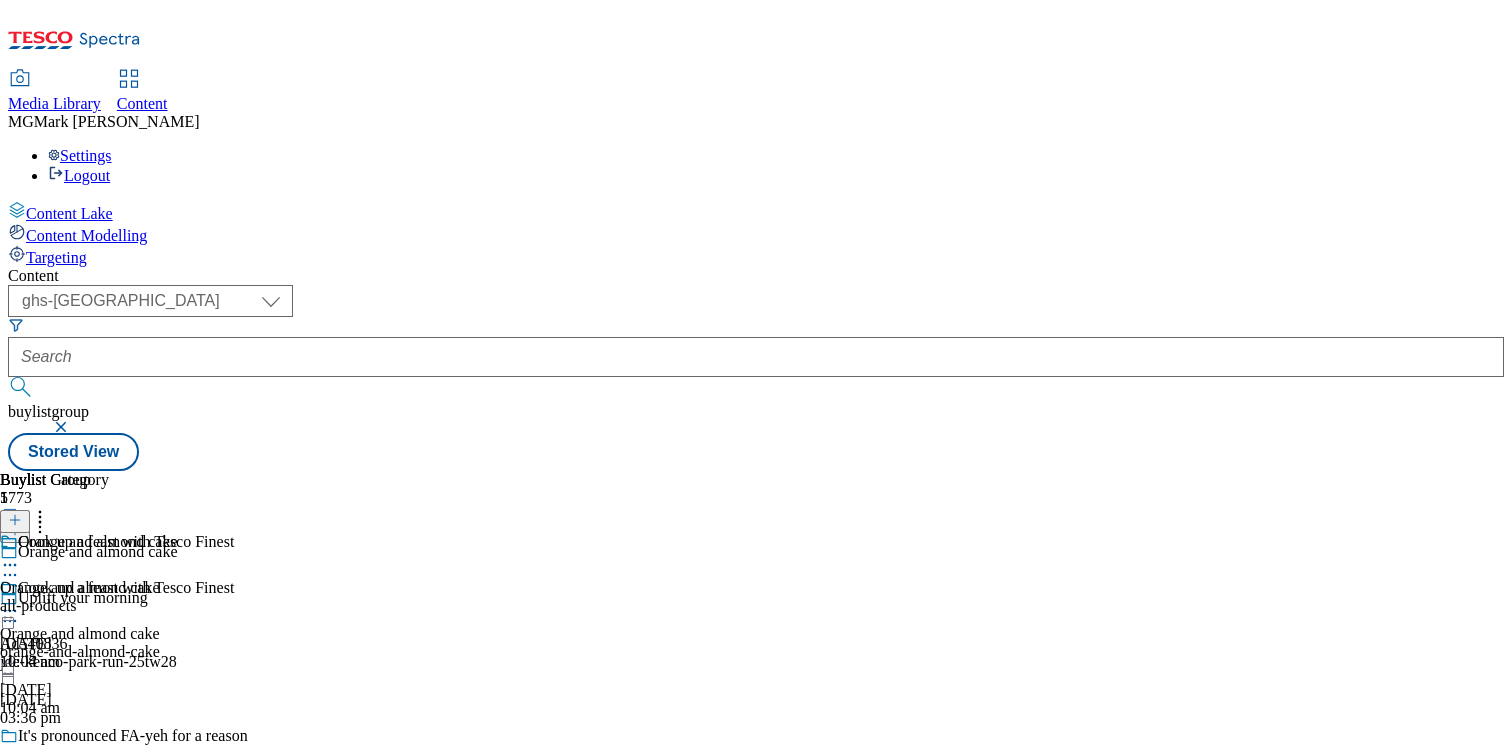 scroll, scrollTop: 1796, scrollLeft: 0, axis: vertical 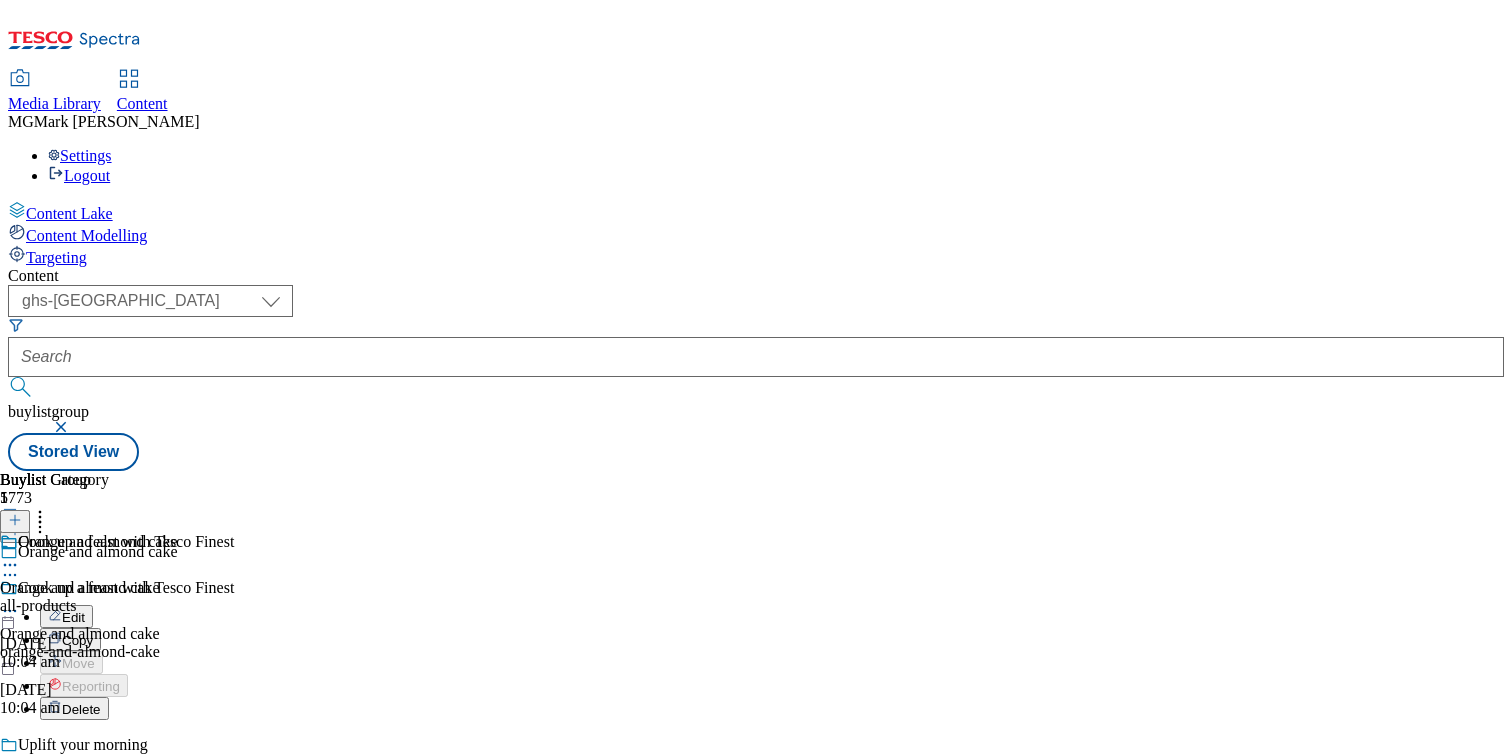 click 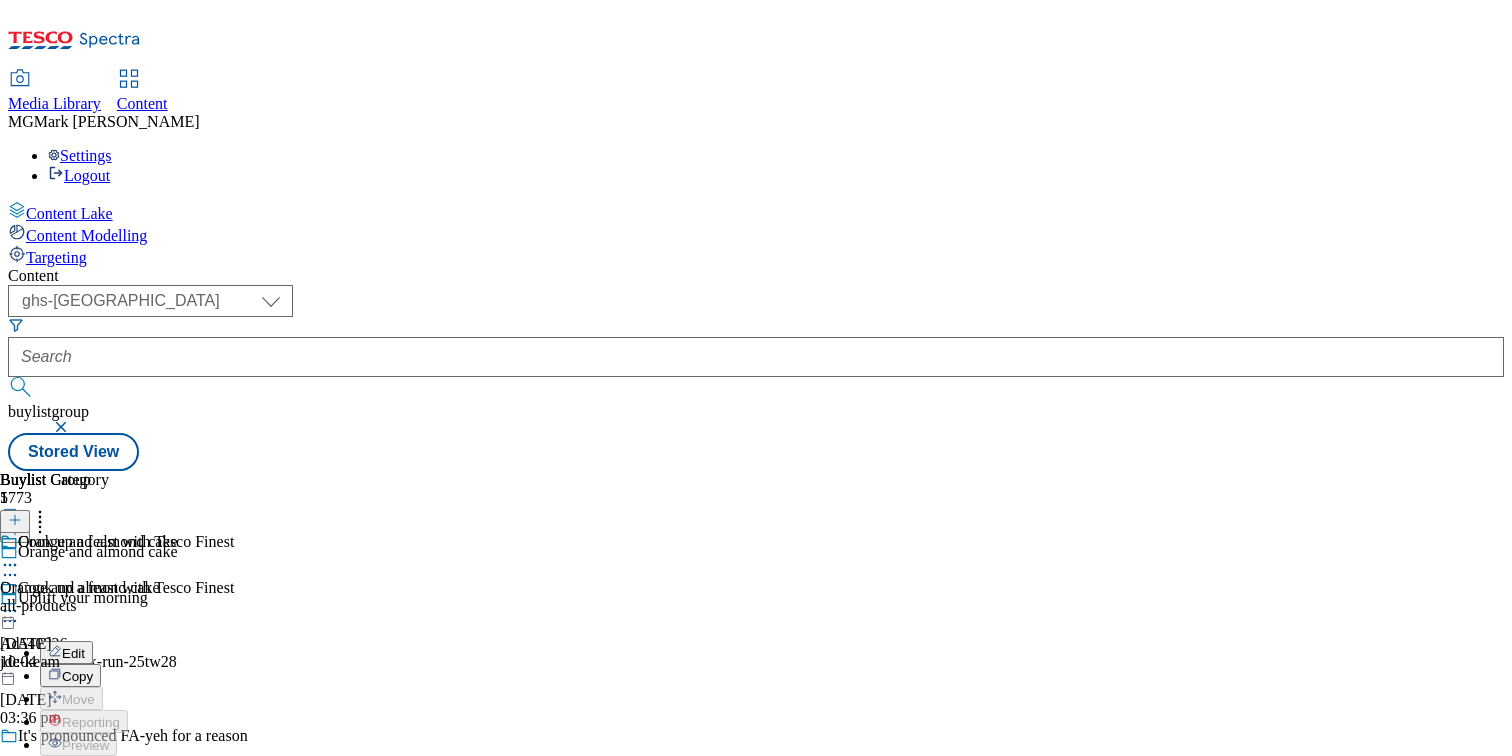 click on "Open Preview Url" at bounding box center (114, 791) 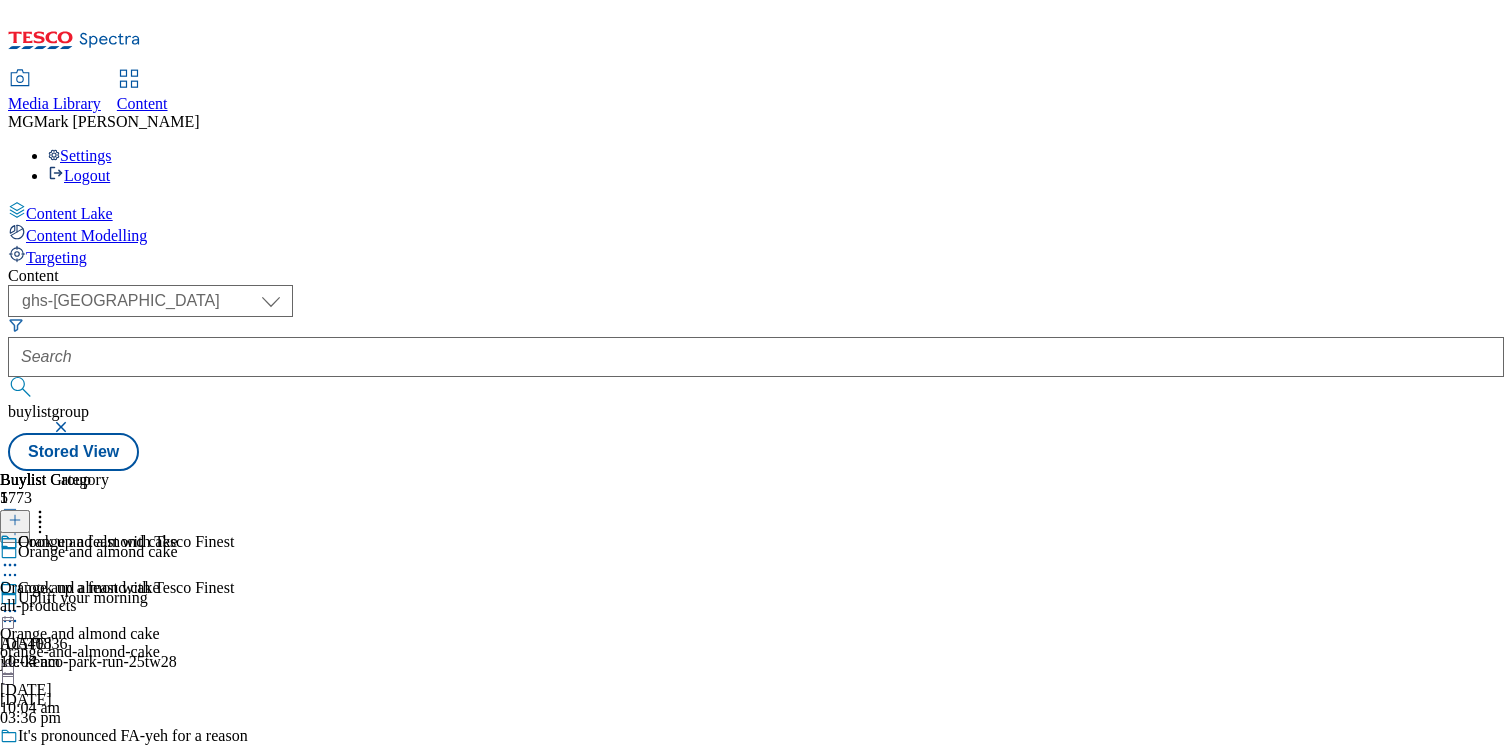 click 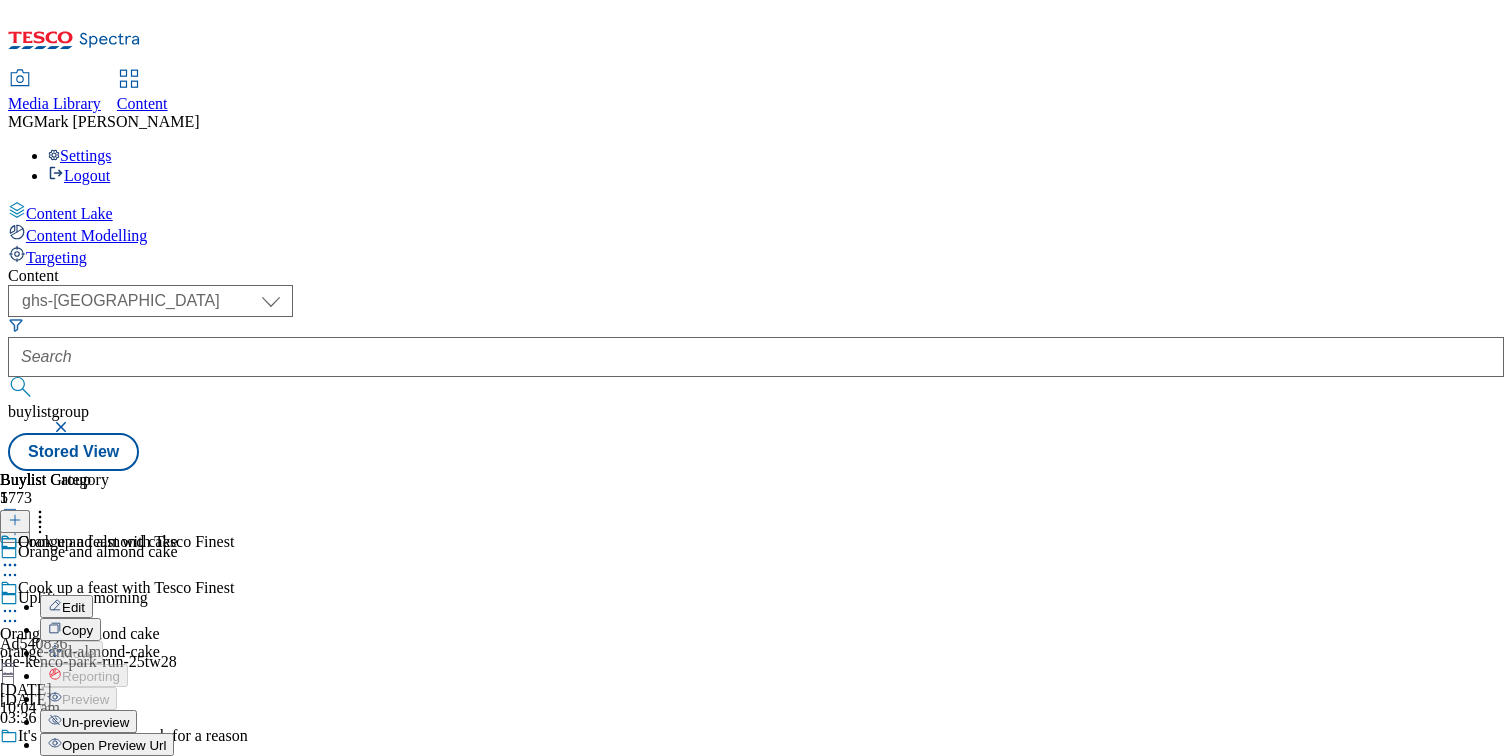 click on "Edit" at bounding box center (73, 607) 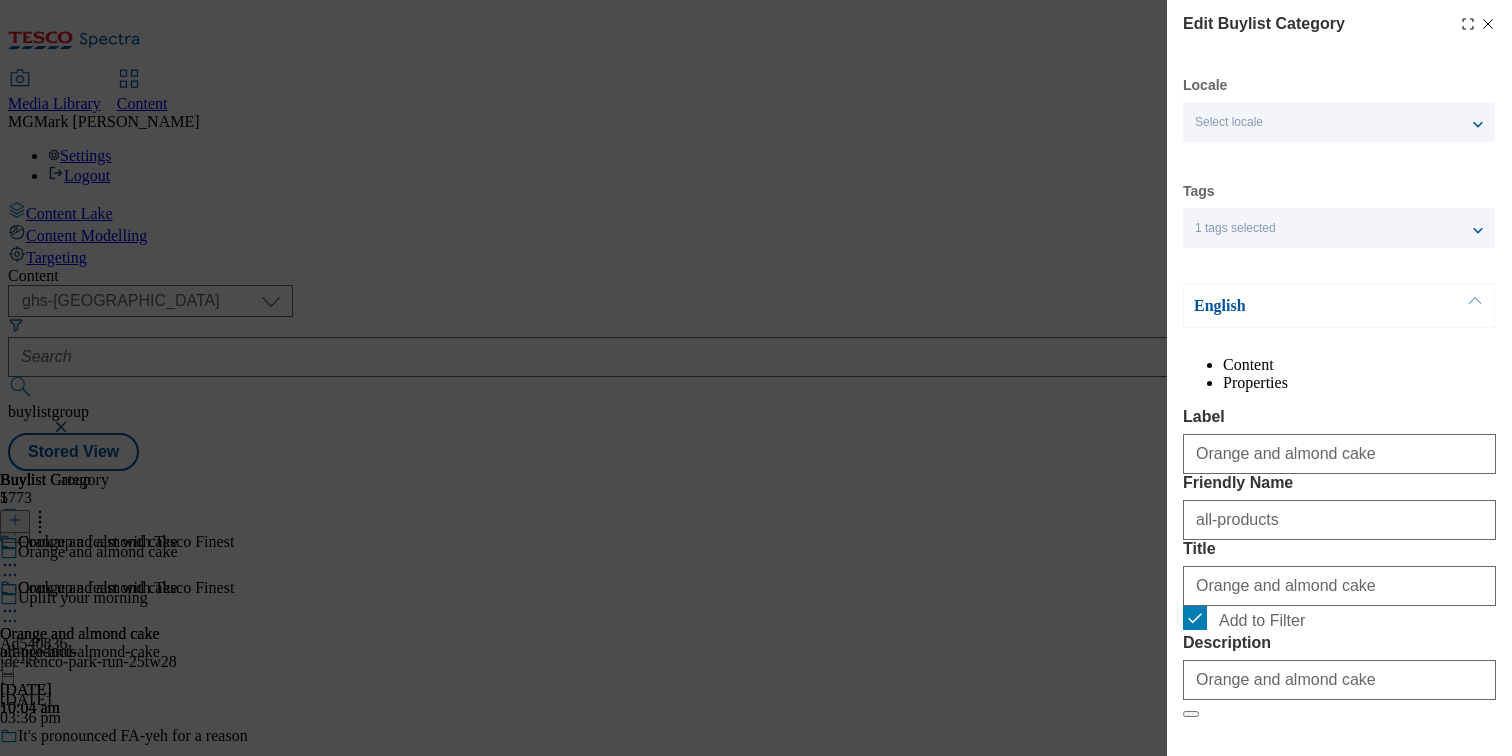 scroll, scrollTop: 228, scrollLeft: 0, axis: vertical 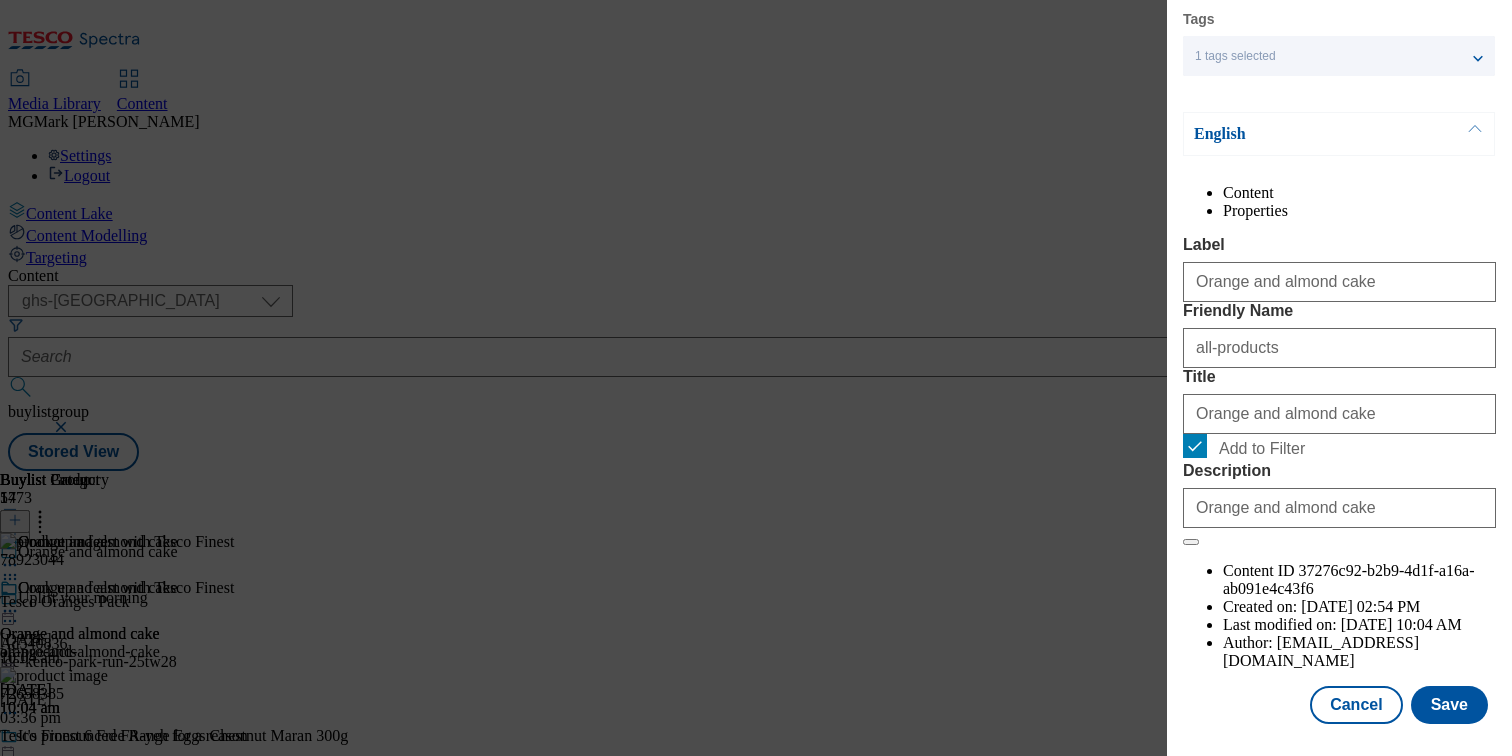 click on "Add to Filter" at bounding box center (1339, 448) 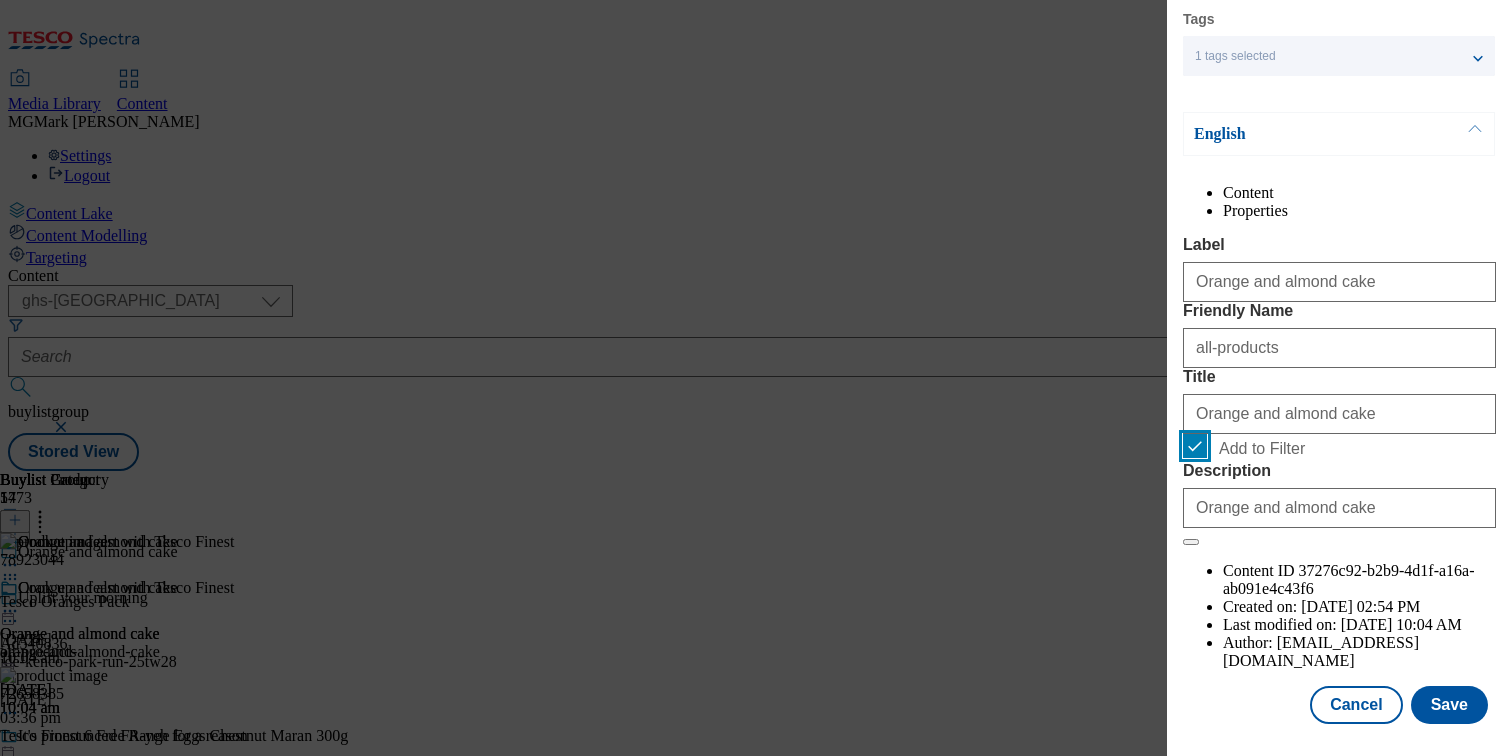click on "Add to Filter" at bounding box center [1195, 446] 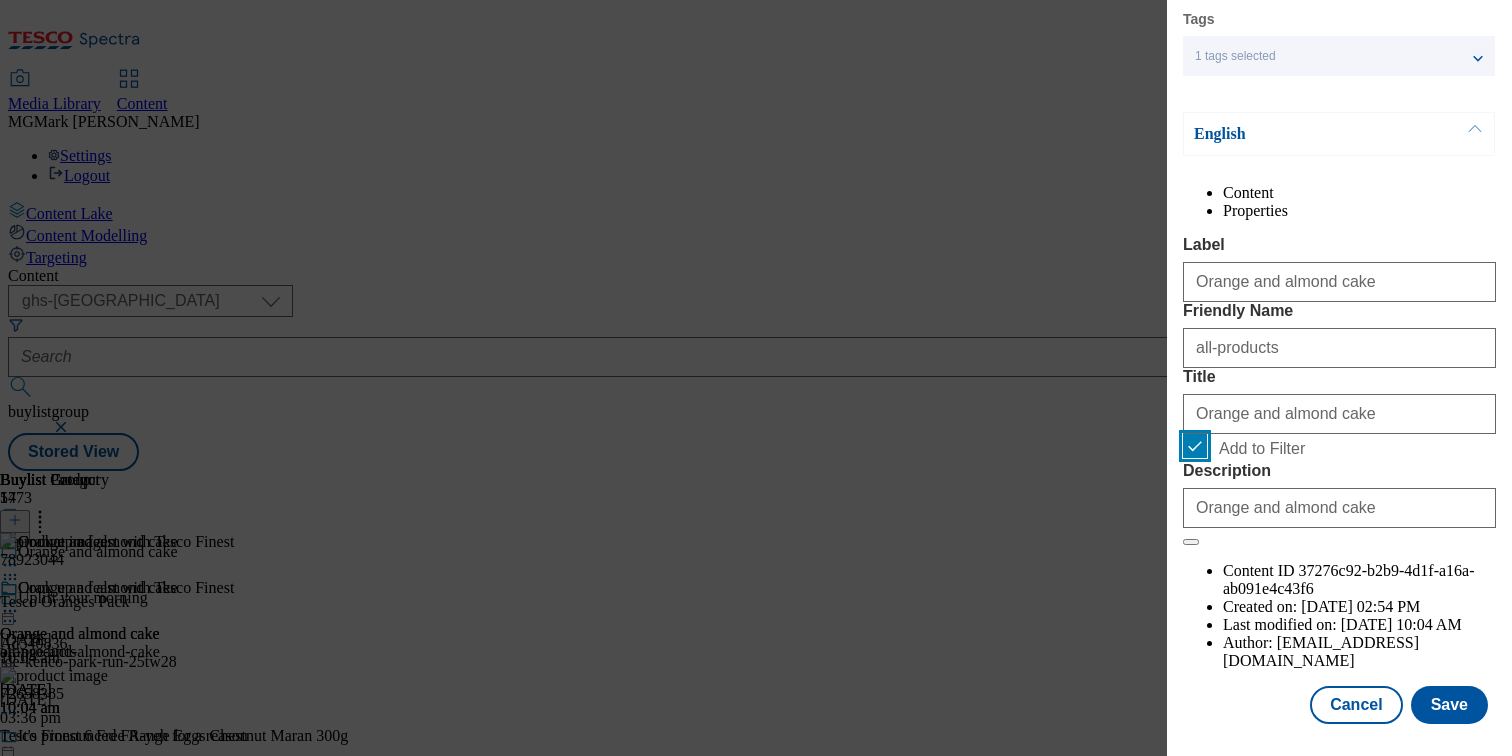 checkbox on "false" 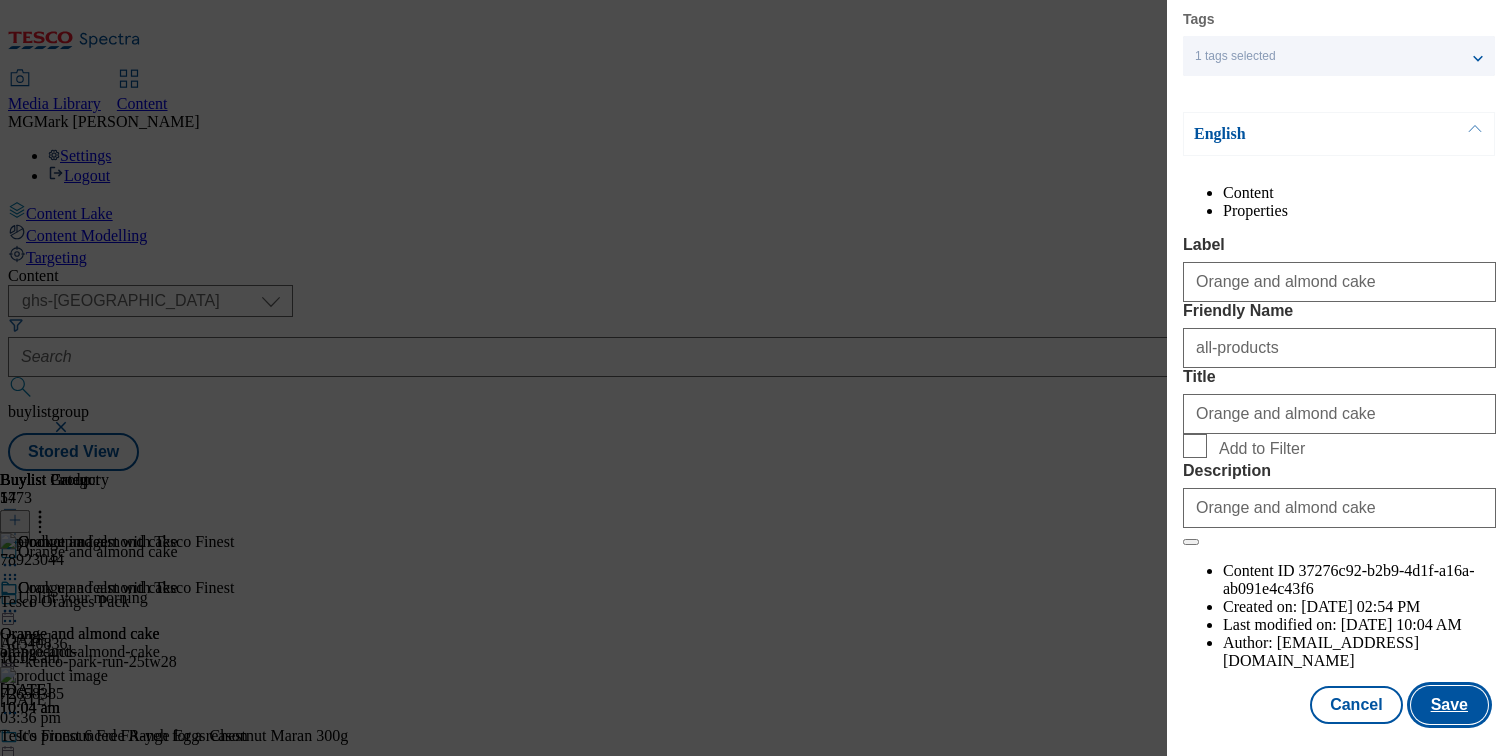 click on "Save" at bounding box center [1449, 705] 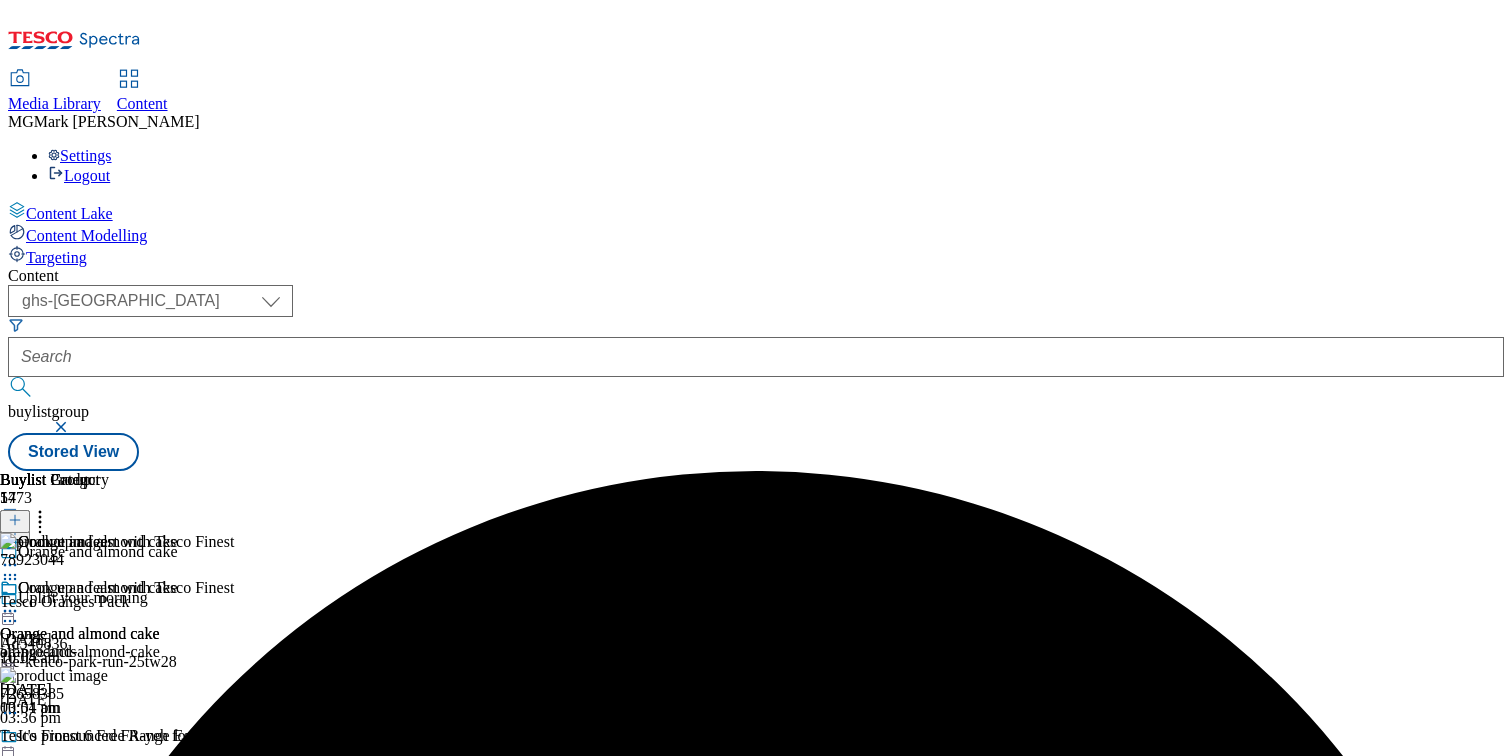 click 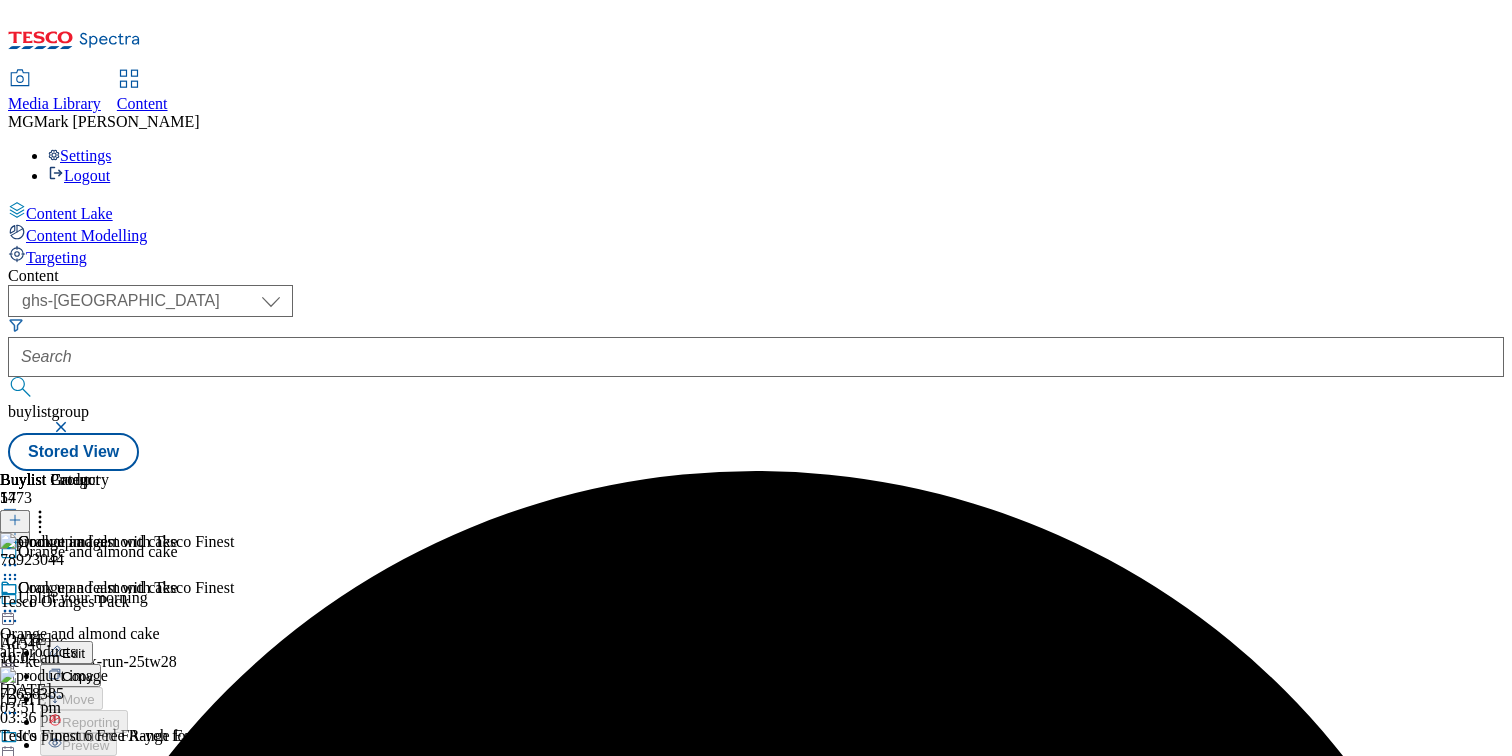 click on "Open Preview Url" at bounding box center (114, 791) 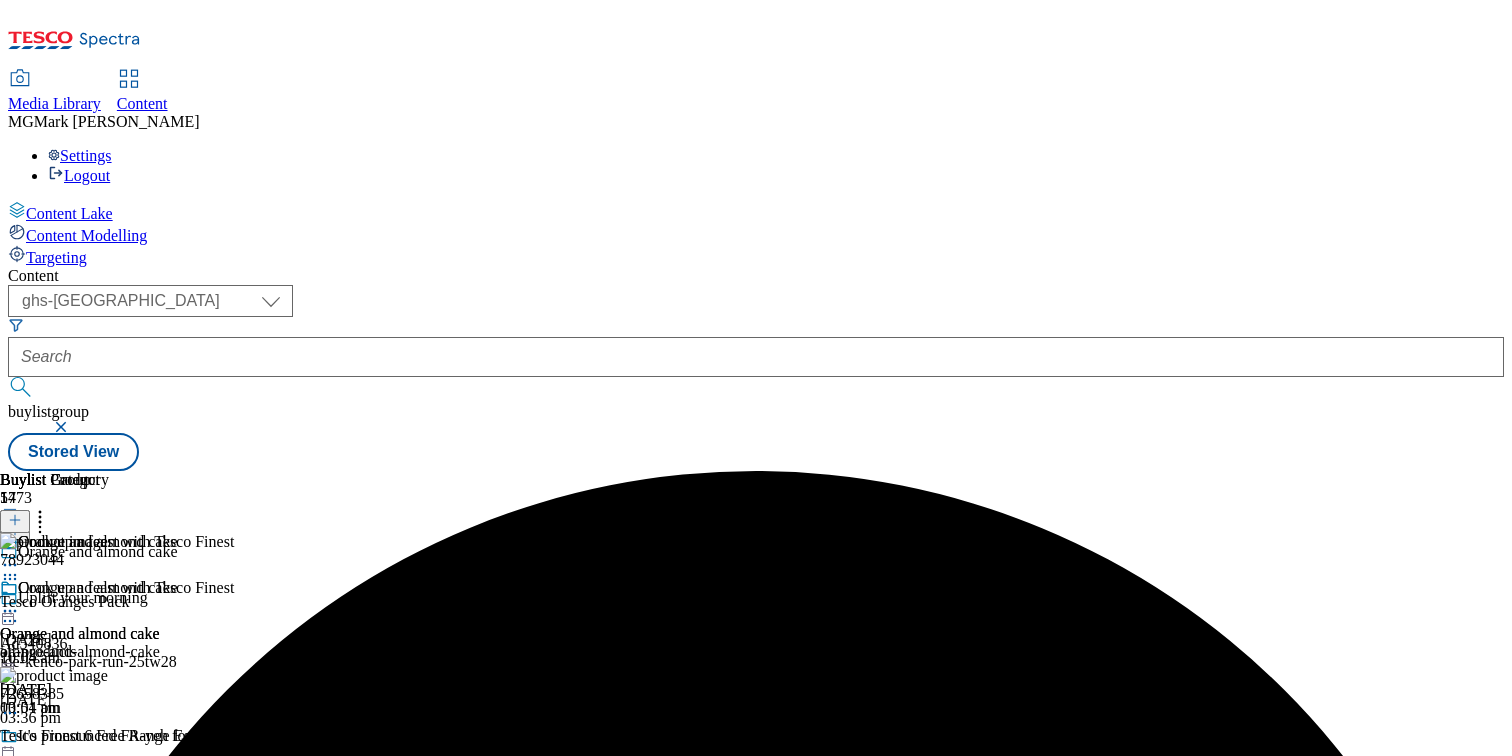 click 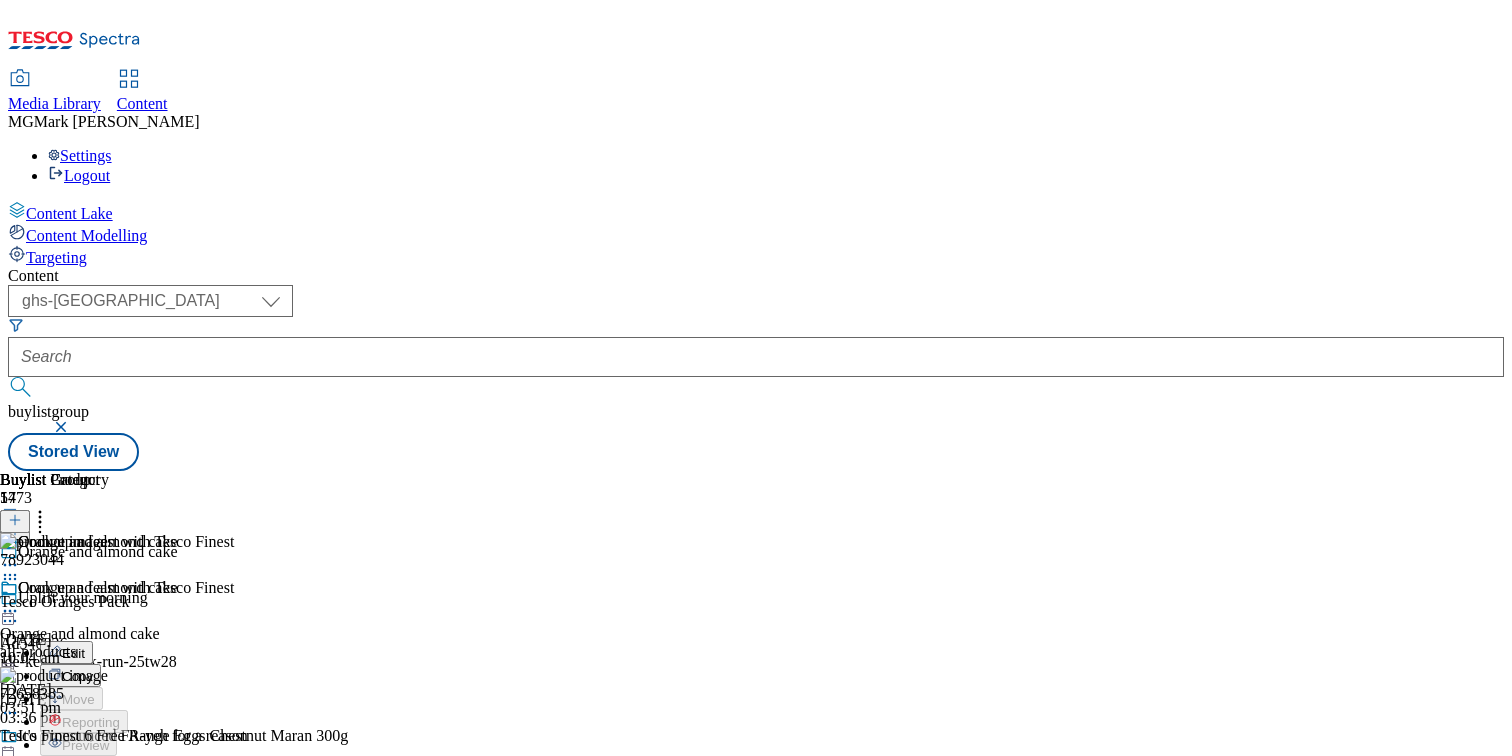 click on "Un-preview" at bounding box center (95, 768) 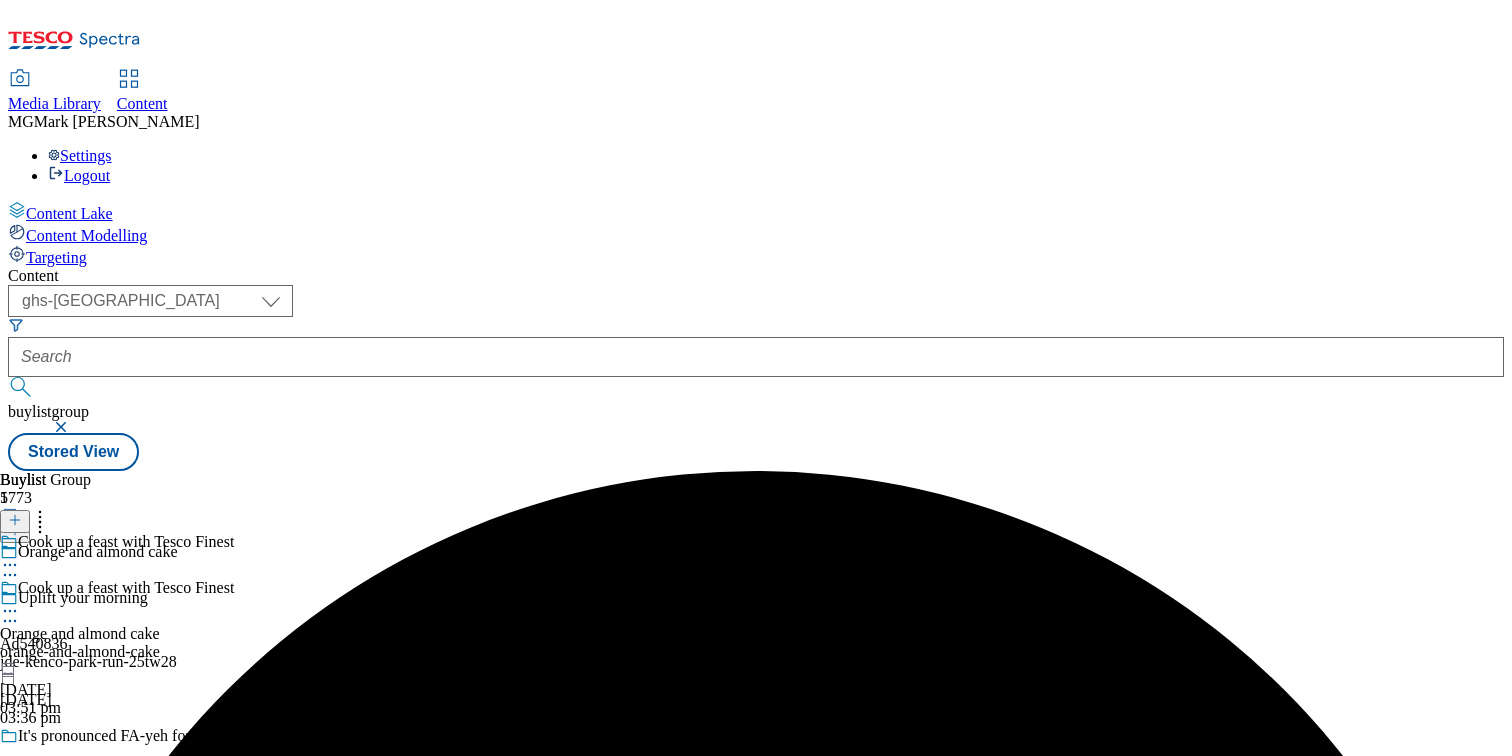 click 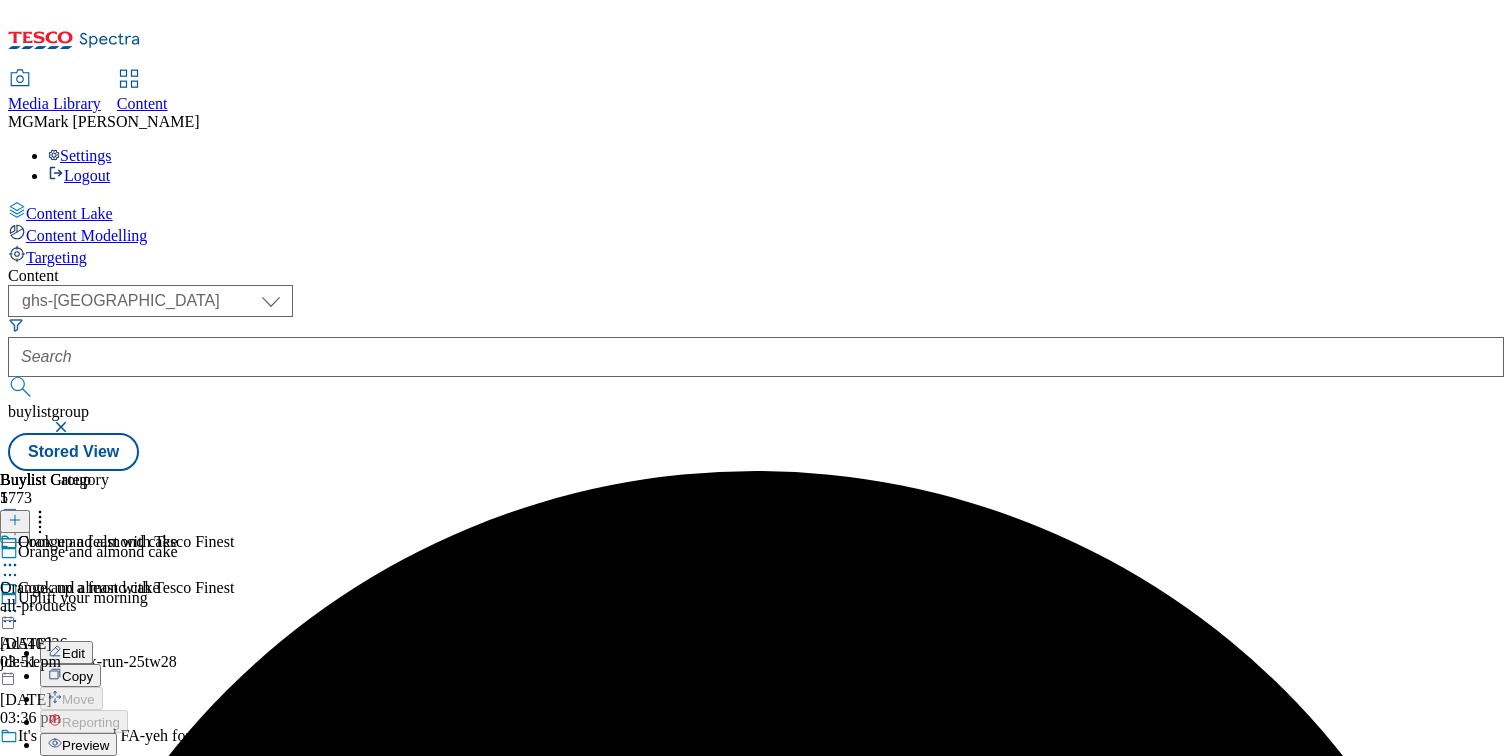click on "Preview" at bounding box center (78, 744) 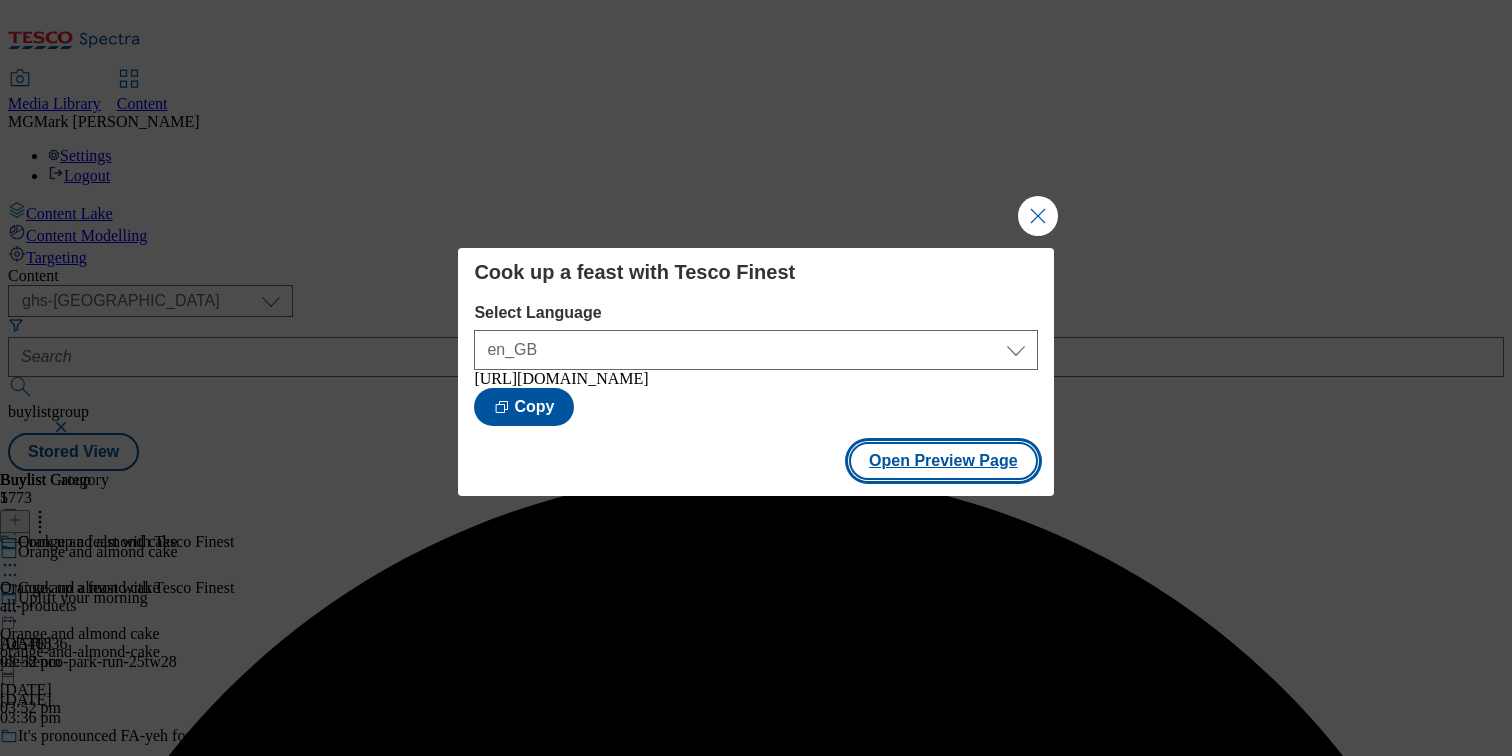 click on "Open Preview Page" at bounding box center (943, 461) 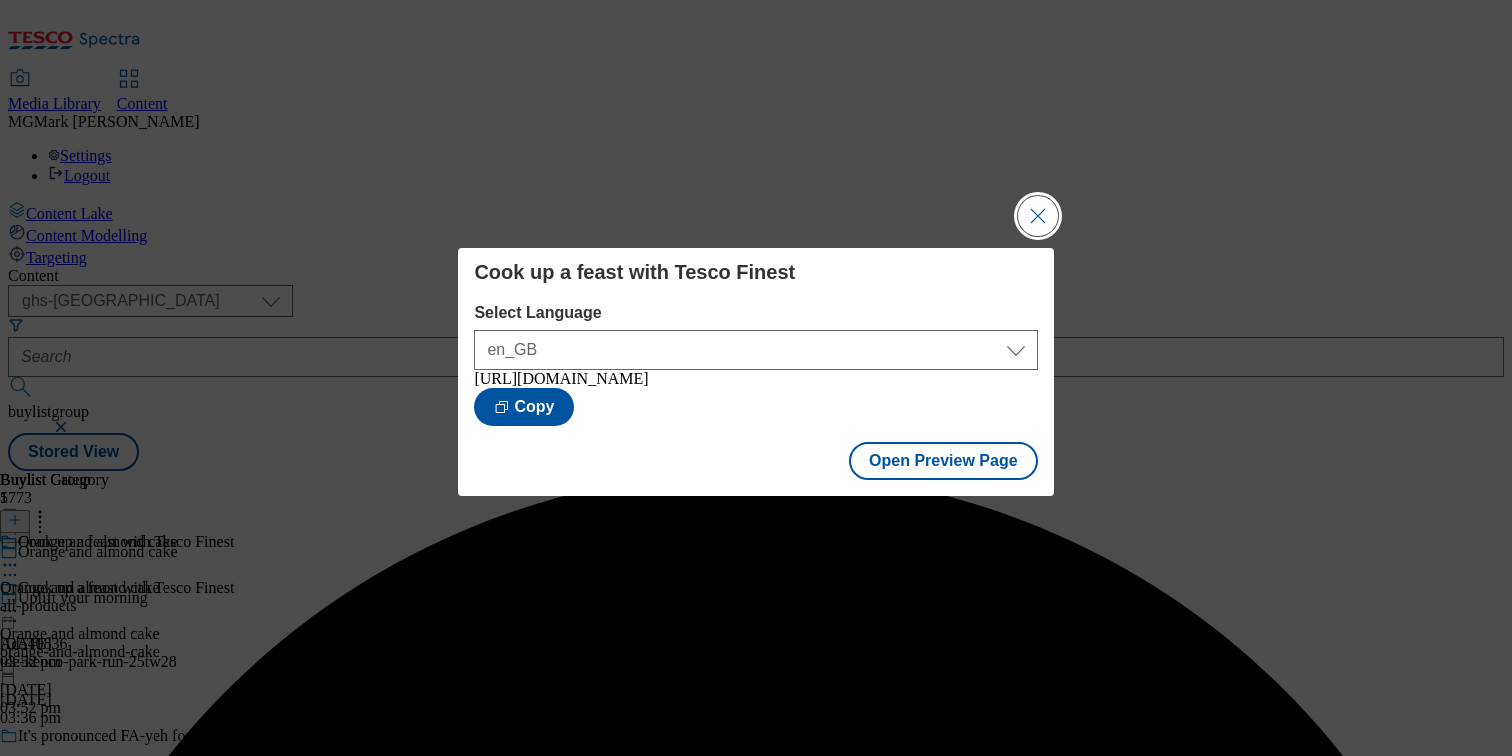 click at bounding box center [1038, 216] 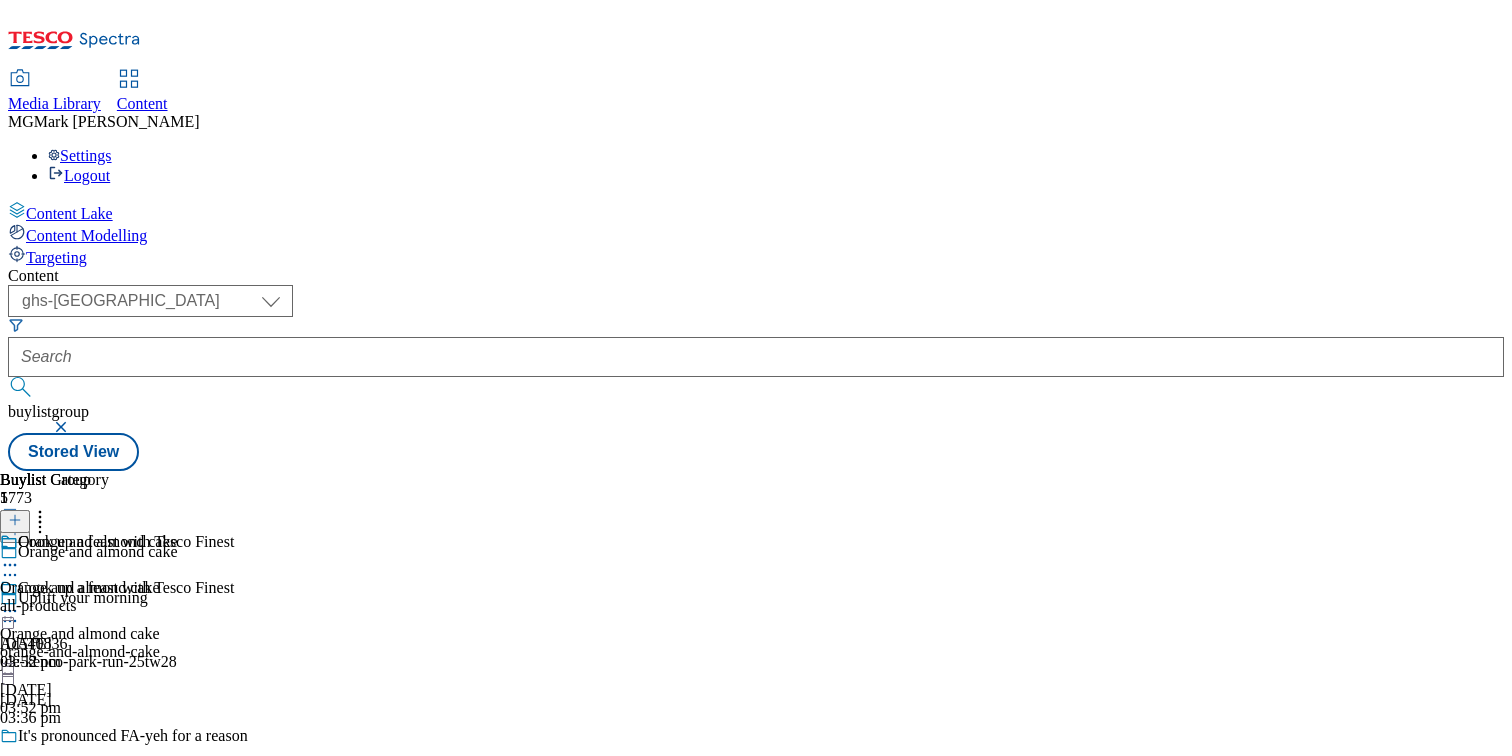 scroll, scrollTop: 667, scrollLeft: 0, axis: vertical 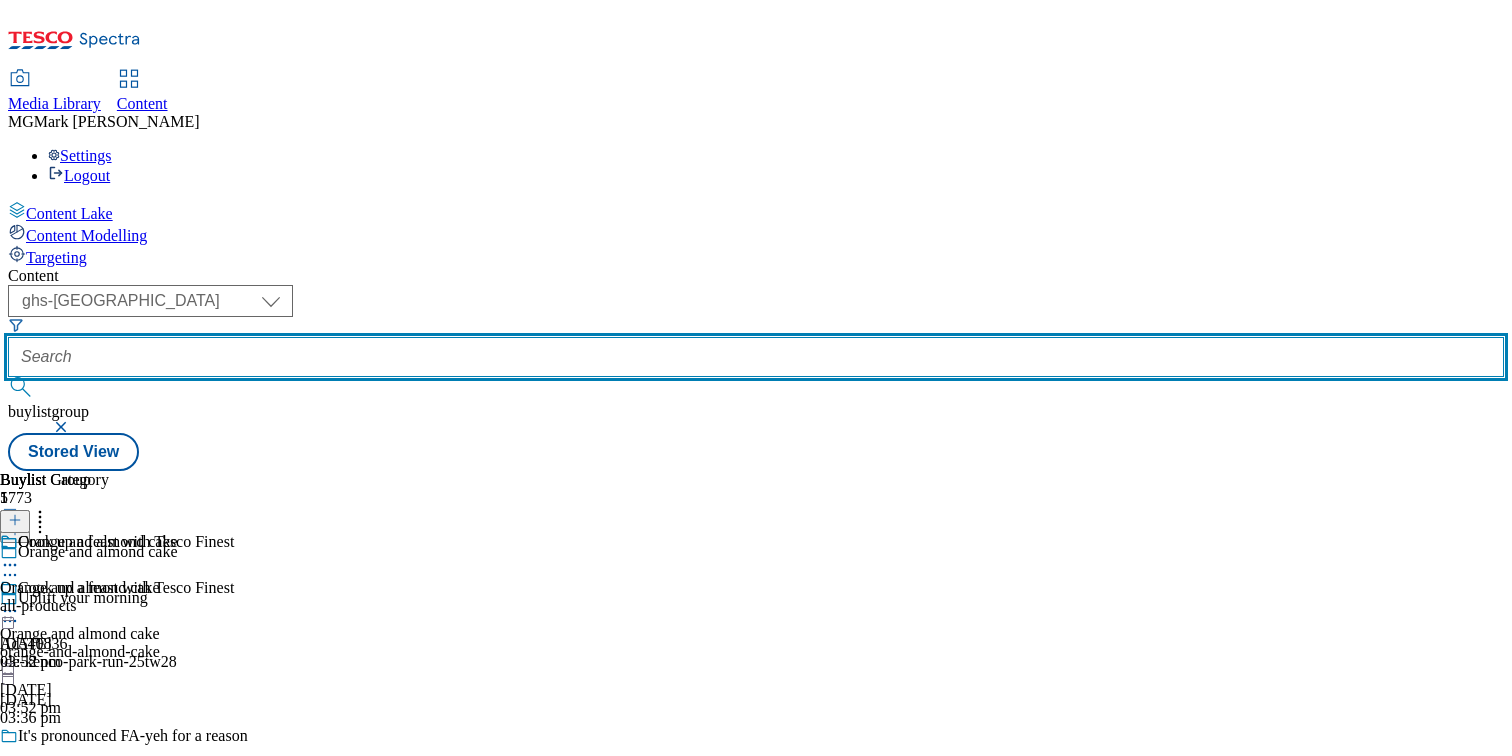 click at bounding box center (756, 357) 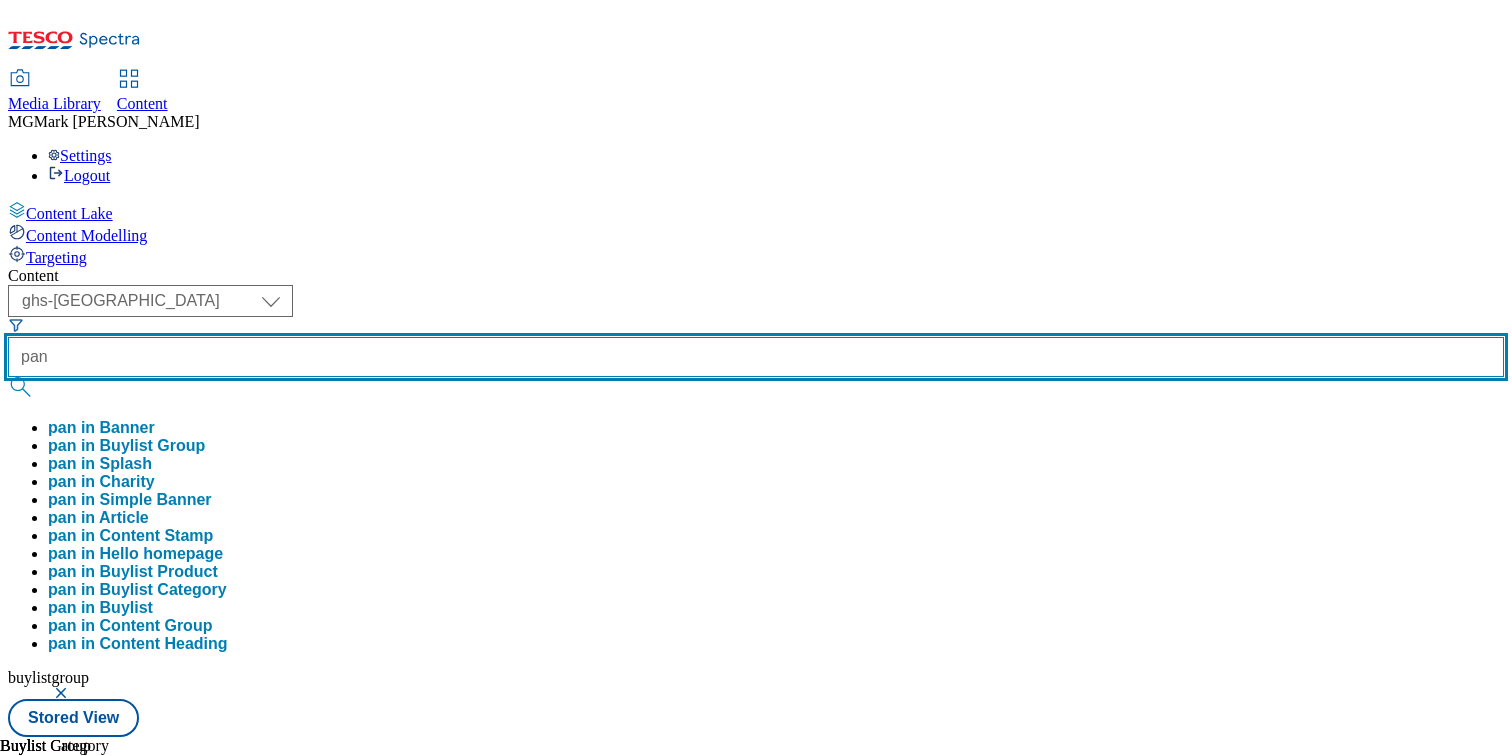 click at bounding box center [22, 387] 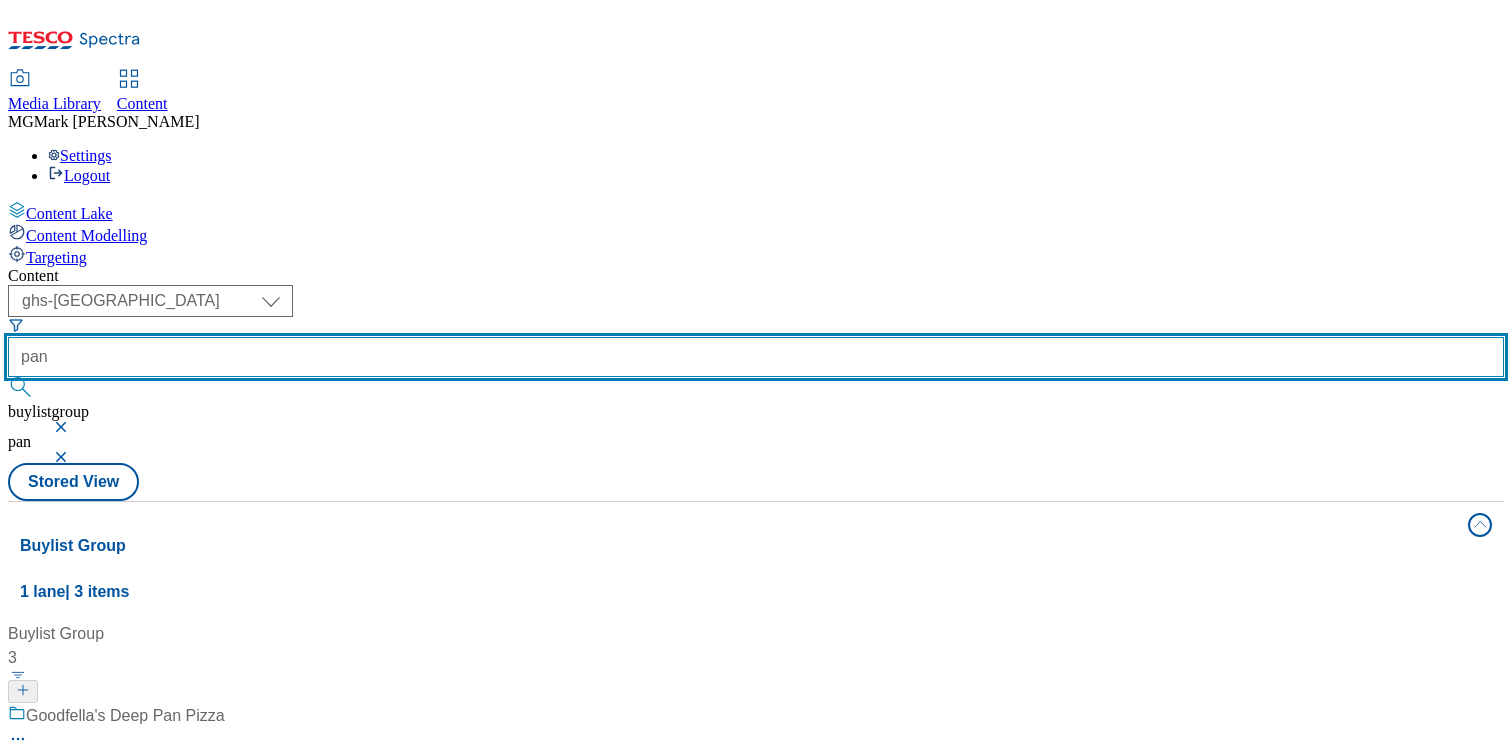 scroll, scrollTop: 31, scrollLeft: 0, axis: vertical 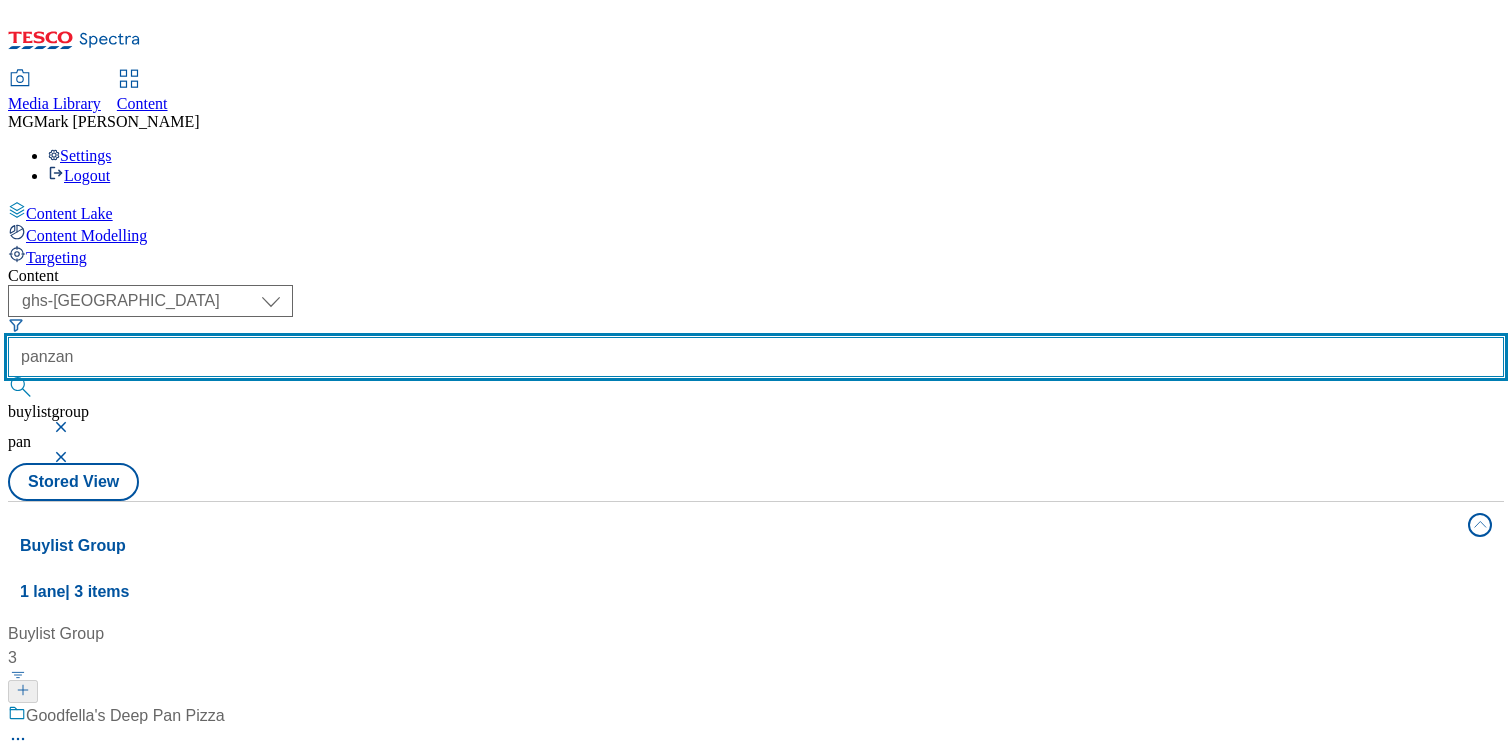 type on "panzan" 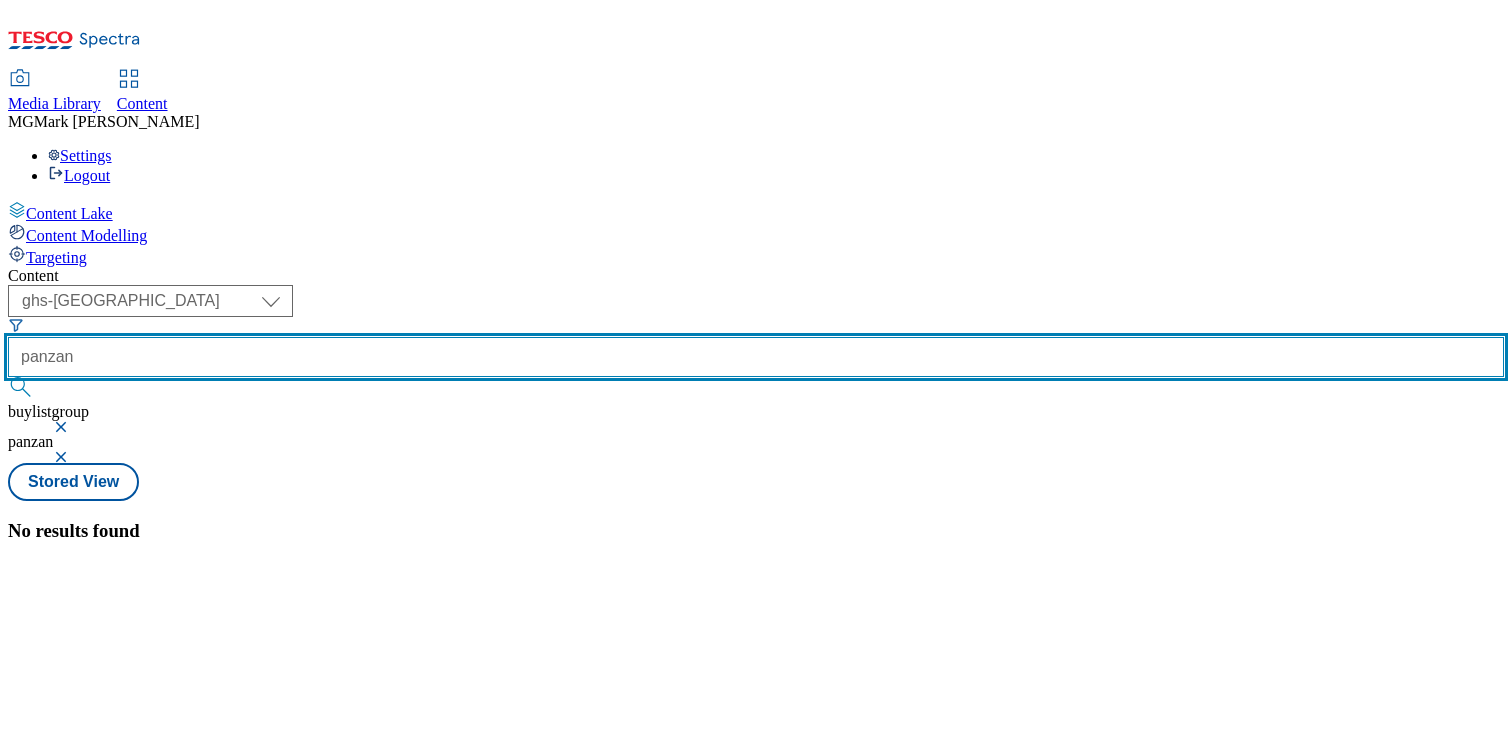click on "panzan" at bounding box center (756, 357) 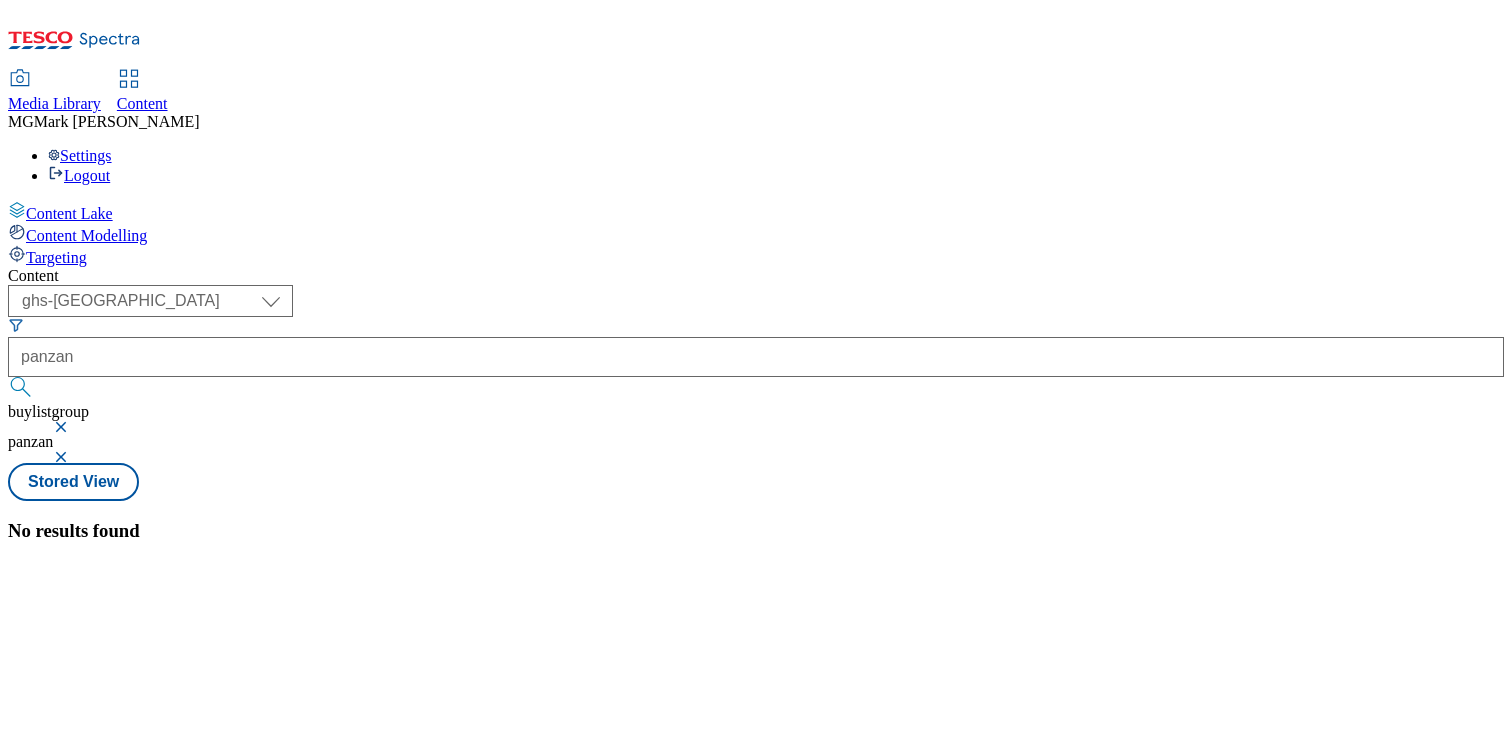 click at bounding box center (63, 457) 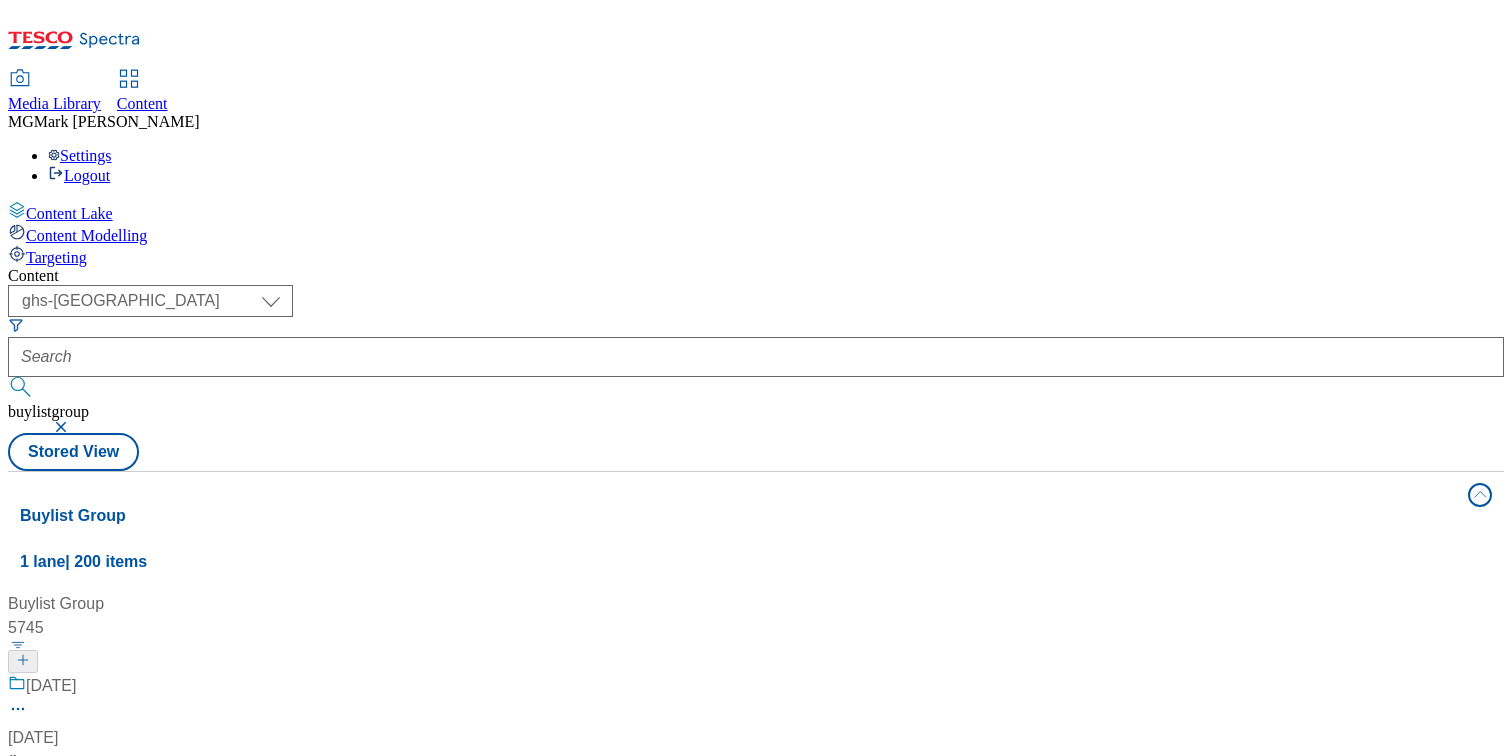 click at bounding box center [63, 427] 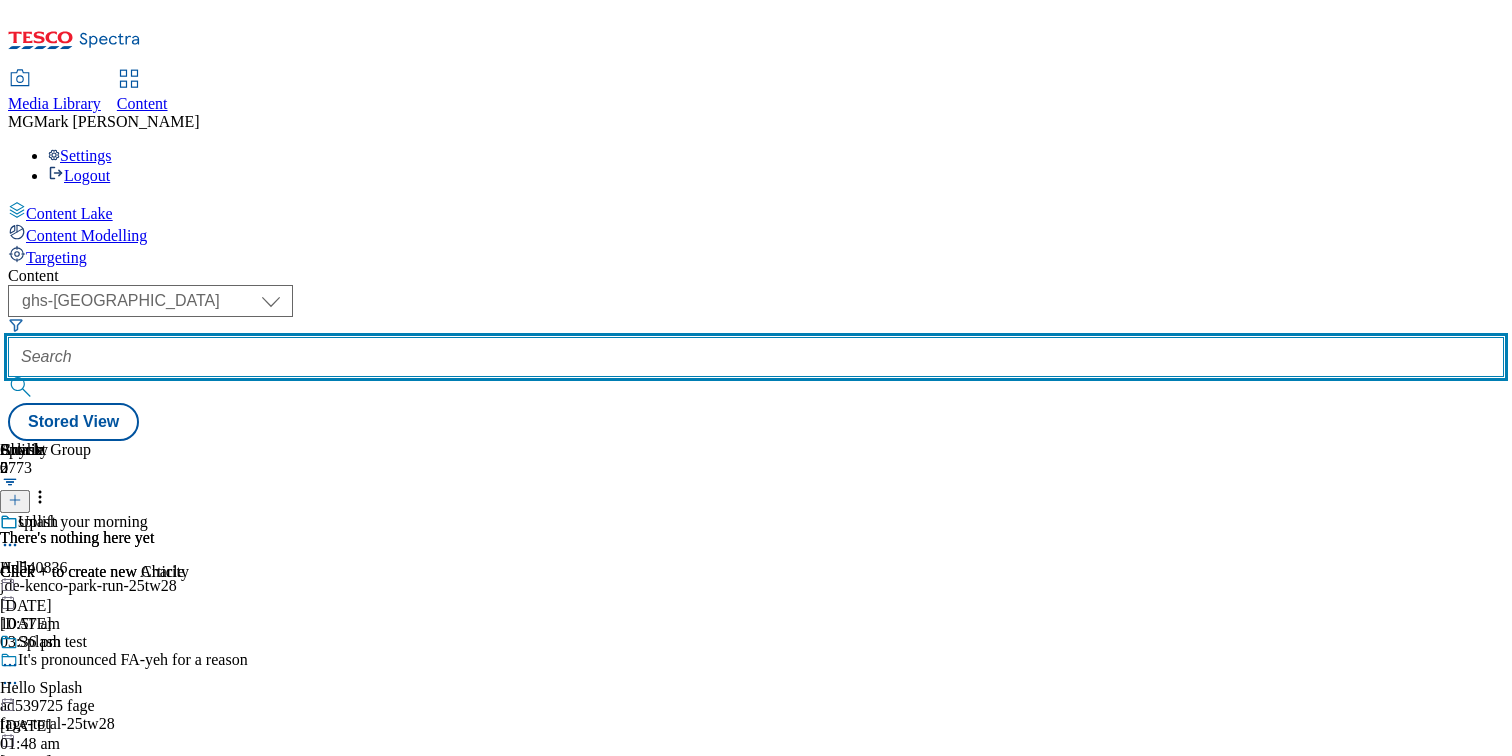 click at bounding box center (756, 357) 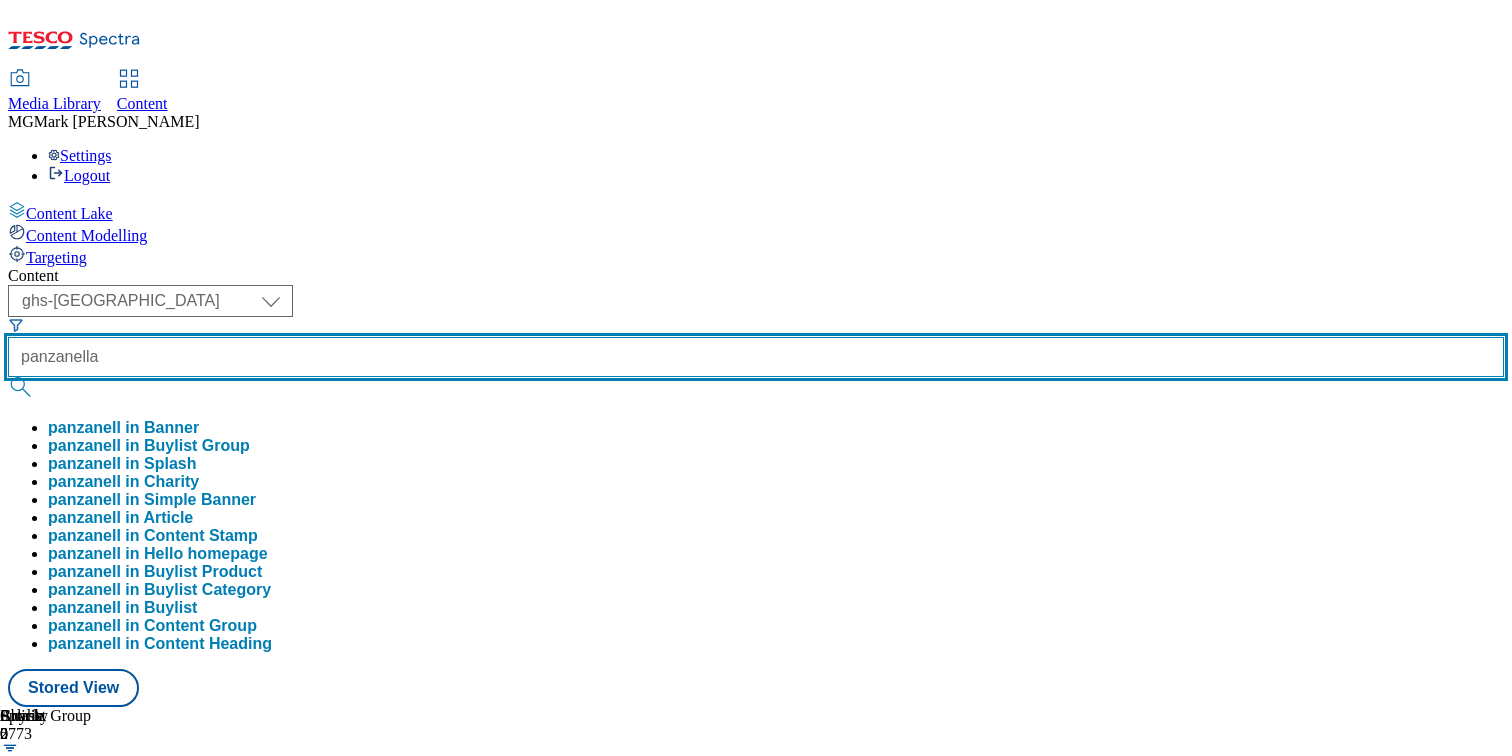 type on "panzanella" 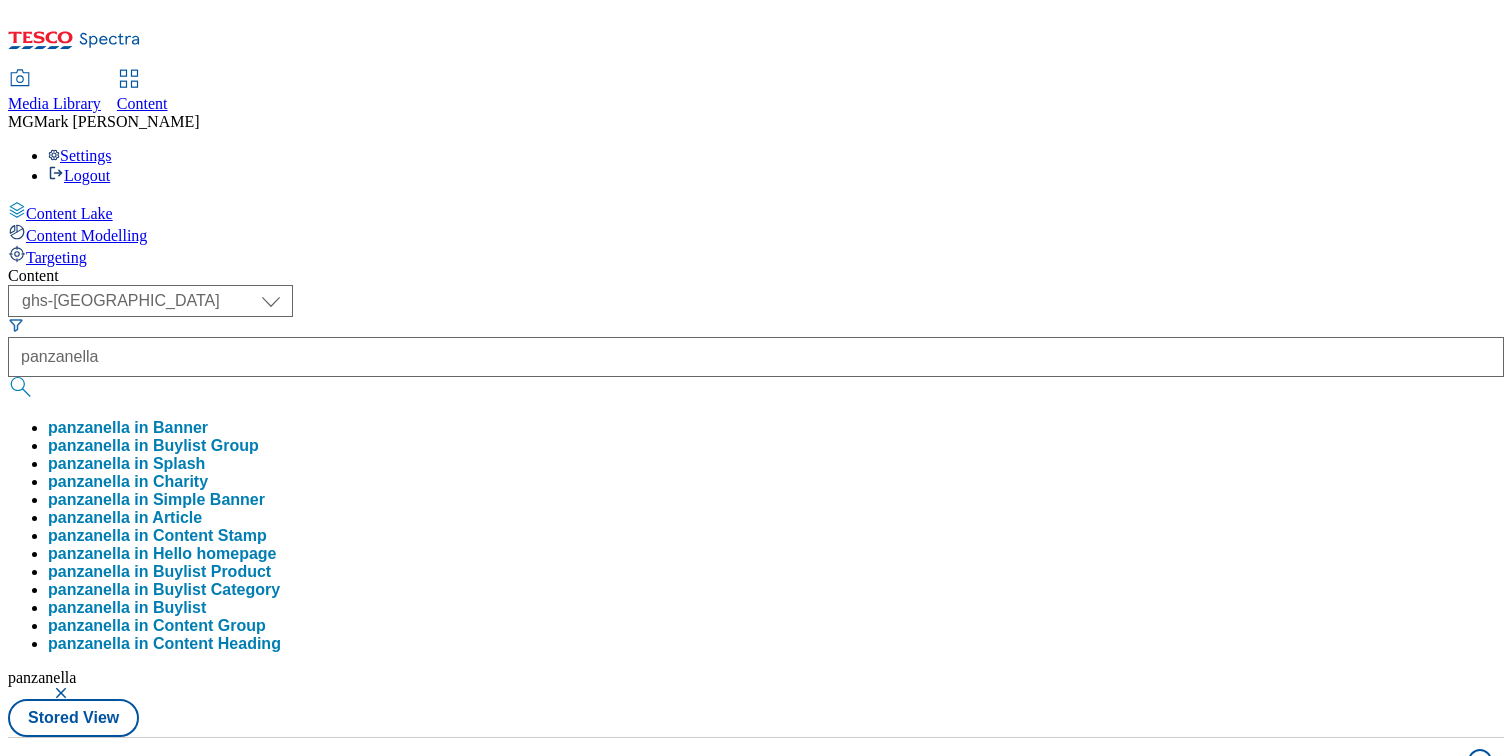 click on "Content   ( optional ) Dotcom CZ Dotcom SK ghs-roi ghs-uk Phones UK ghs-uk panzanella panzanella in   Banner panzanella in   Buylist Group panzanella in   Splash panzanella in   Charity panzanella in   Simple Banner panzanella in   Article panzanella in   Content Stamp panzanella in   Hello homepage panzanella in   Buylist Product panzanella in   Buylist Category panzanella in   Buylist panzanella in   Content Group panzanella in   Content Heading panzanella Stored View Buylist Group 4 lanes  |   29 items Buylist 1 Cook up a feast with Tesco Finest Roasting tin panzanella / panzanella / roasting-tin-panzanella 26 Jun 2025 04:13 pm Buylist Product 25 61356995 Tesco Finest San Marzano Tomatoes 270g / panzanella / roasting-tin-panzanella / all-products / 61356995 26 Jun 2025 11:45 am 81203772 Tesco Basil 30g / panzanella / roasting-tin-panzanella / all-products / 81203772 26 Jun 2025 11:45 am 82910745 Tesco Finest Sicilia PGI Extra Virgin Olive Oil 500ml / panzanella / roasting-tin-panzanella / all-products / /" at bounding box center [756, 946] 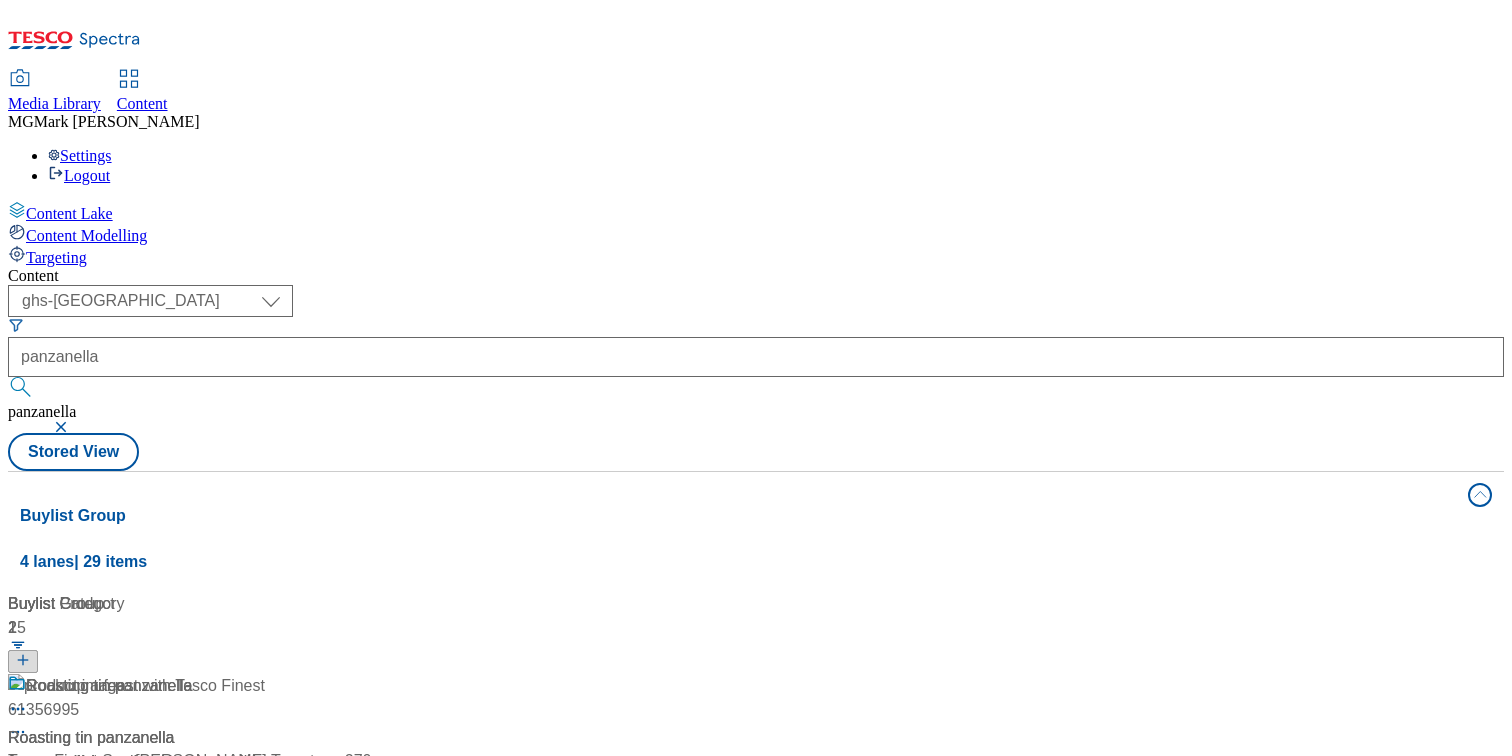 click on "Cook up a feast with Tesco Finest Roasting tin panzanella / panzanella / roasting-tin-panzanella 26 Jun 2025 04:13 pm" at bounding box center (136, 772) 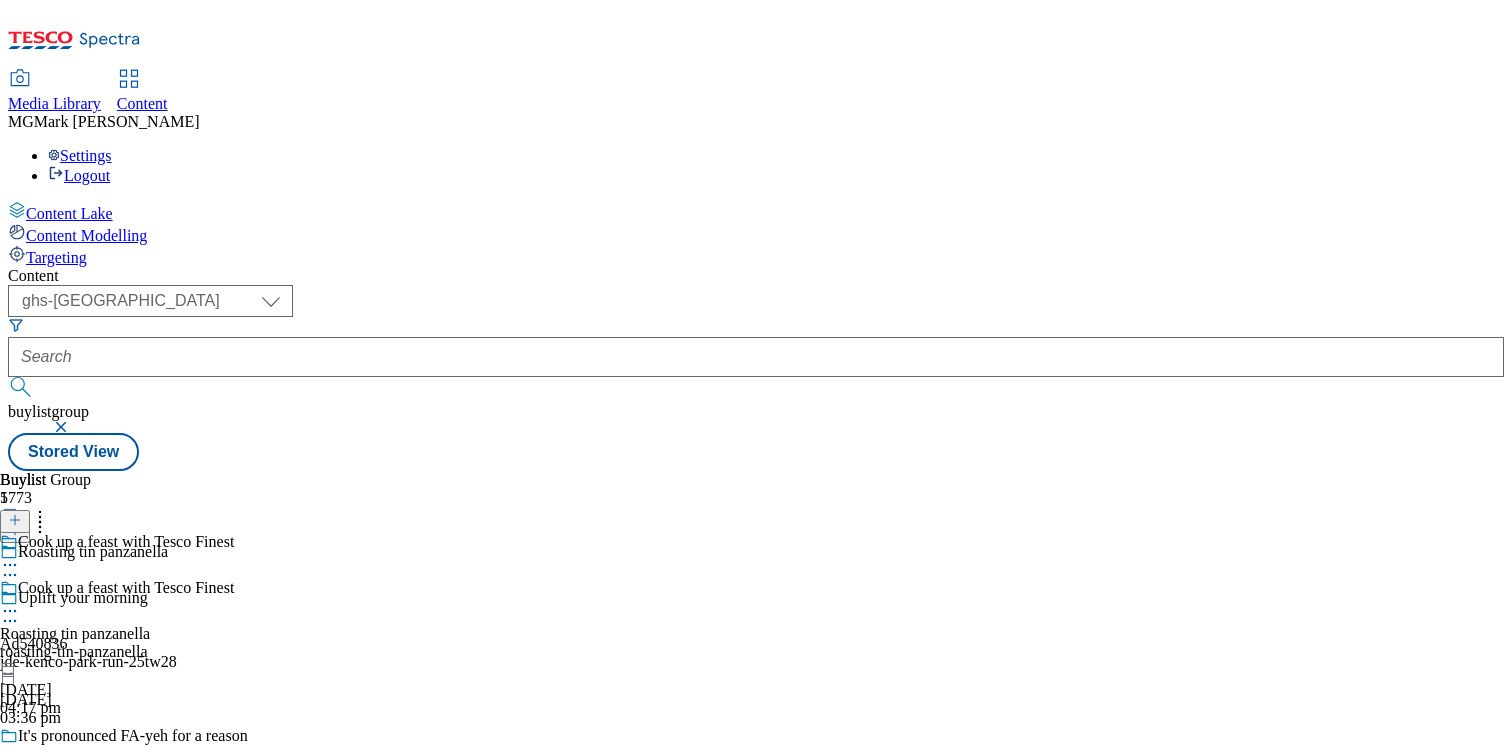 click at bounding box center (117, 613) 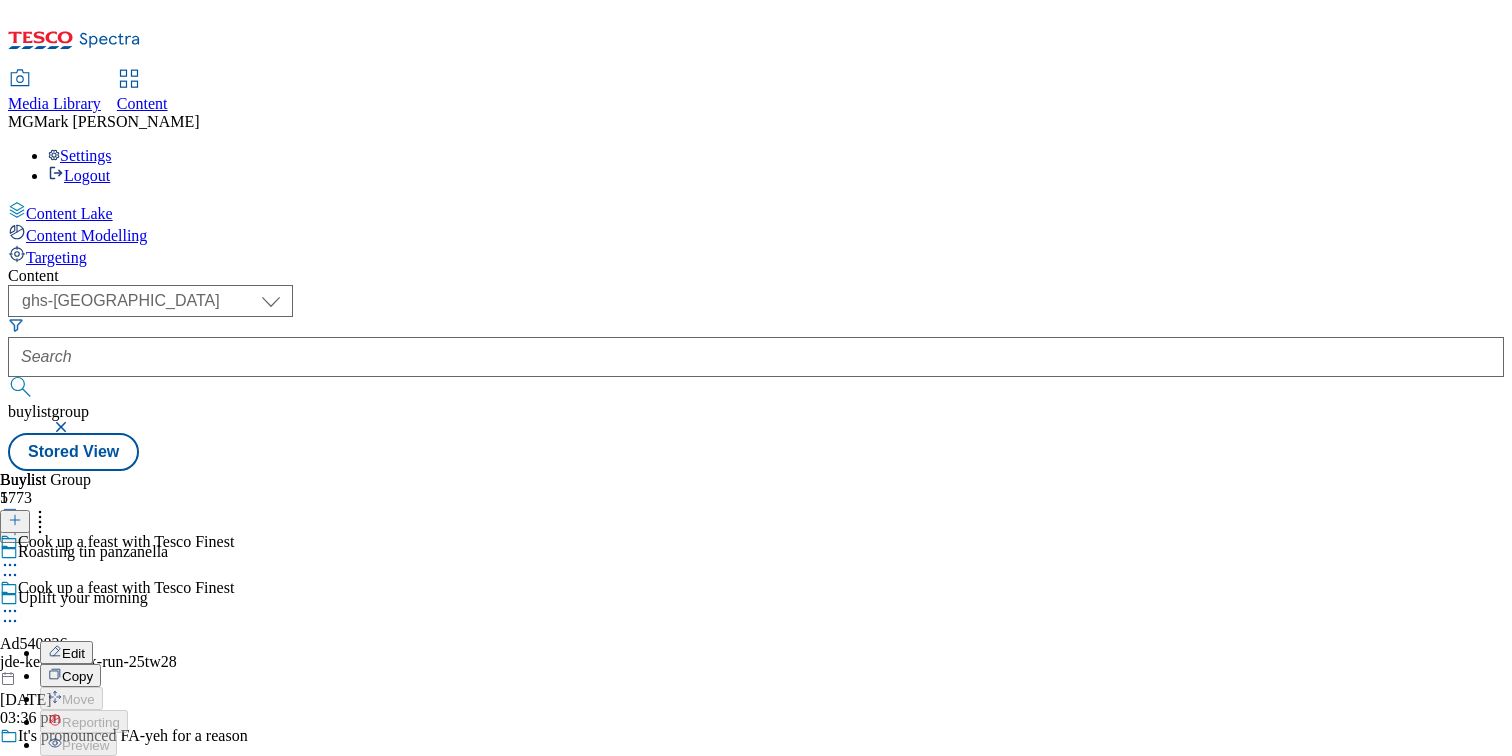 click on "Open Preview Url" at bounding box center [114, 791] 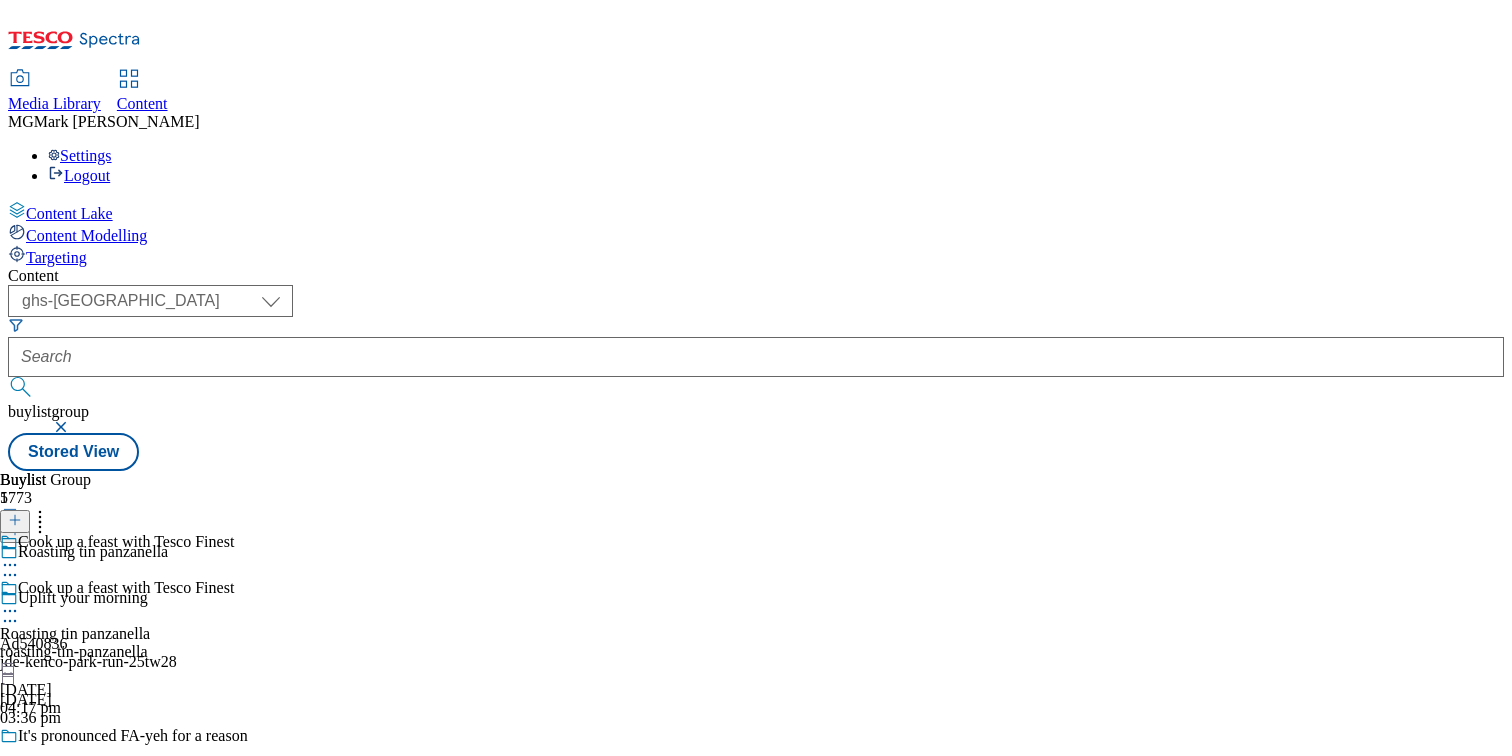 click on "Content   ( optional ) Dotcom CZ Dotcom SK ghs-roi ghs-uk Phones UK ghs-uk buylistgroup Stored View Buylist Group 5773 Roasting tin panzanella Uplift your morning   Ad540836 jde-kenco-park-run-25tw28 24 Jul 2025 03:36 pm It's pronounced FA-yeh for a reason ad539725 fage fage-total-25tw28 24 Jul 2025 03:35 pm Experience healthier gums in 2 weeks or your money back Ad541563 haleon-corsodyl-active-gum-repair-toothpaste-25tw24 24 Jul 2025 03:25 pm You know your beer is cold   Ad541409     molson-coors-25tw25 24 Jul 2025 02:48 pm Elevate your dental routine Ad541437 kenvue-listerine-25tw24 24 Jul 2025 02:47 pm Targeted painrelief Ad541547 haleon-uk-services haleon-uk-services-25tw24 24 Jul 2025 02:42 pm SMOOTH. RICH. PERFECT IN THE MIX. Ad541085 first-drinks-monkey-shoulder-25tw25 24 Jul 2025 01:54 pm Grab some tasty snacks Ad541297 kp-snacks-hula-hoops-25tw21 24 Jul 2025 01:31 pm Cheers to life Ad541345 freixenet freixenet-premium-cava-25tw29 24 Jul 2025 01:20 pm Score some tasty PROTEIN TUK011594 protein-tw23 1" at bounding box center [756, 369] 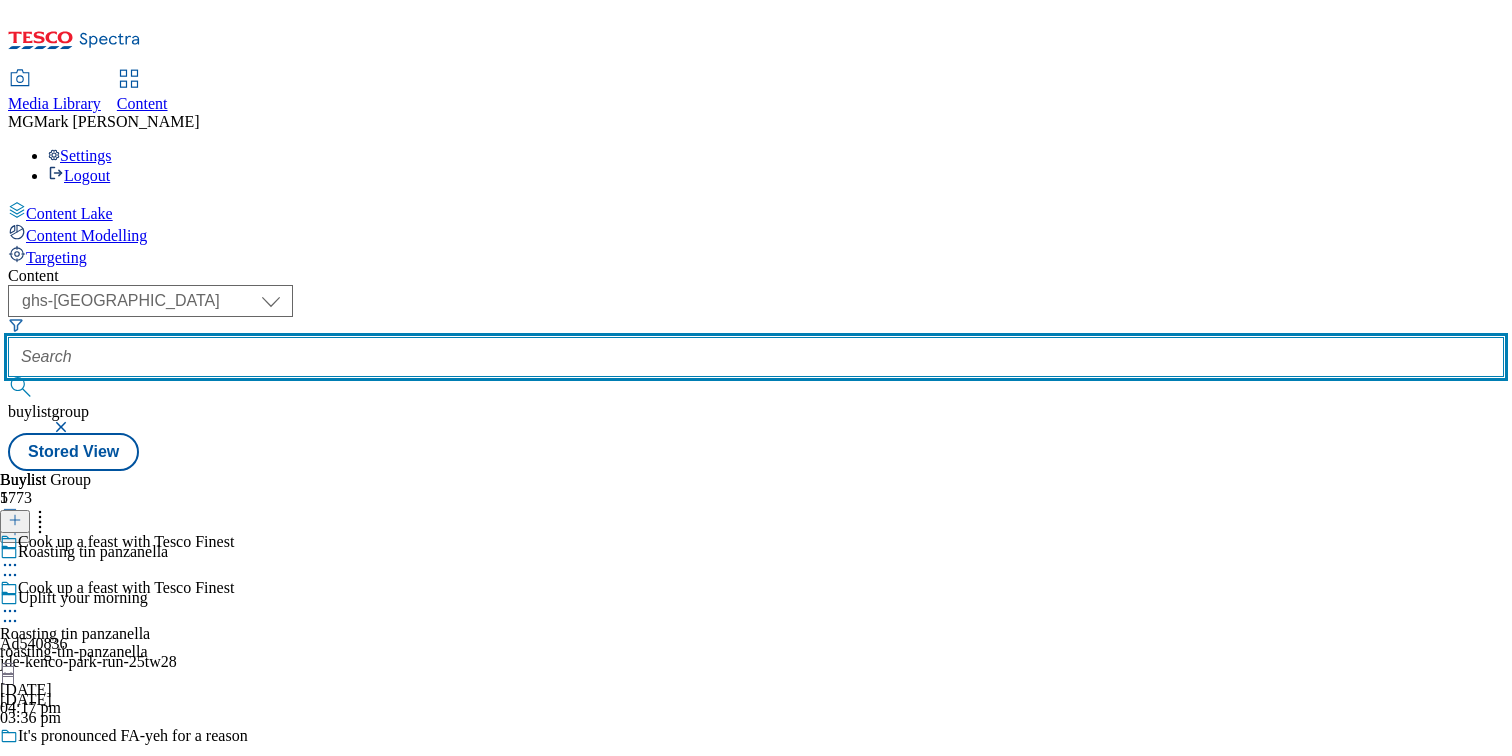 click at bounding box center [756, 357] 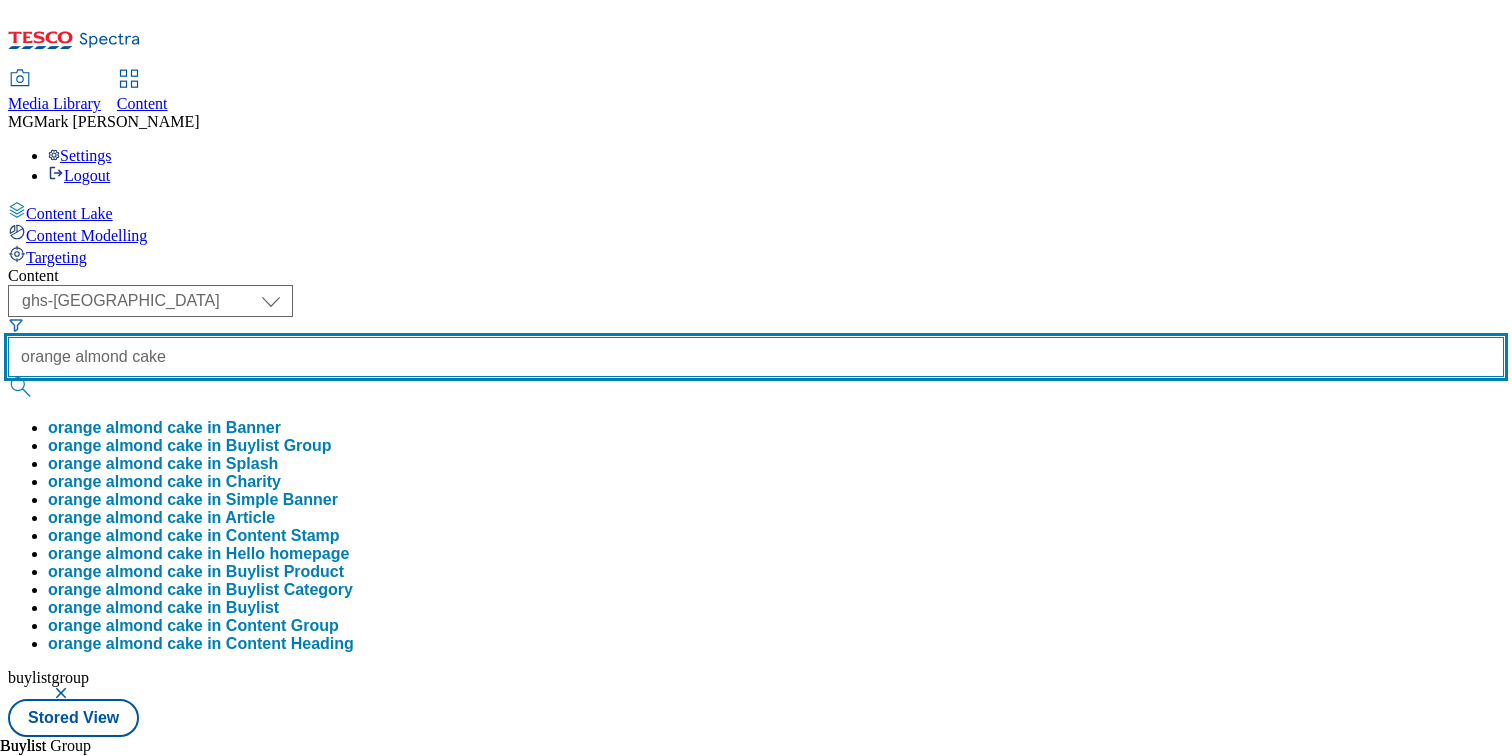 type on "orange almond cake" 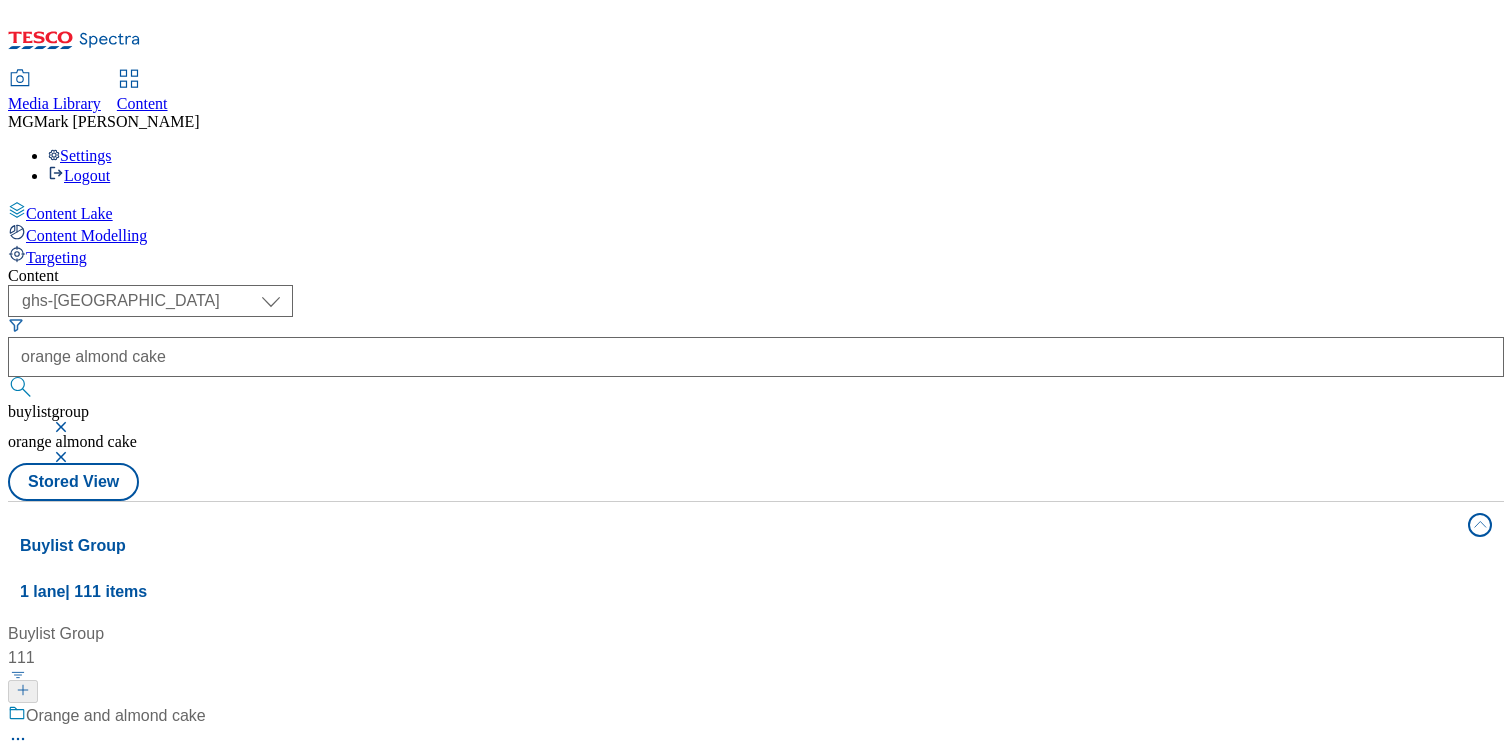 click on "/ orange-and-almond-cake" at bounding box center [133, 792] 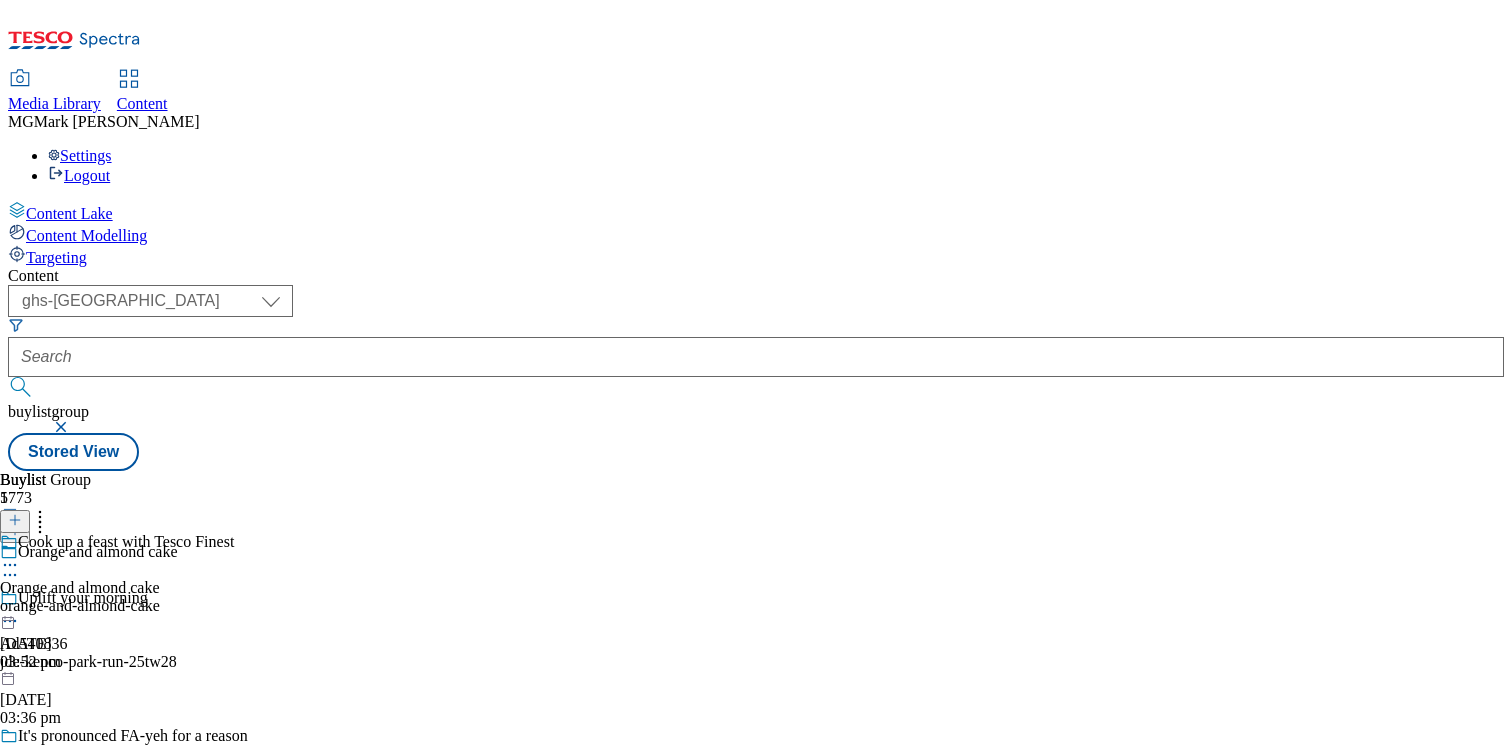 click on "orange-and-almond-cake" at bounding box center (117, 606) 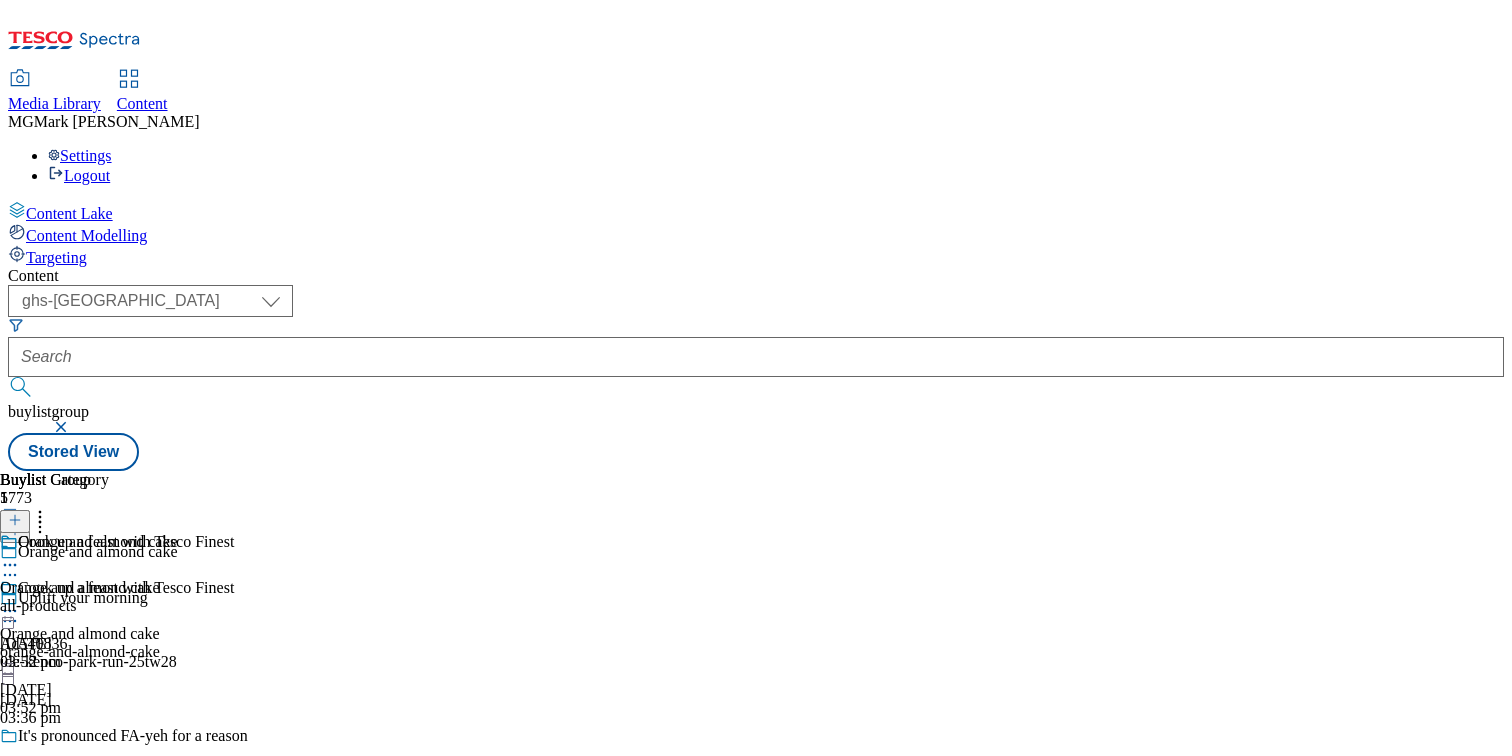 click 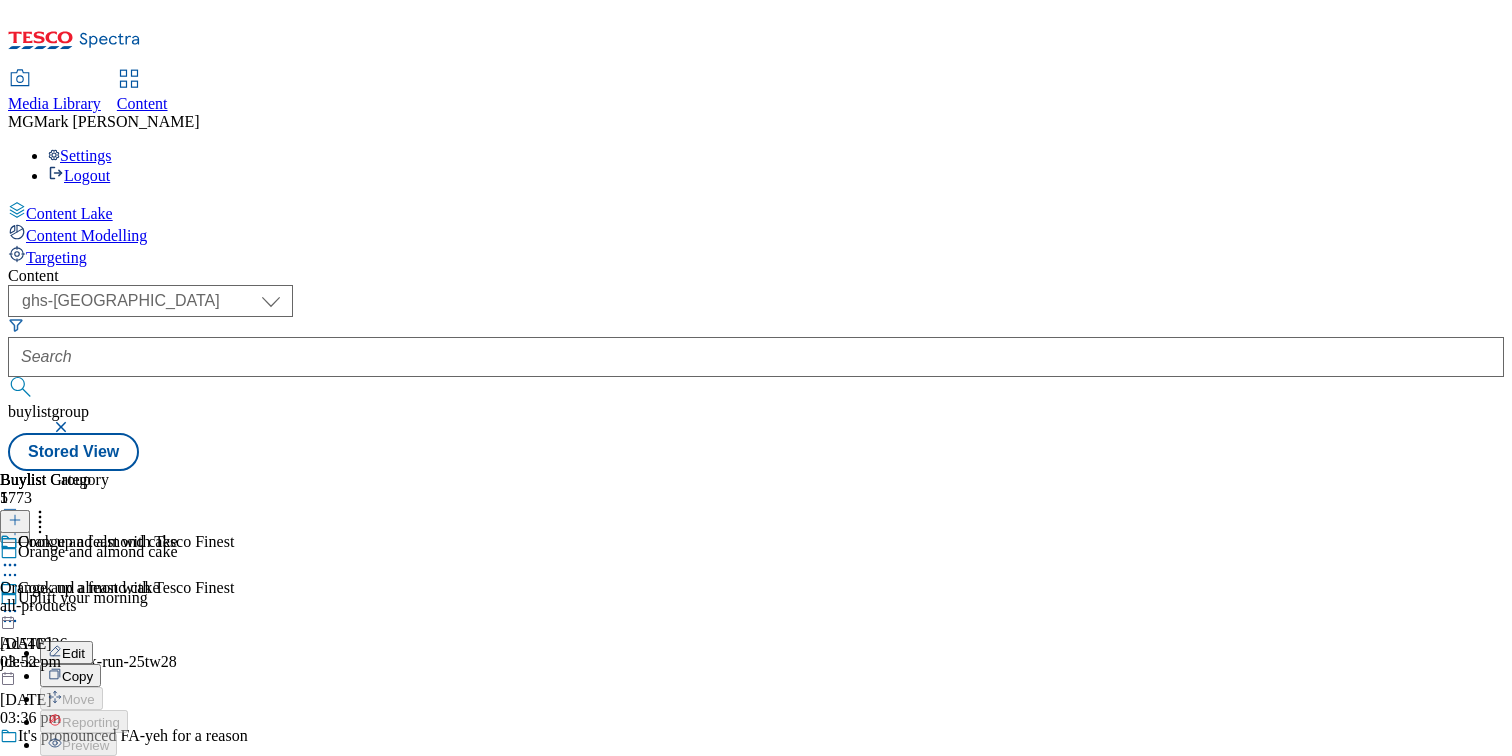 click on "Edit" at bounding box center (66, 652) 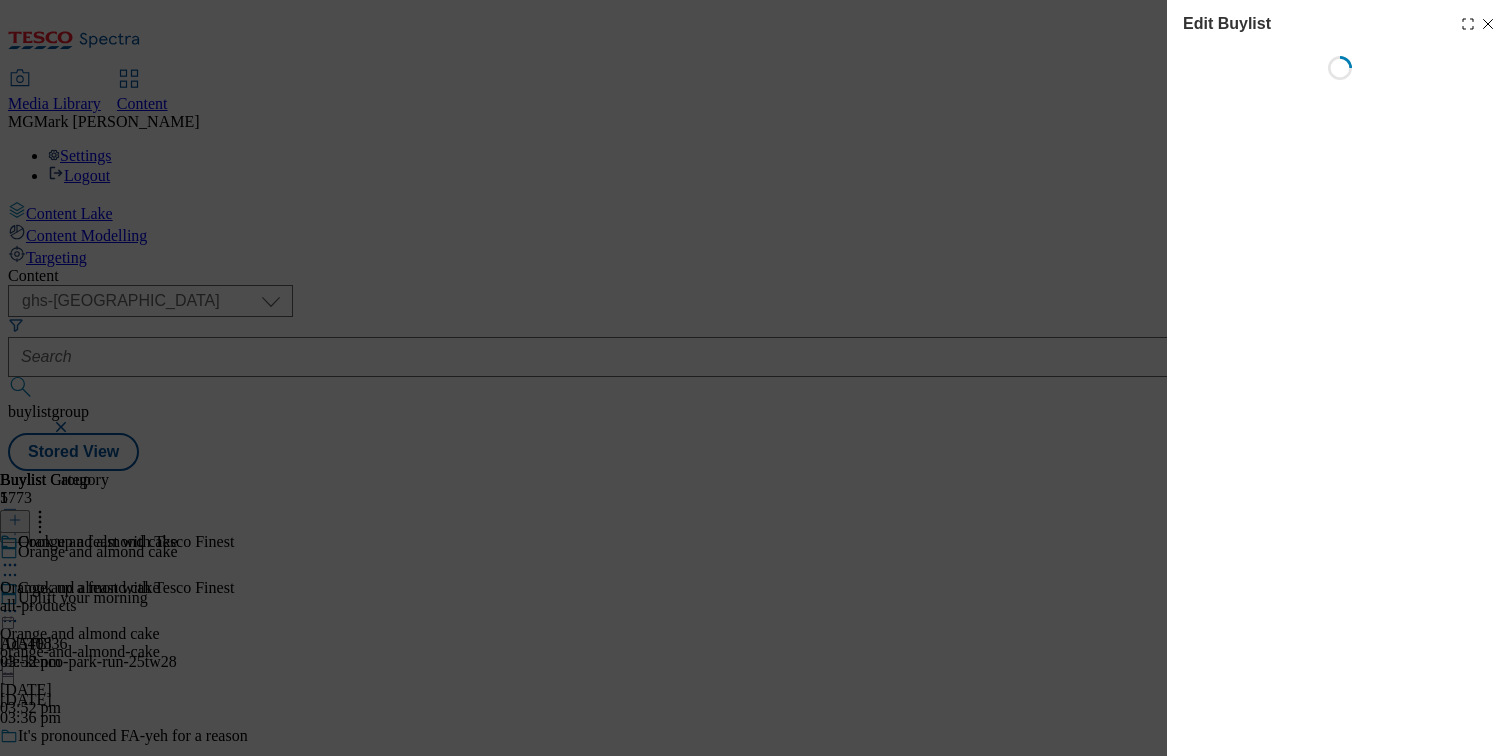 select on "evergreen" 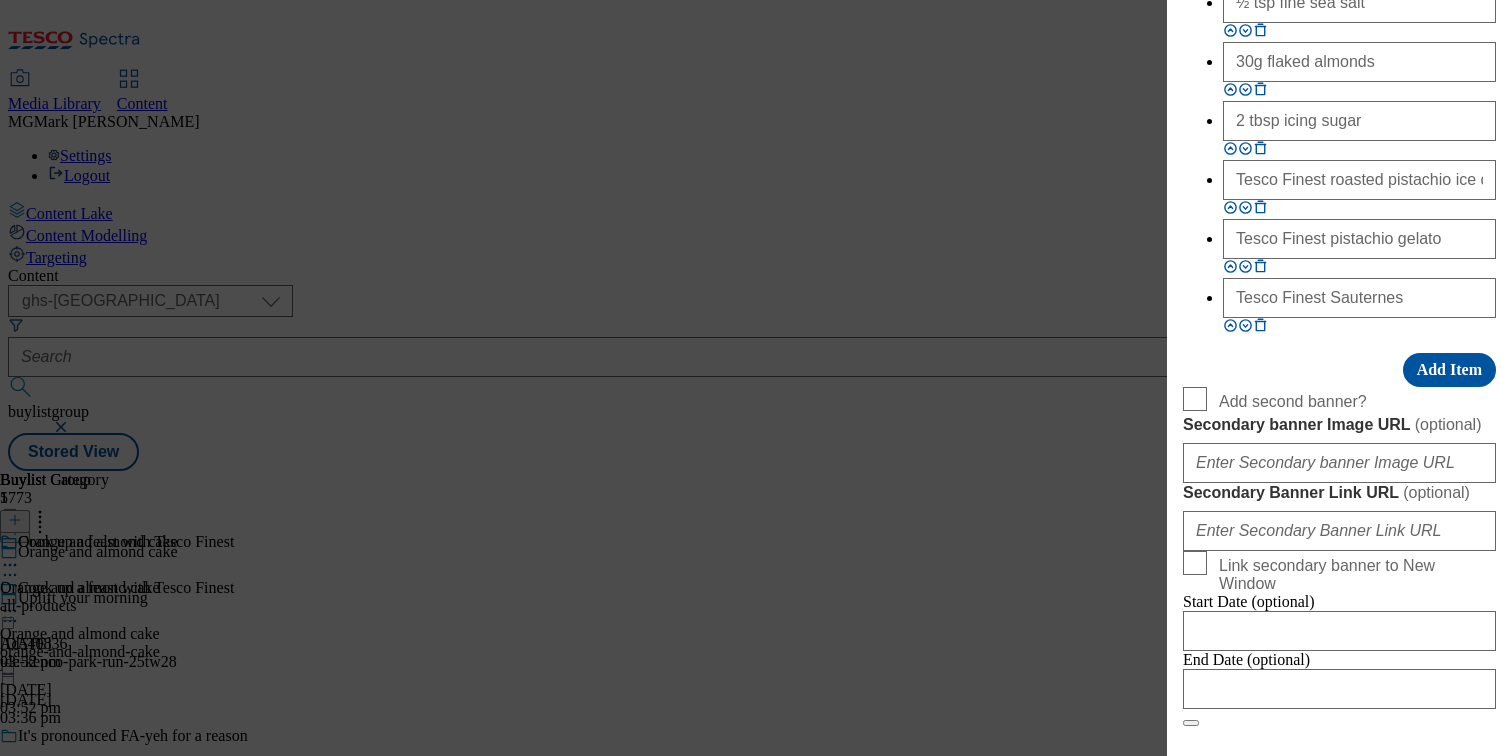 scroll, scrollTop: 2189, scrollLeft: 0, axis: vertical 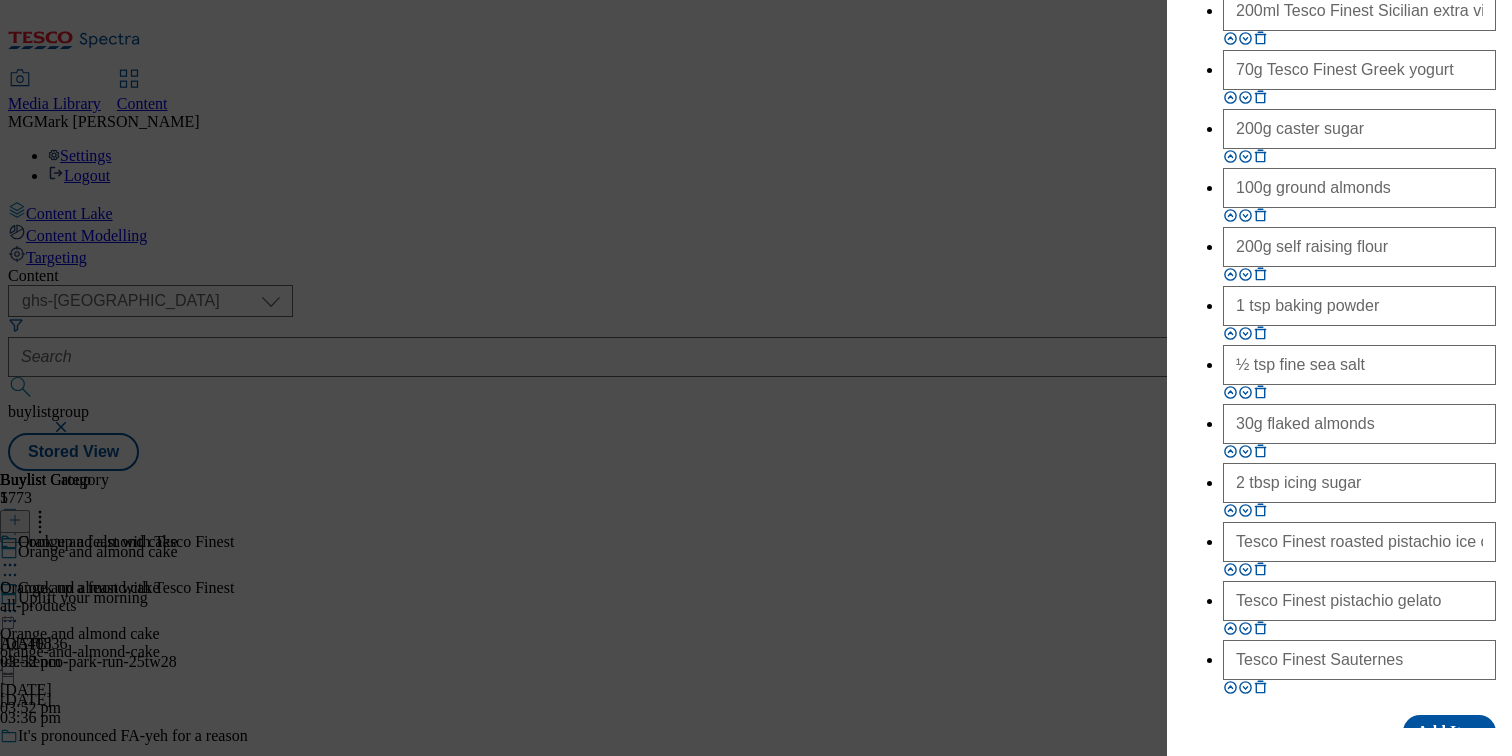 click on "https://digitalcontent.api.tesco.com/v2/media/ghs-mktg/dd5fafbe-9229-4333-adcf-aac18c349405/2517_313000_Header_Guardian+Buylist.jpeg" at bounding box center [1339, -247] 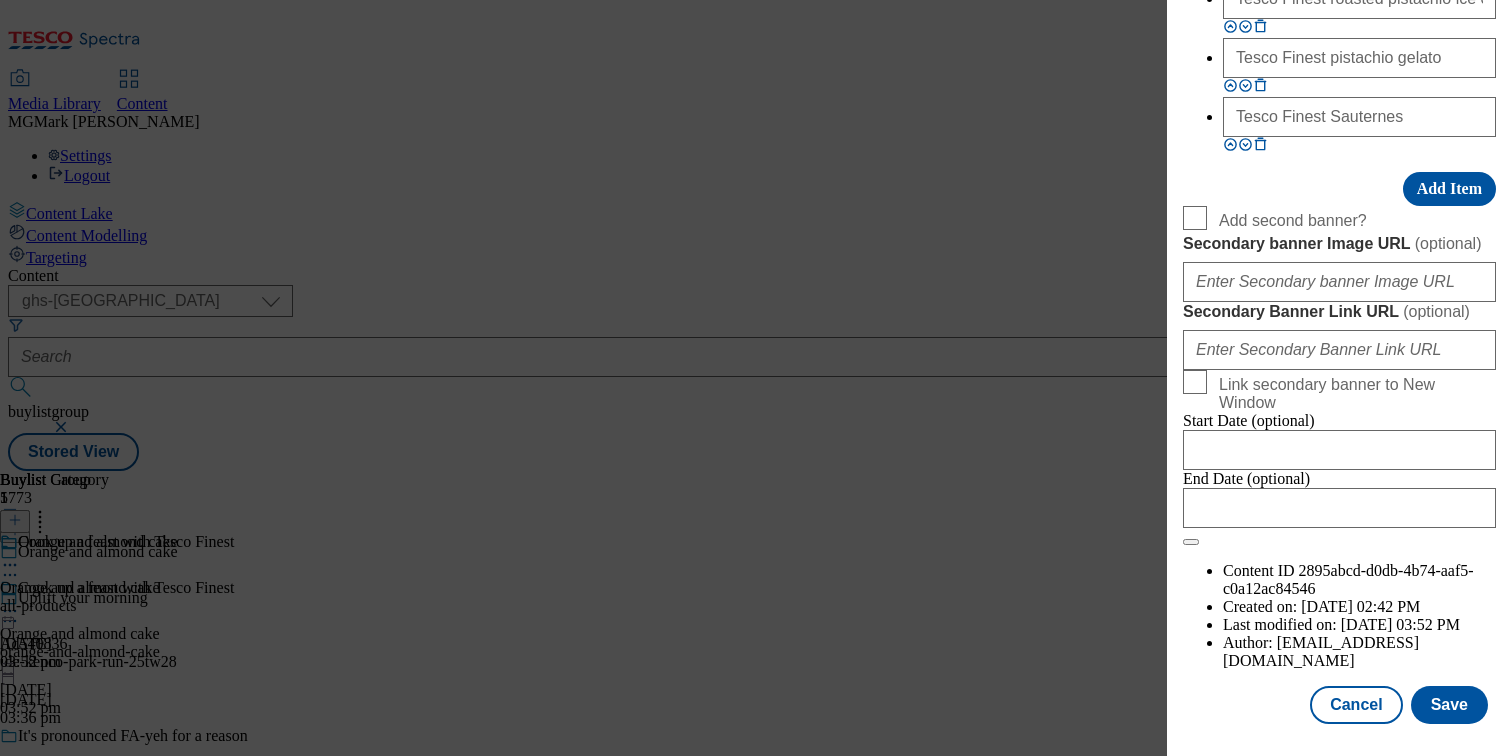 scroll, scrollTop: 3120, scrollLeft: 0, axis: vertical 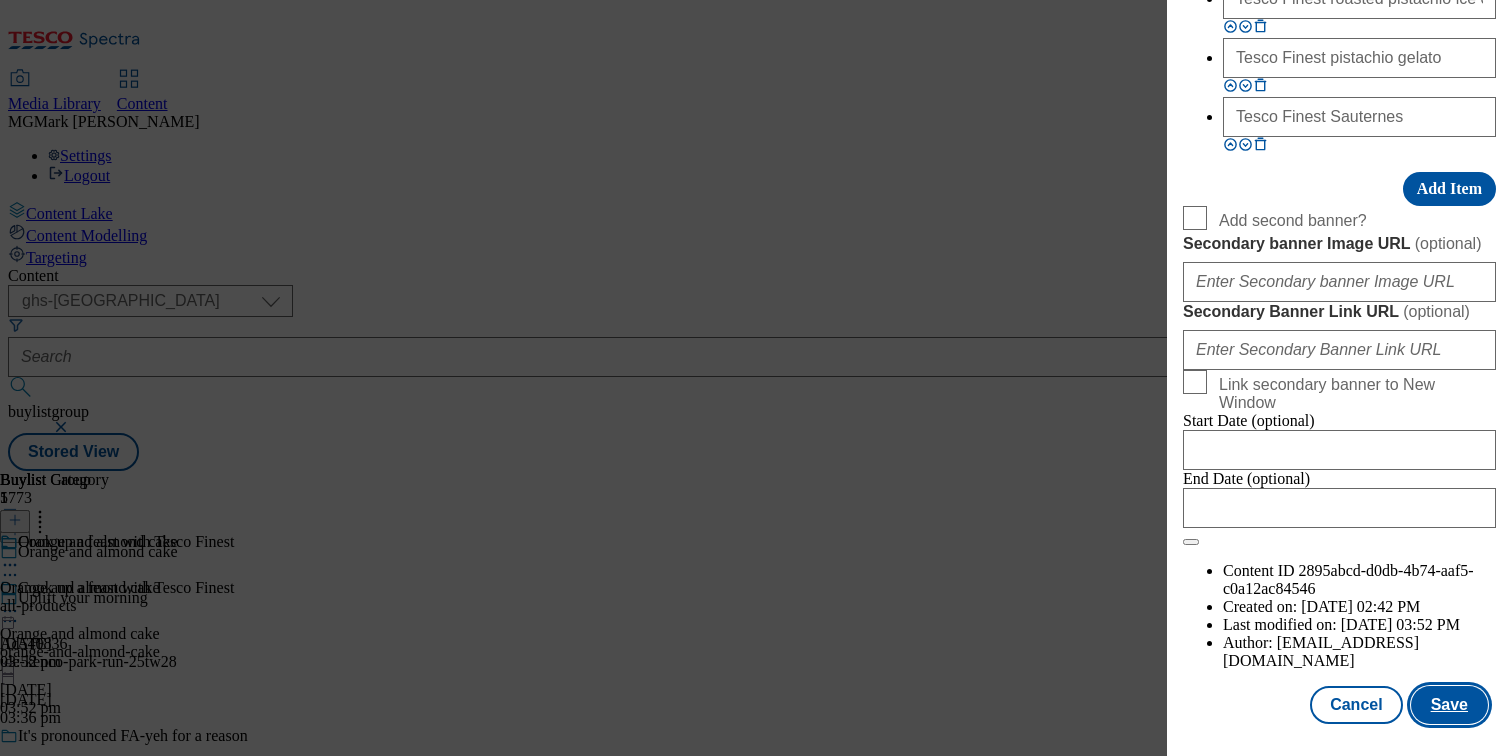 type on "https://digitalcontent.api.tesco.com/v2/media/ghs-mktg/2ca5b514-7828-4470-b389-1af40953ff0e/2522-WF-364400-Tesco-Finest-x-The-Guardian-recipe-8.jpeg" 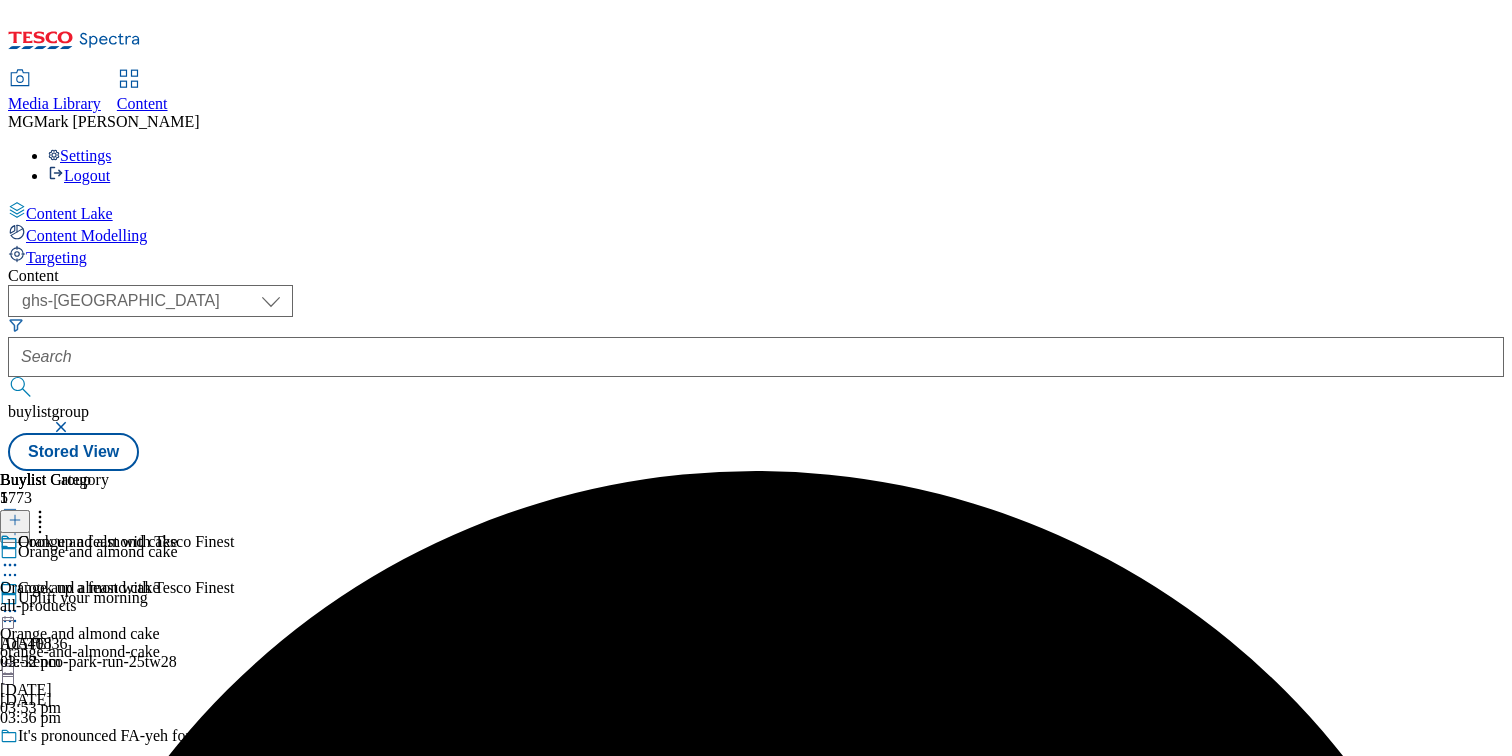 click 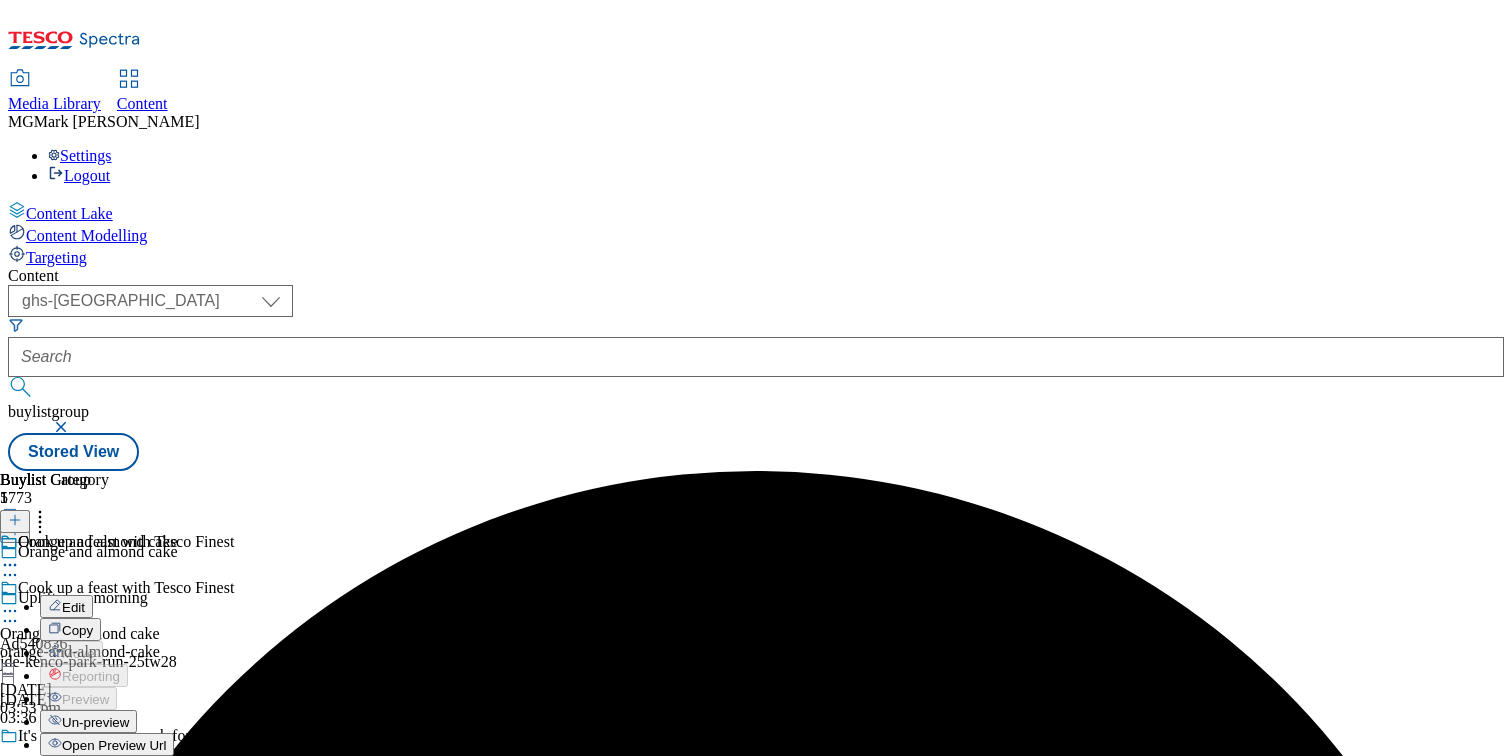 scroll, scrollTop: 165, scrollLeft: 0, axis: vertical 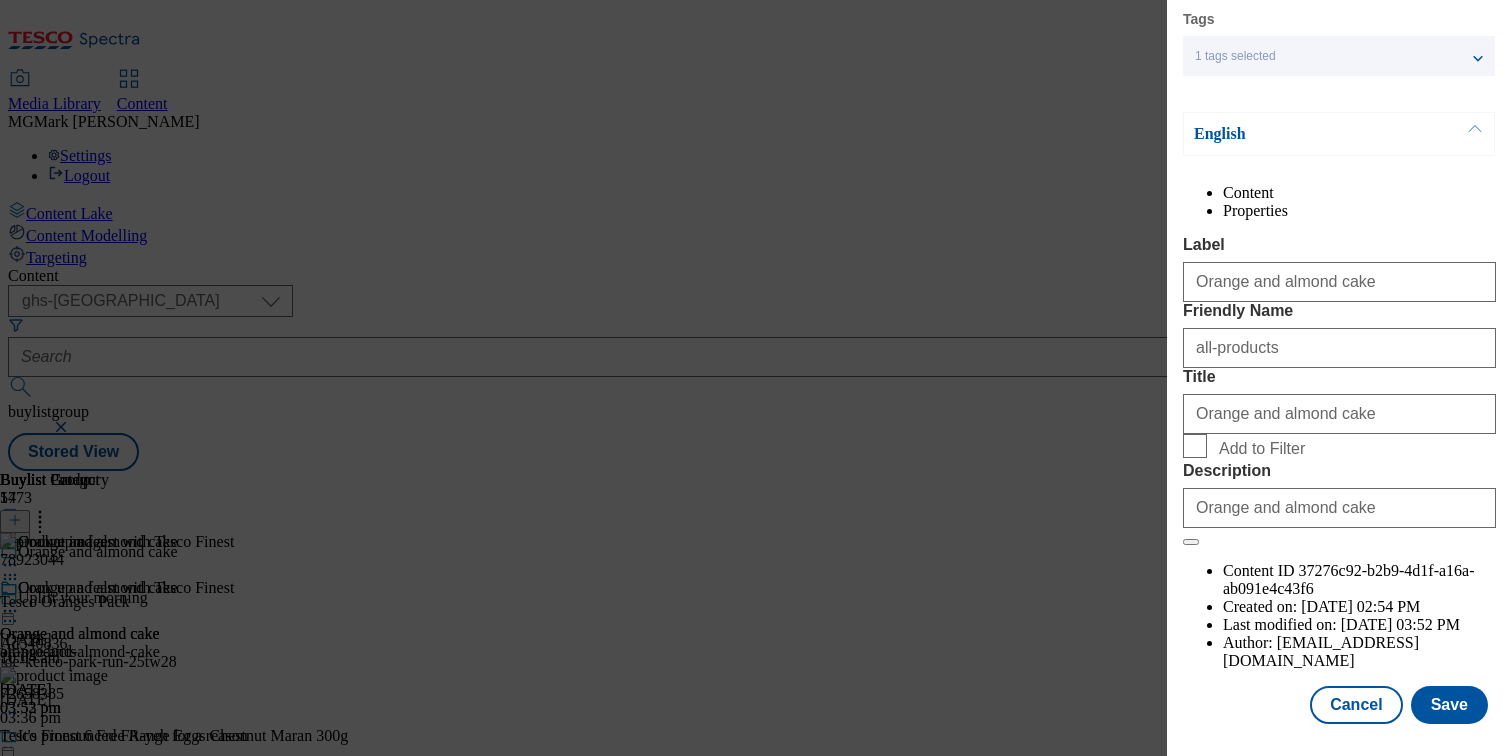 click on "Edit Buylist Category Locale   Select locale English Welsh Tags   1 tags selected fnf marketplace whoosh ghs buylist category English Content Properties Label Orange and almond cake Friendly Name all-products Title Orange and almond cake Add to Filter Description Orange and almond cake Content ID   37276c92-b2b9-4d1f-a16a-ab091e4c43f6 Created on:   2025-07-23 02:54 PM
Last modified on:   2025-07-24 03:52 PM
Author:   mark.gallagher10@tesco.com
Cancel Save" at bounding box center (756, 378) 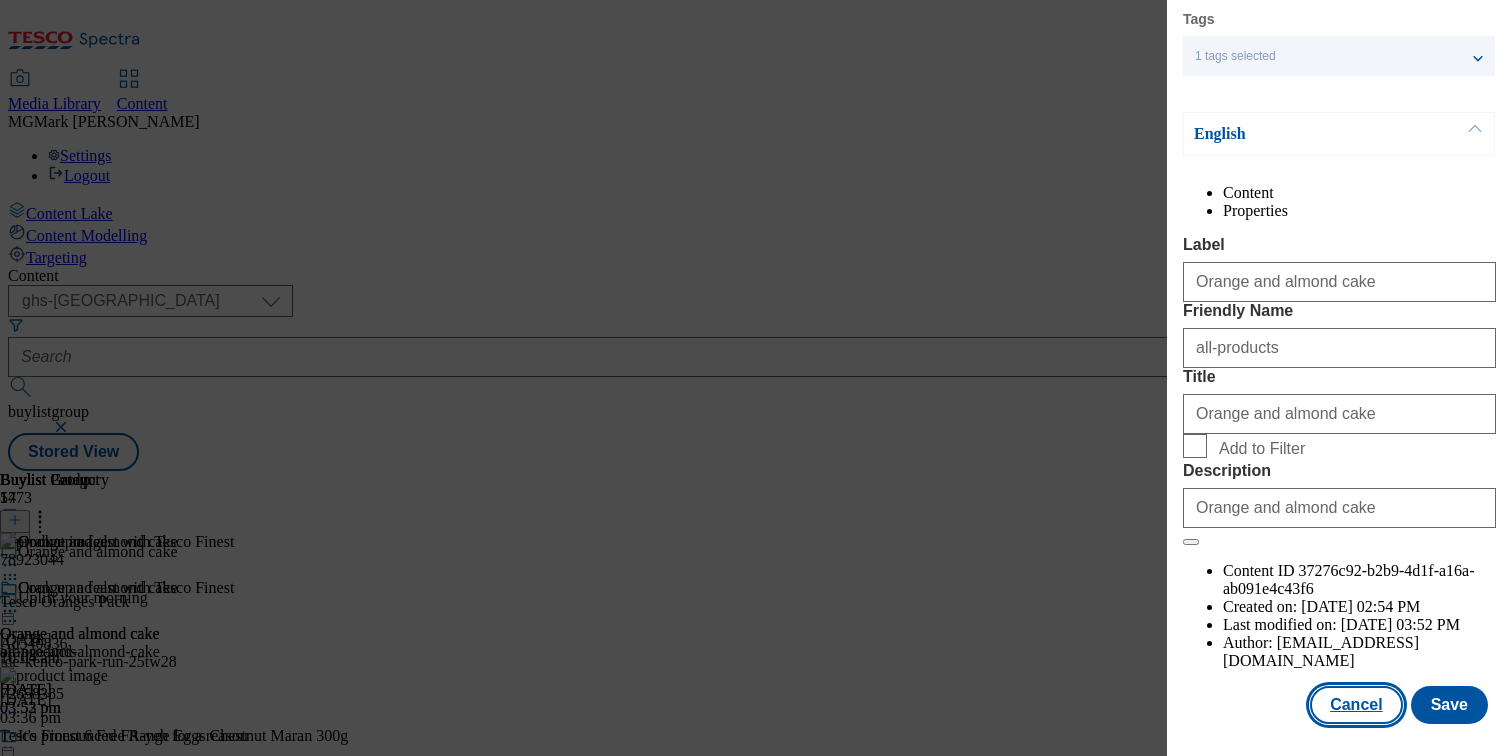 click on "Cancel" at bounding box center (1356, 705) 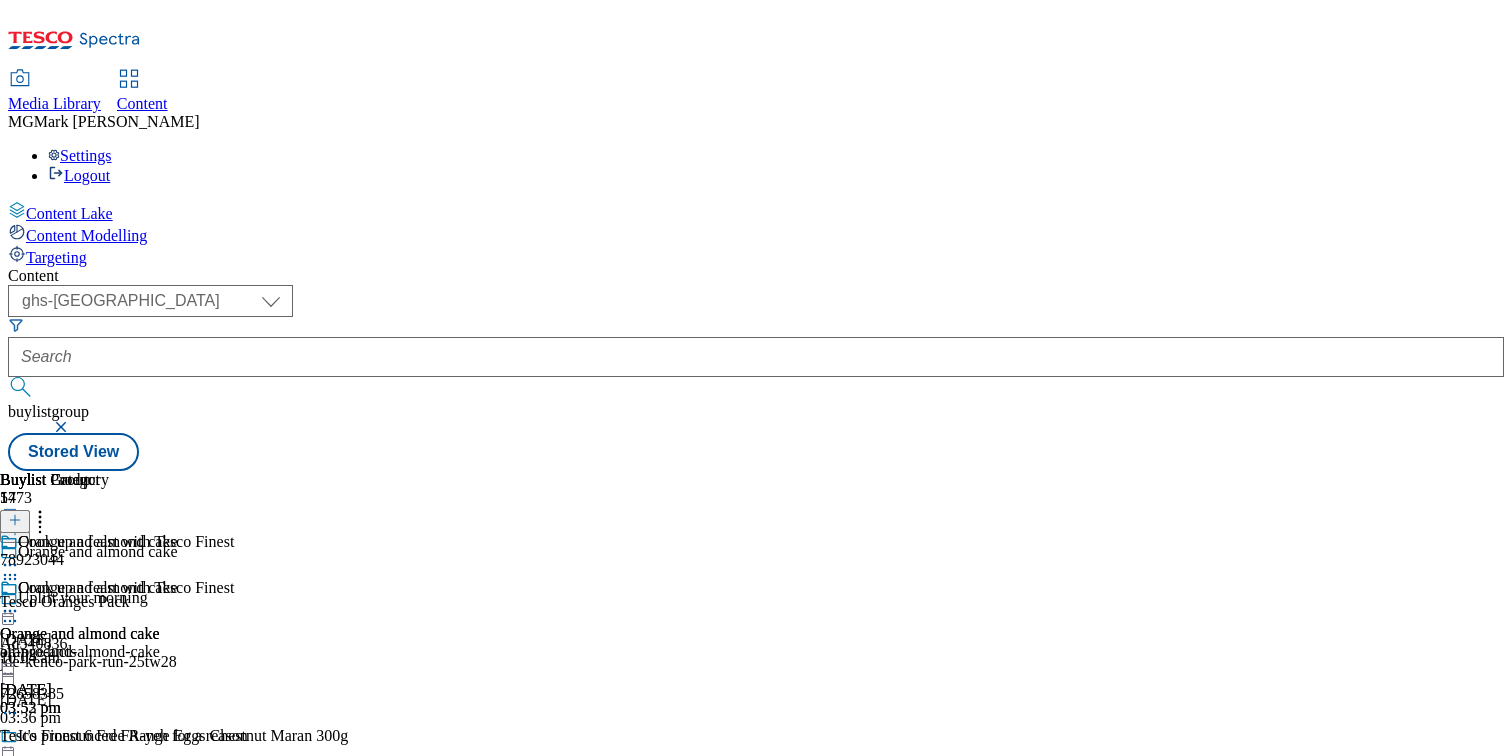 scroll, scrollTop: 140, scrollLeft: 0, axis: vertical 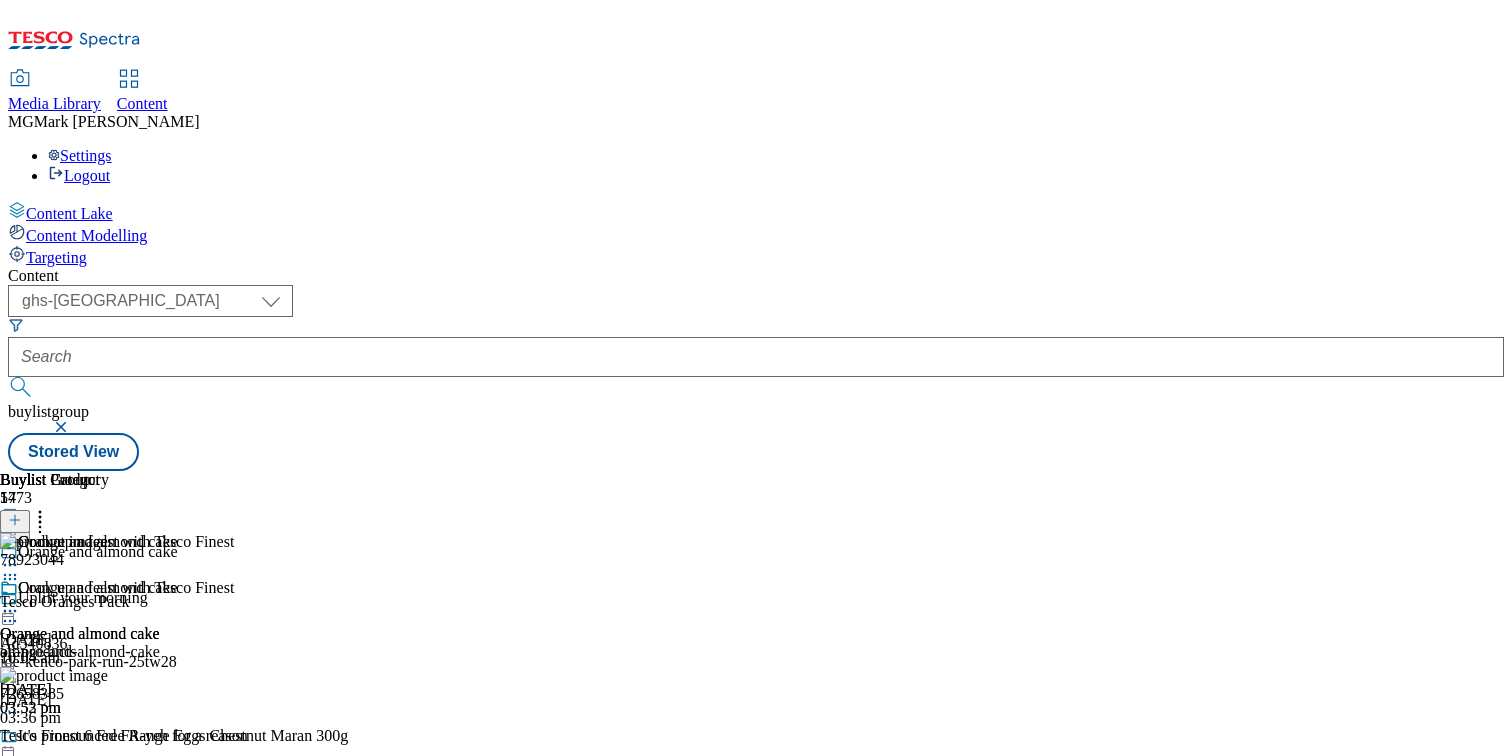 click 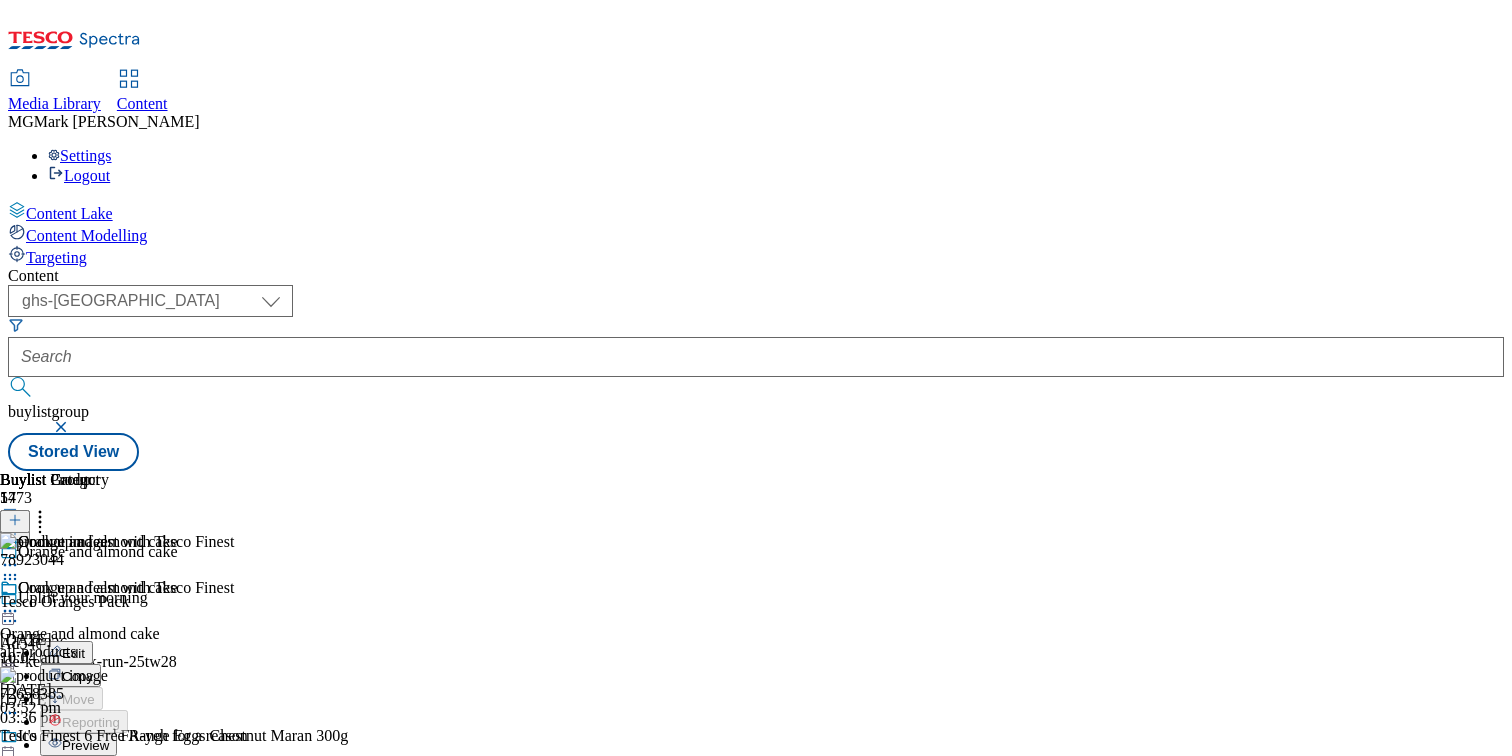 click on "Edit" at bounding box center (66, 652) 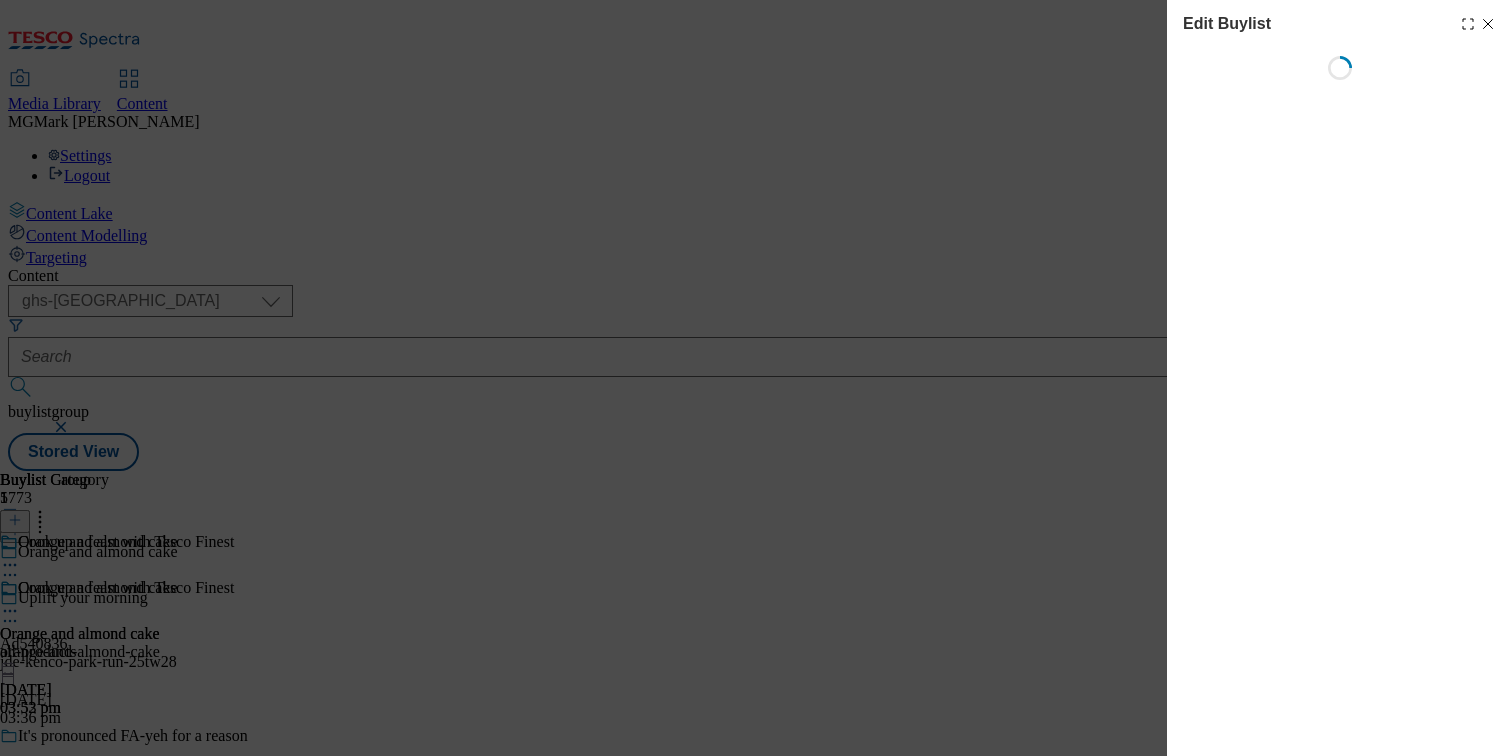 select on "evergreen" 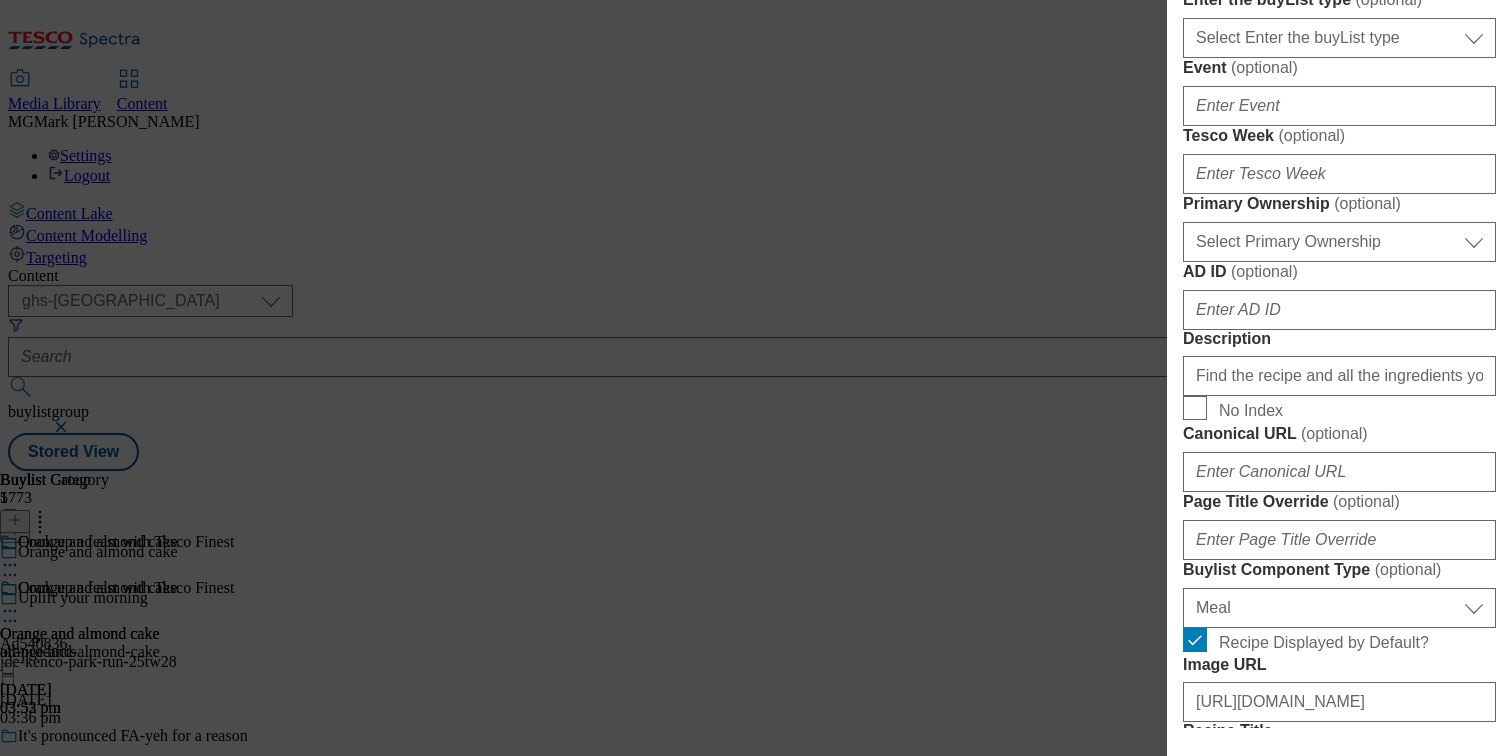 scroll, scrollTop: 842, scrollLeft: 0, axis: vertical 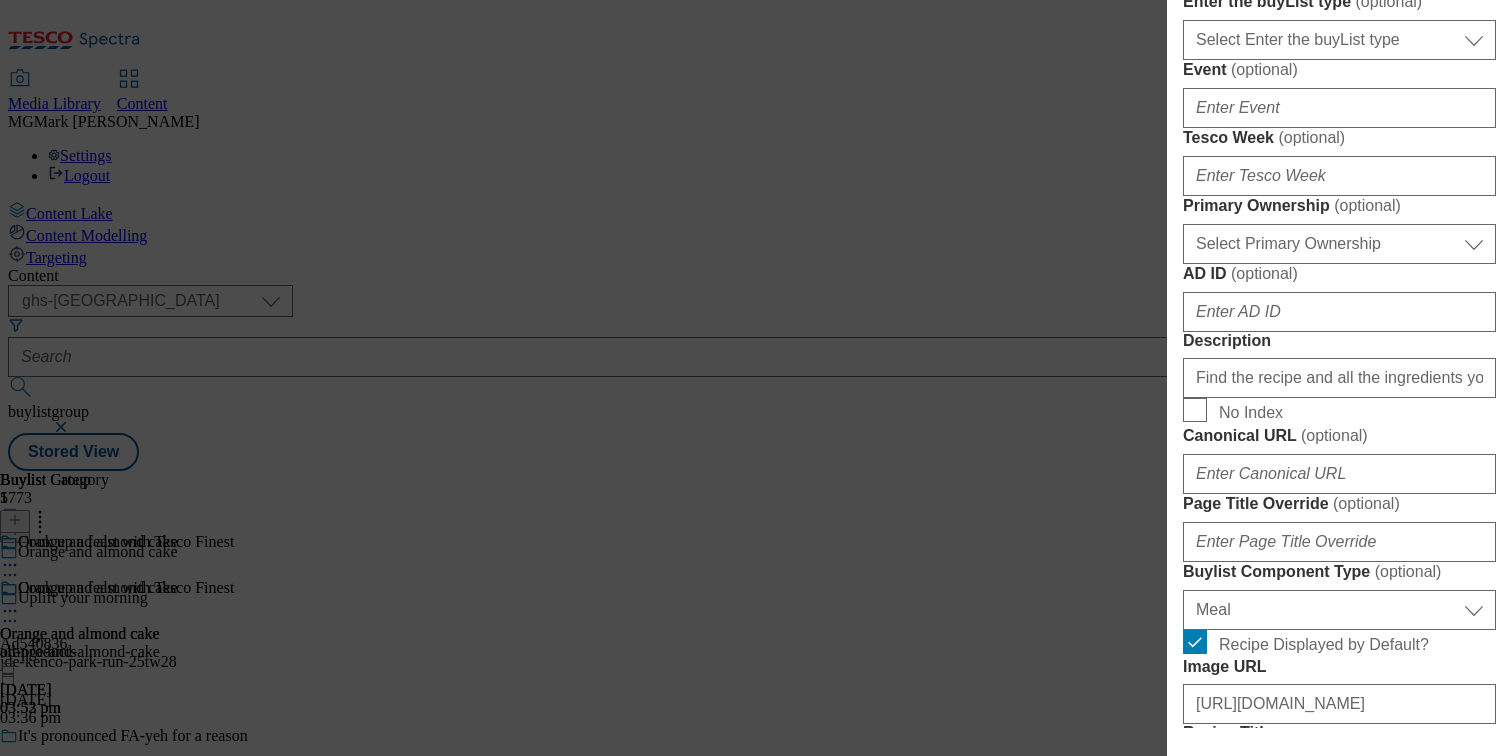 click on "Thumbnail URL   ( optional )" at bounding box center [1339, -28] 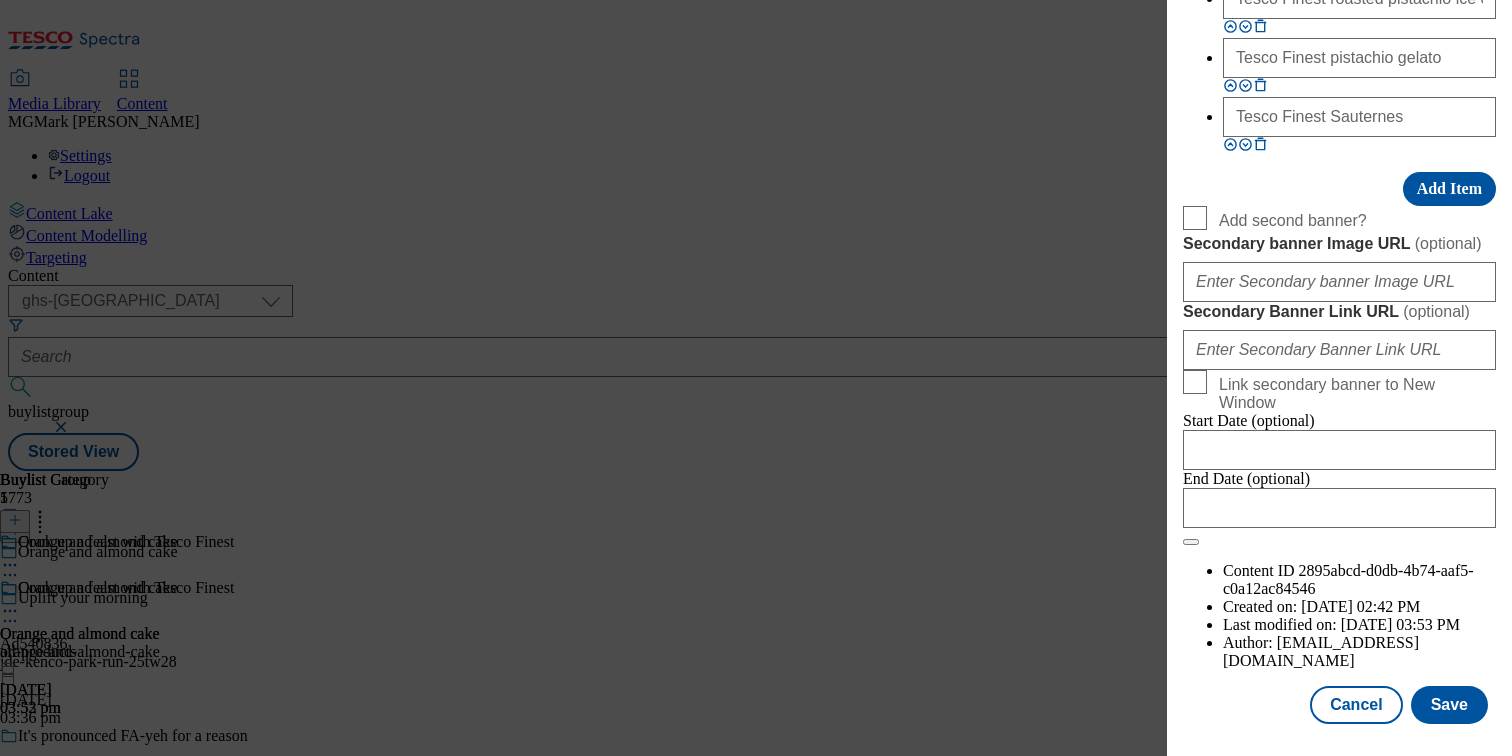 scroll, scrollTop: 3120, scrollLeft: 0, axis: vertical 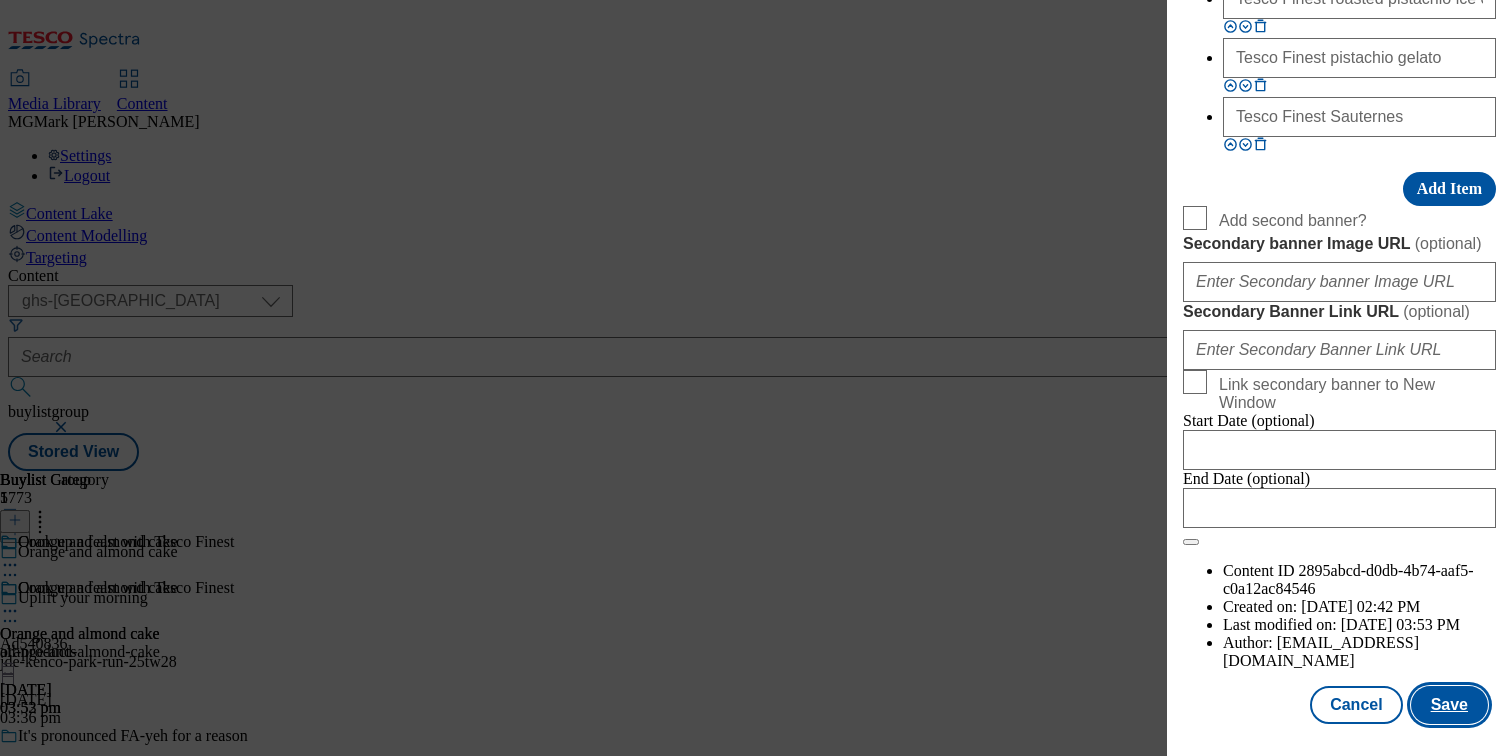 type on "https://digitalcontent.api.tesco.com/v2/media/ghs-mktg/1012a662-8224-4384-8542-ea9e642d8958/2522_313000_Thumbnail_Guardian+Buylist.jpeg" 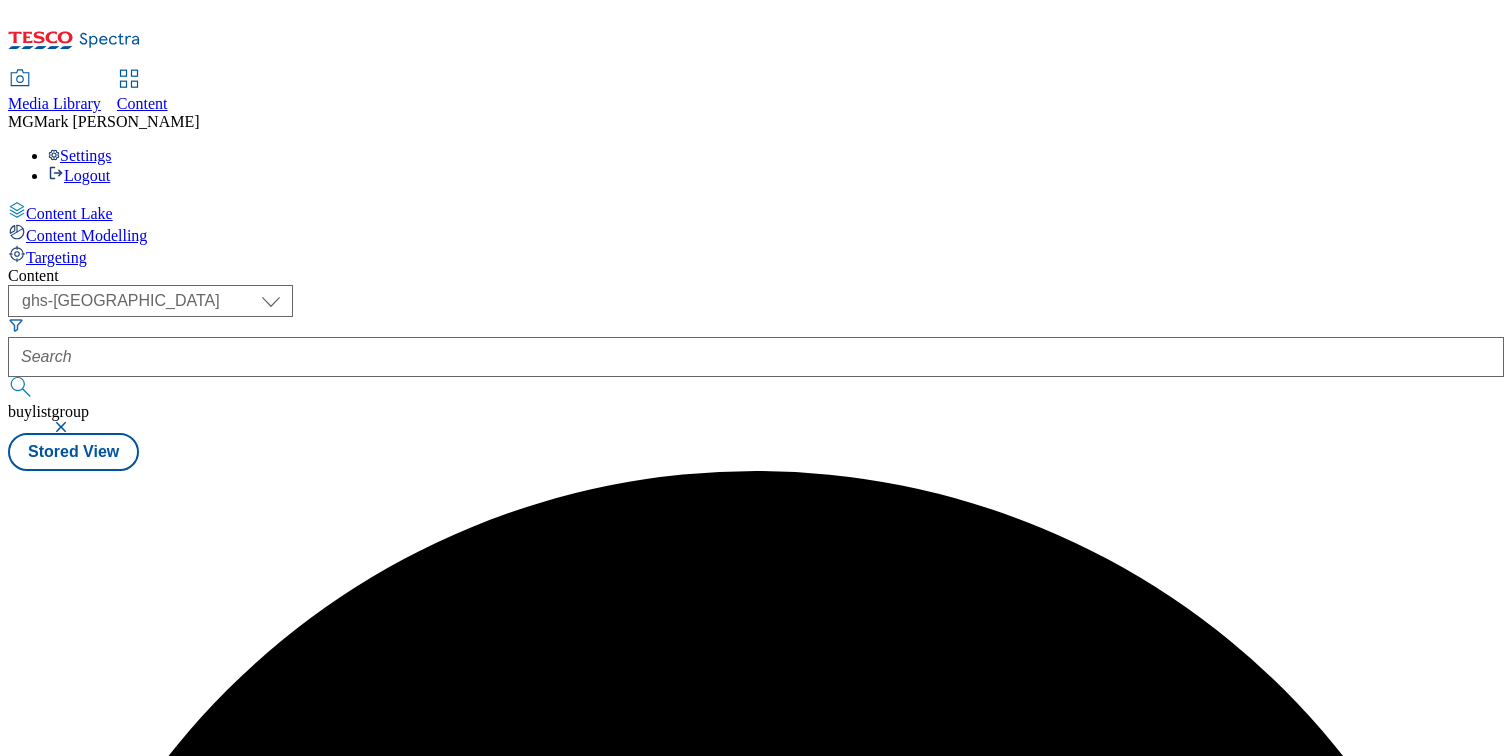 scroll, scrollTop: 0, scrollLeft: 0, axis: both 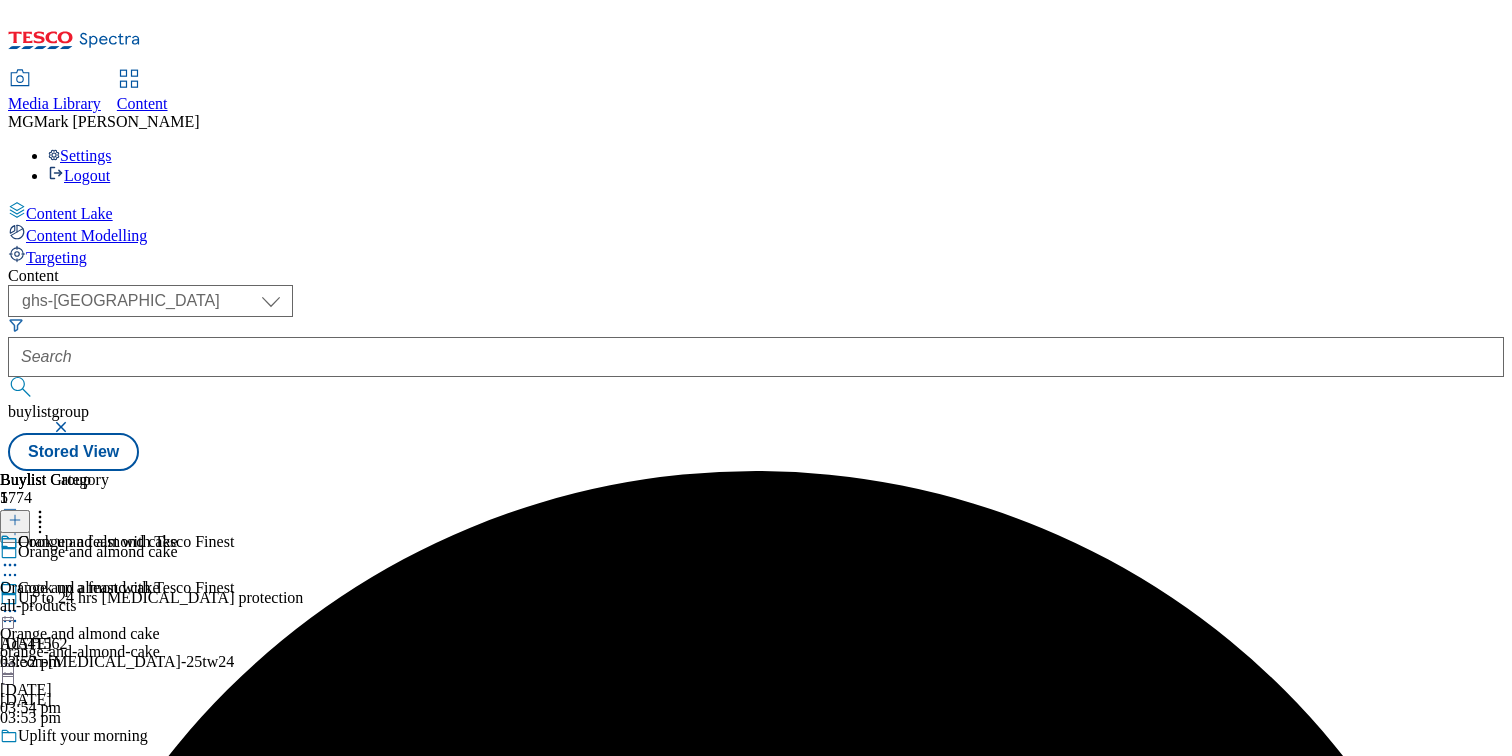 click 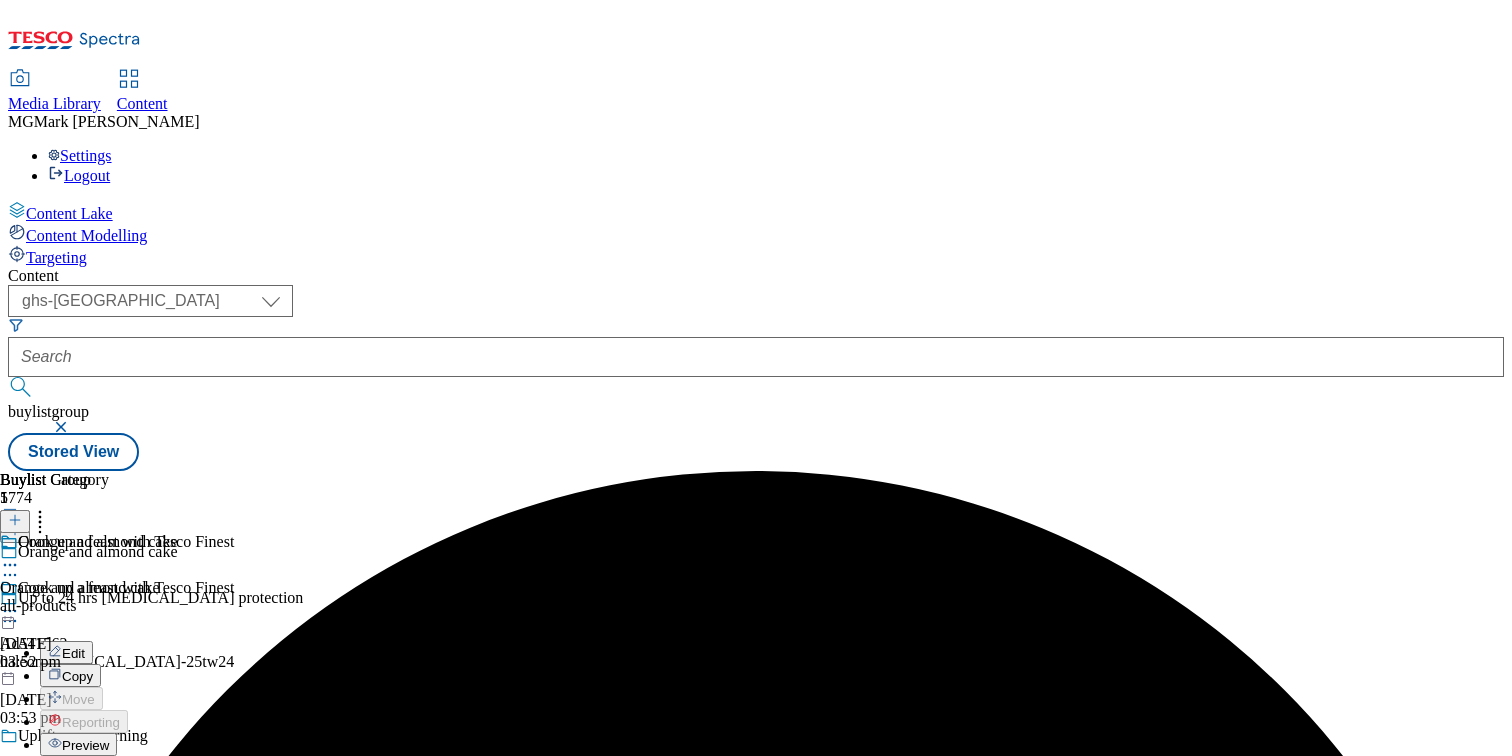 click on "Preview" at bounding box center (85, 745) 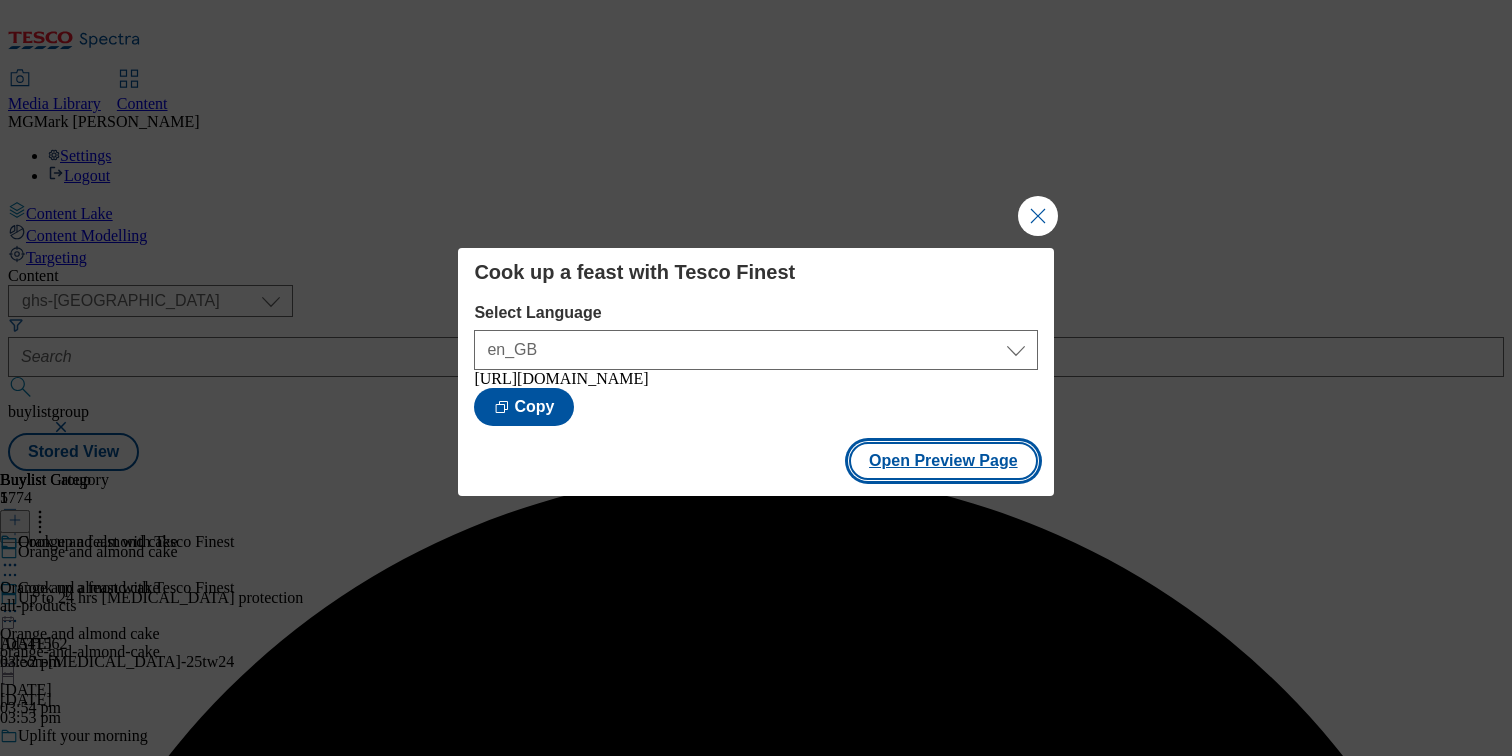 click on "Open Preview Page" at bounding box center (943, 461) 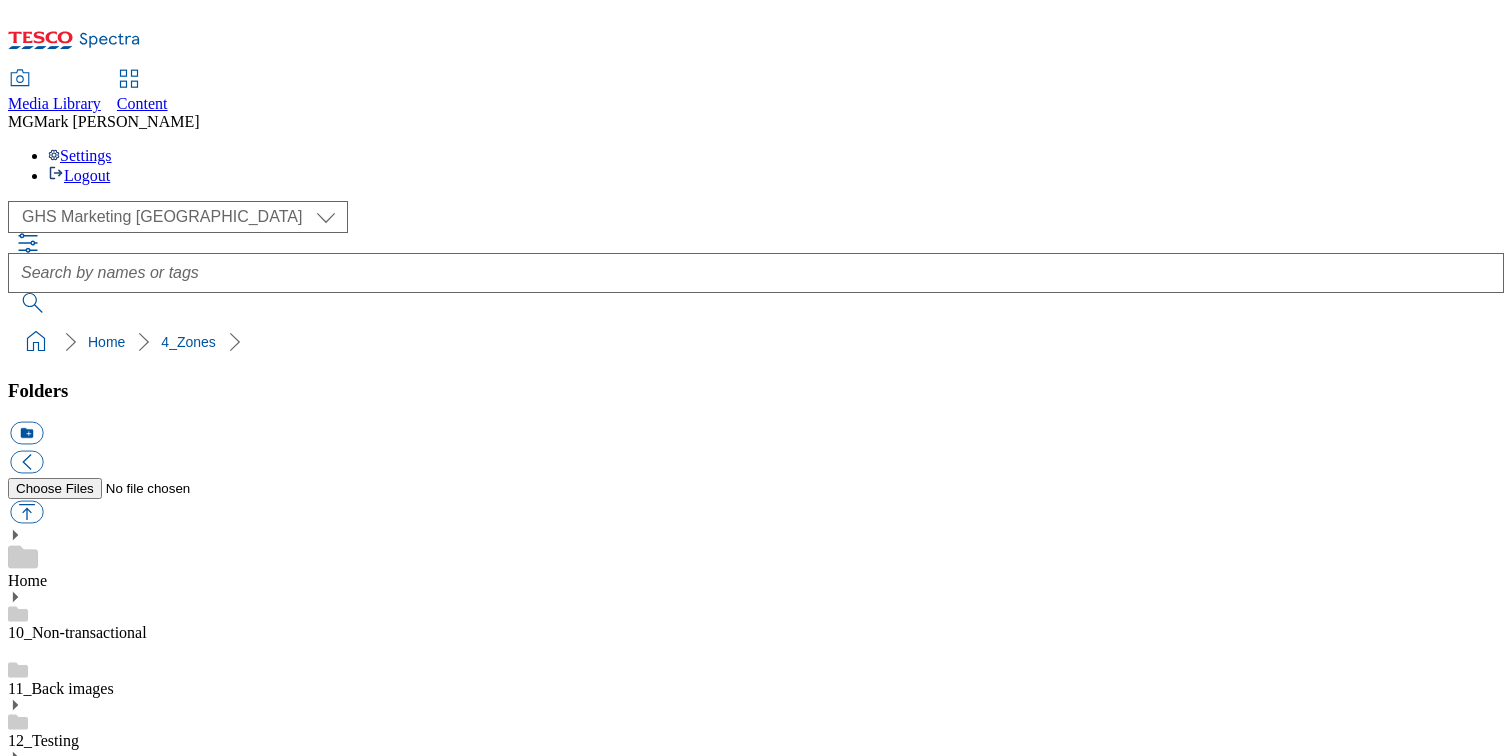 select on "flare-ghs-mktg" 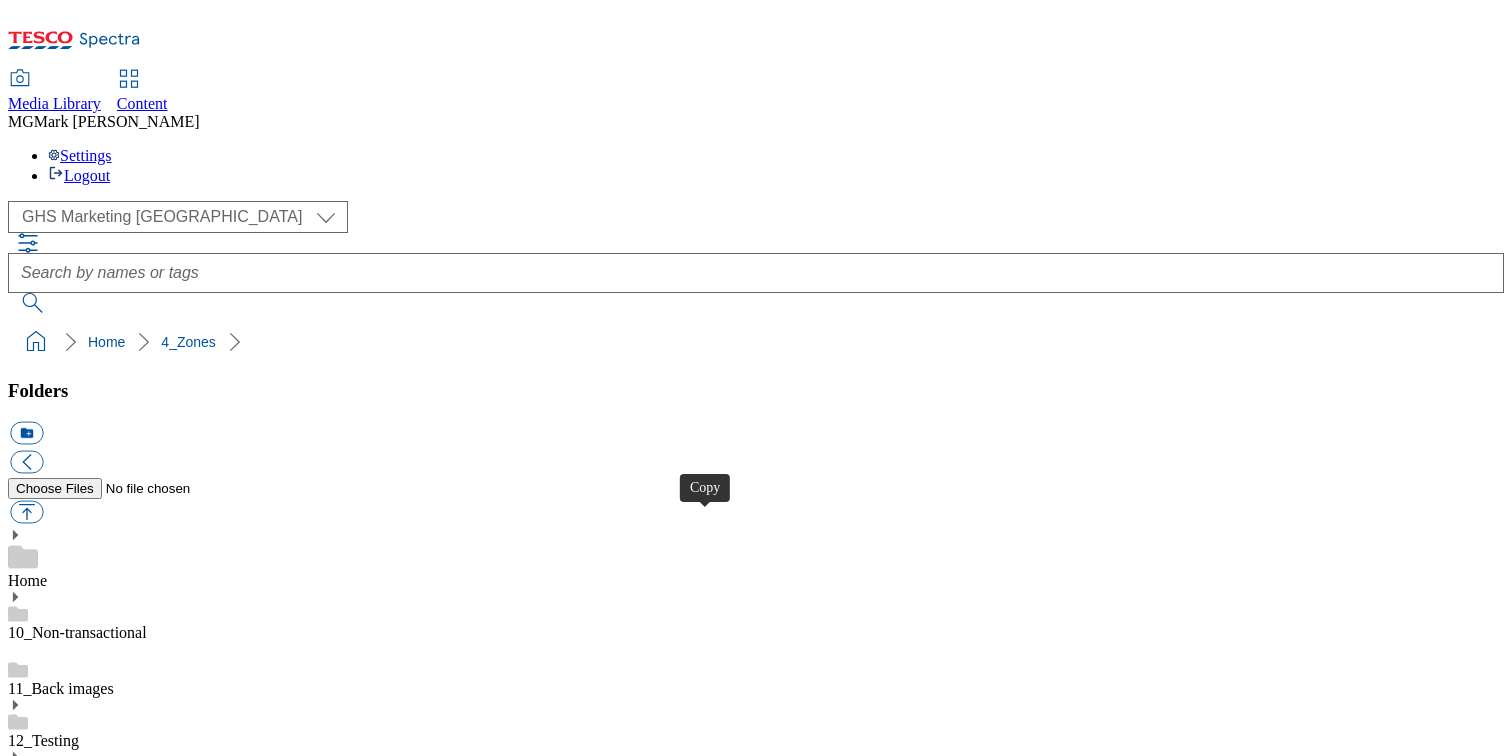 click at bounding box center (26, 3098) 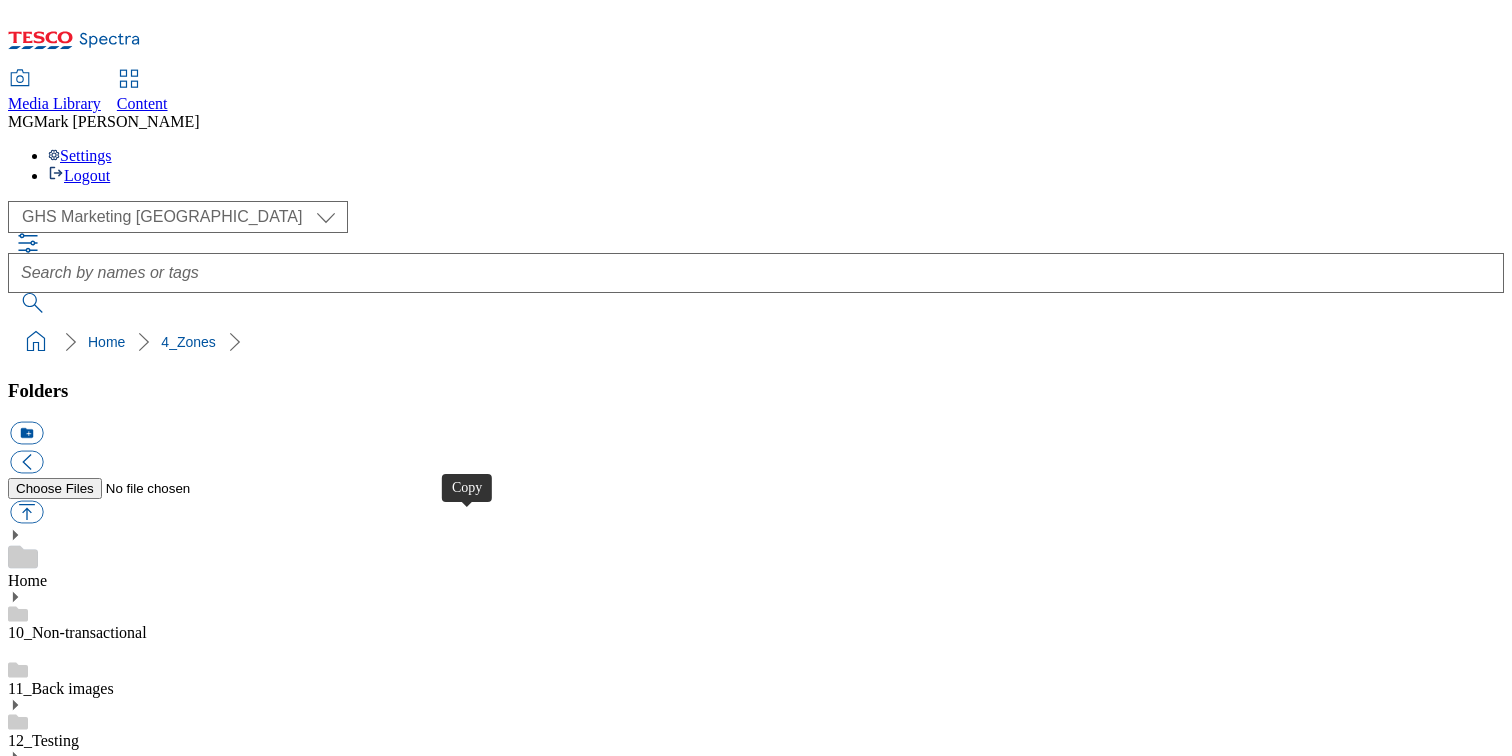 click at bounding box center [26, 2668] 